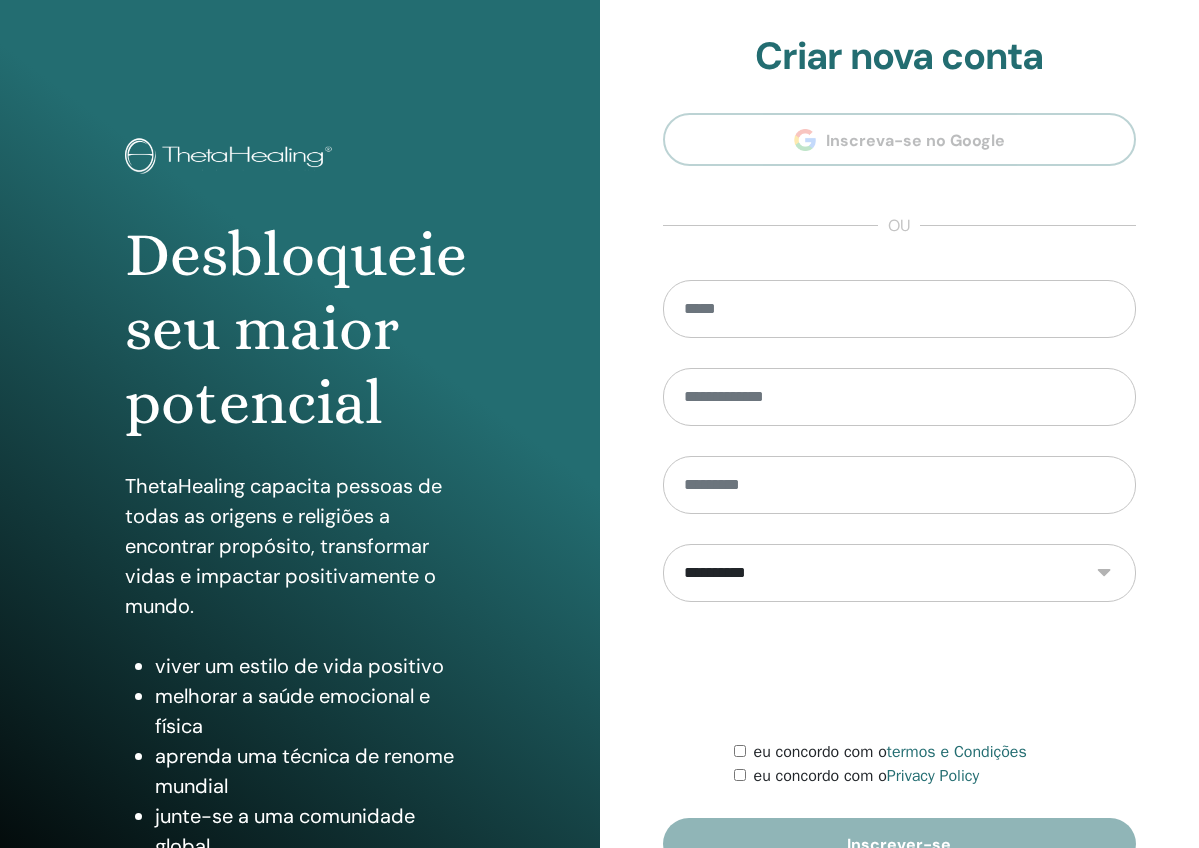 scroll, scrollTop: 0, scrollLeft: 0, axis: both 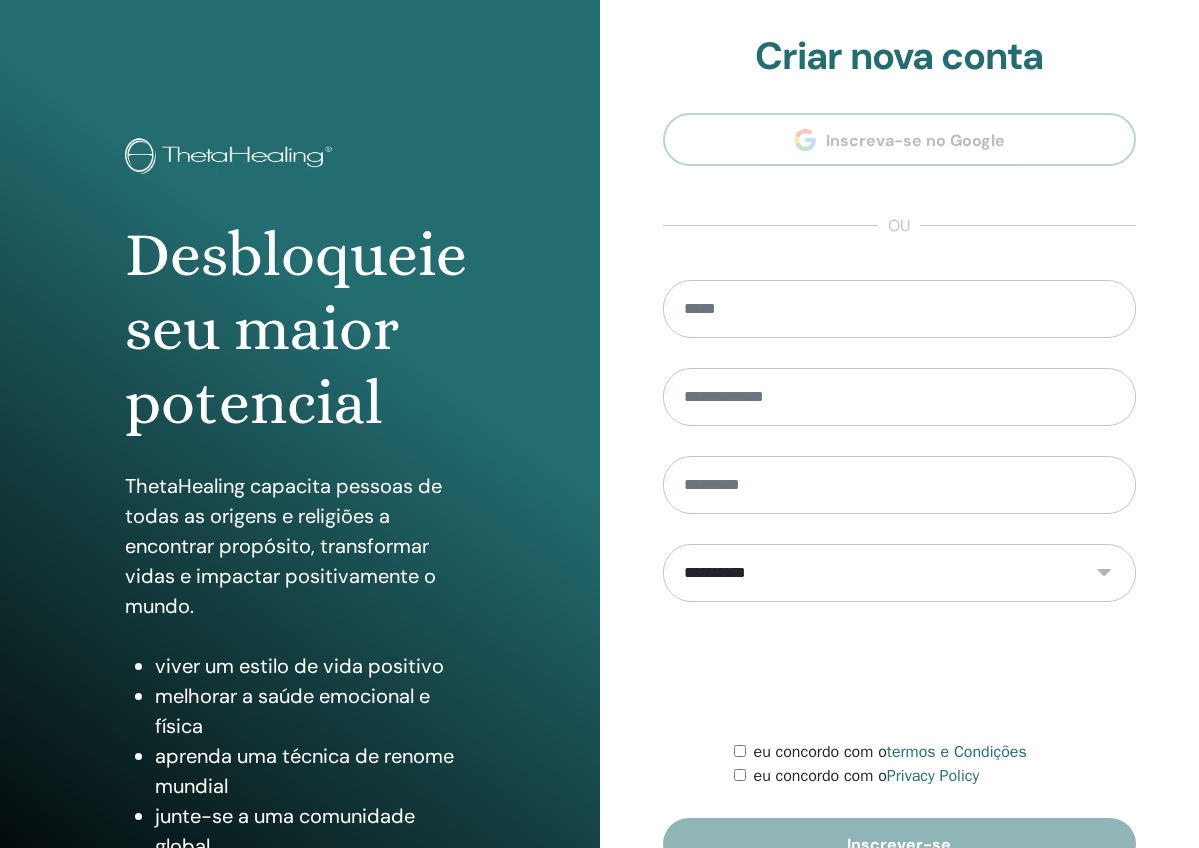 click on "eu concordo com o  termos e Condições" at bounding box center [935, 752] 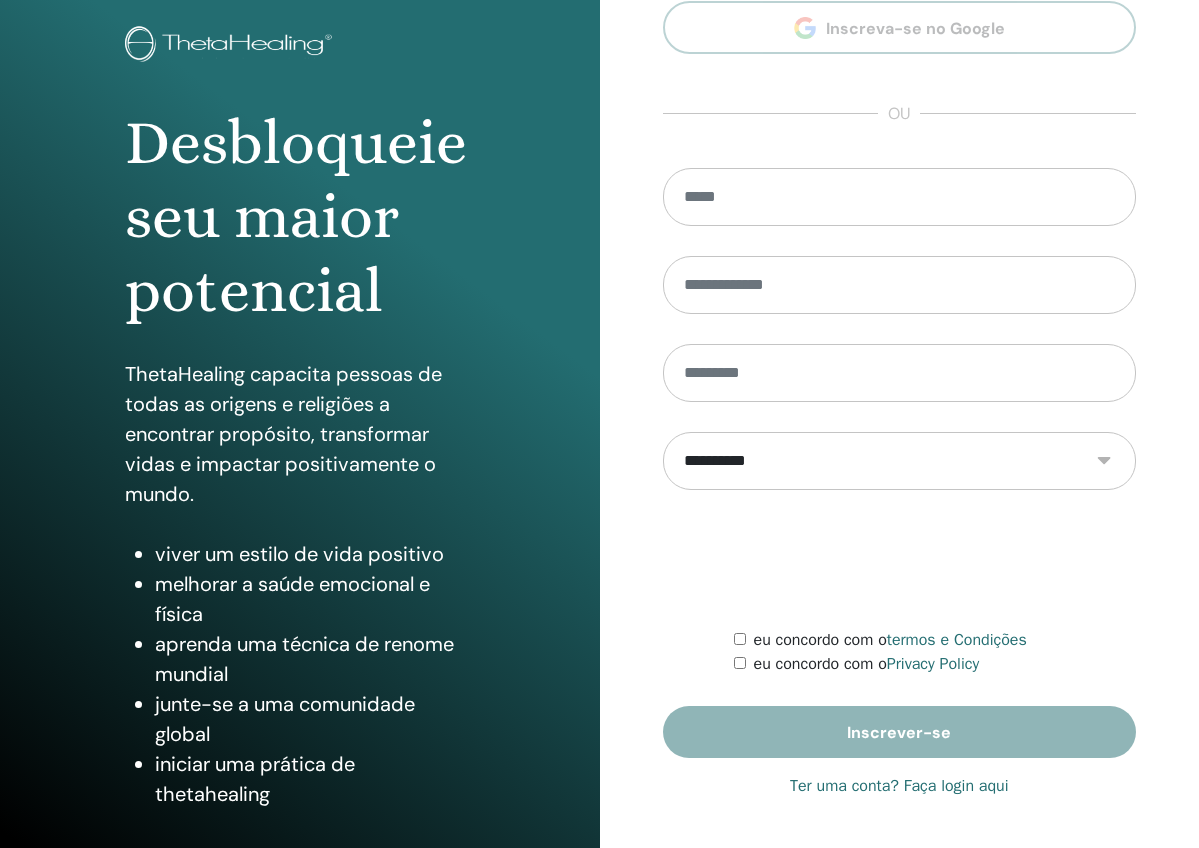 scroll, scrollTop: 112, scrollLeft: 0, axis: vertical 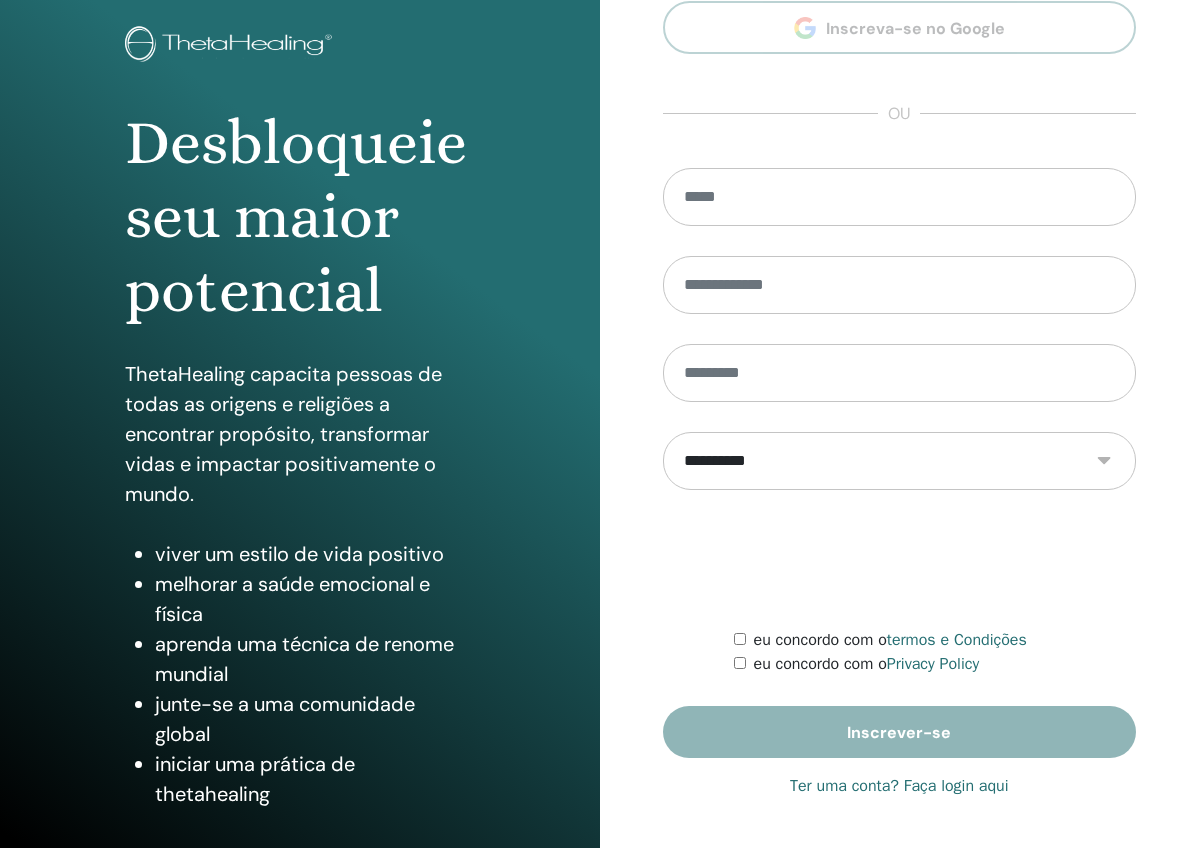 click on "Ter uma conta? Faça login aqui" at bounding box center (899, 786) 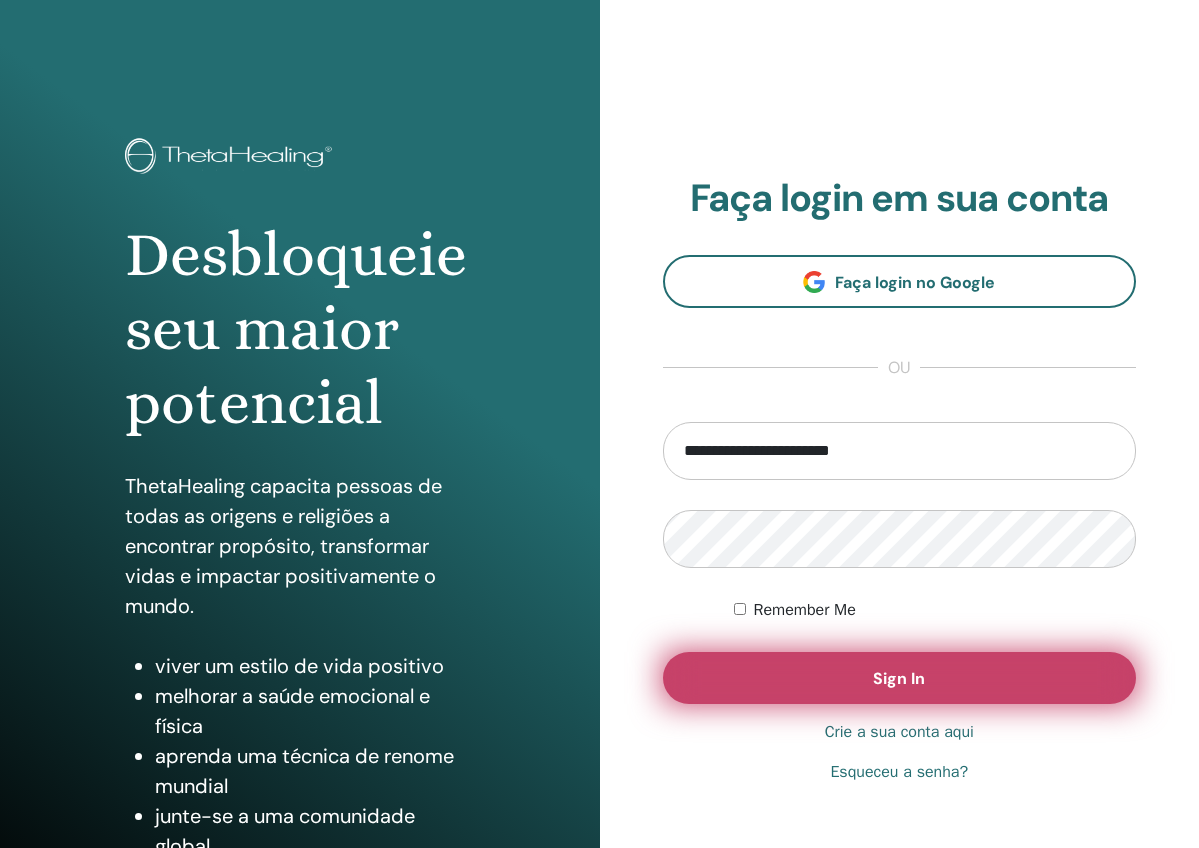 click on "Sign In" at bounding box center [900, 678] 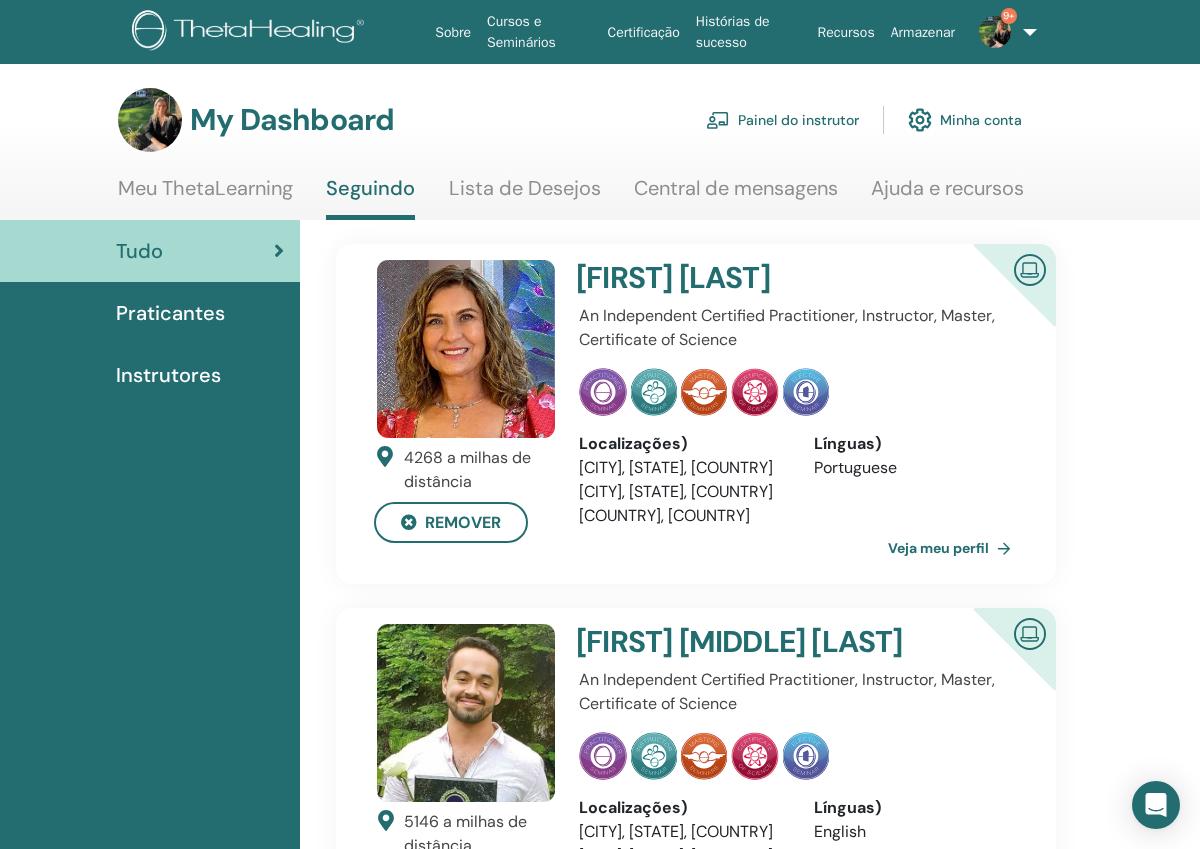 scroll, scrollTop: 0, scrollLeft: 0, axis: both 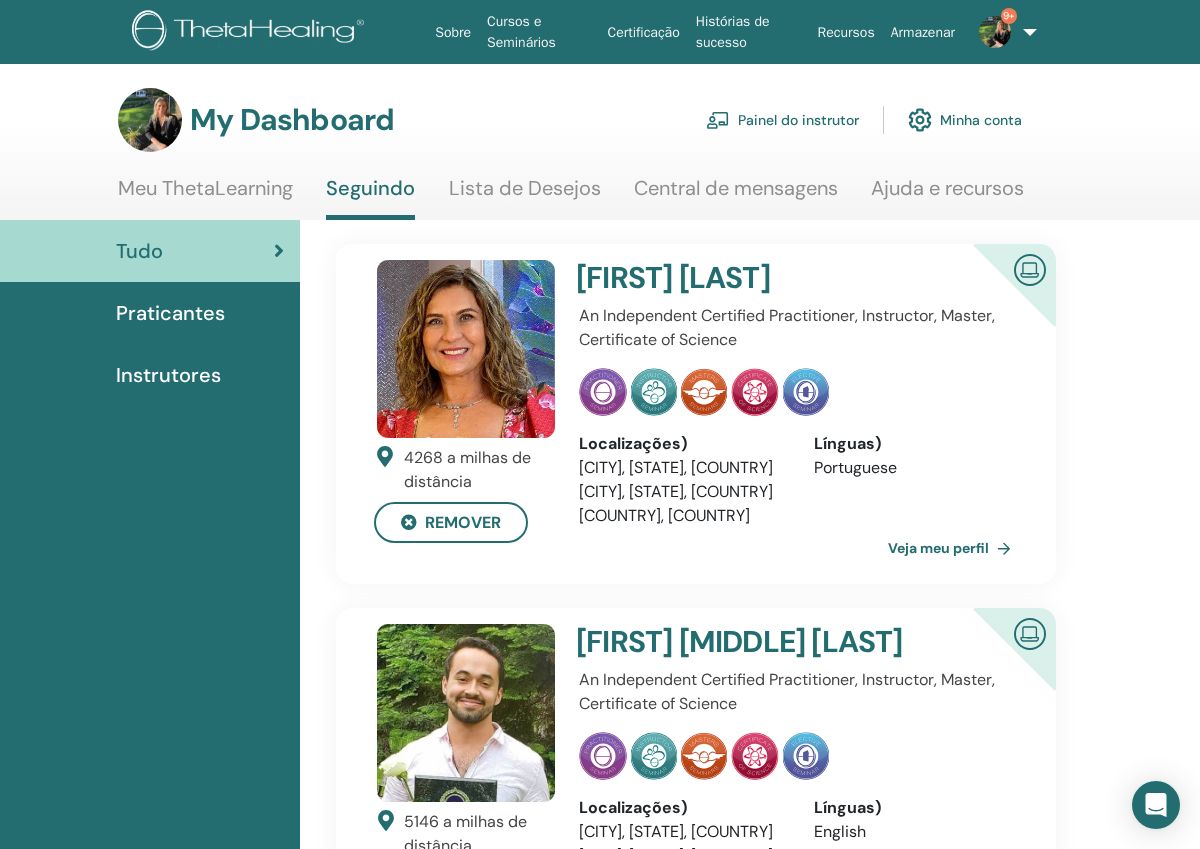 click on "9+" at bounding box center (1009, 16) 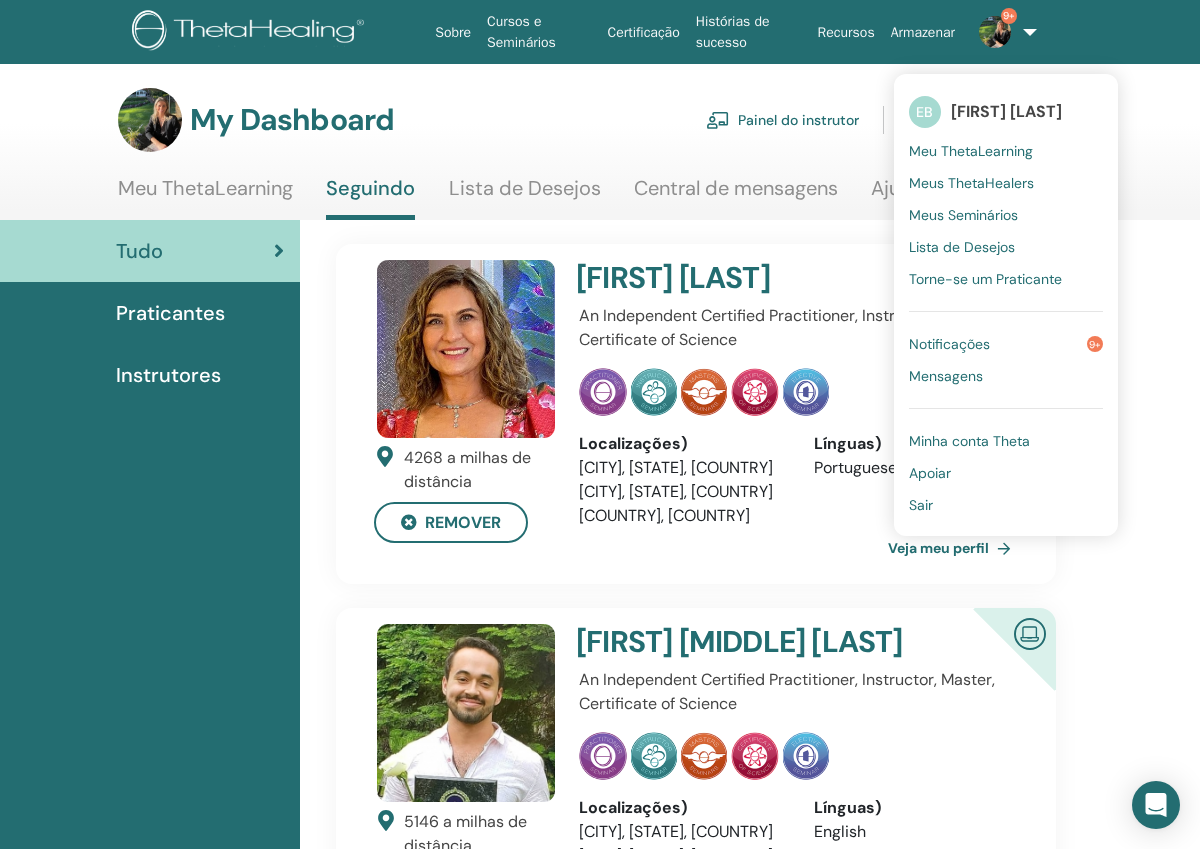 click on "Notificações" at bounding box center [949, 344] 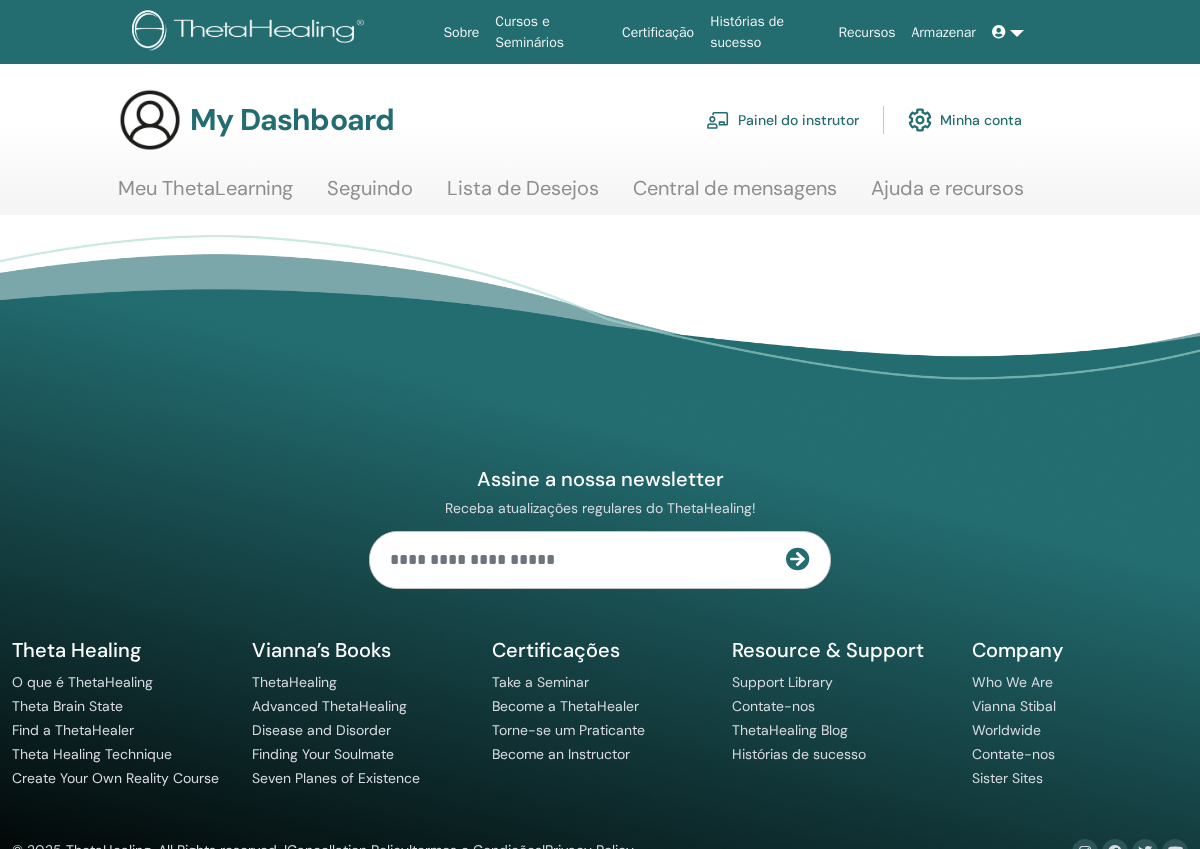 scroll, scrollTop: 0, scrollLeft: 0, axis: both 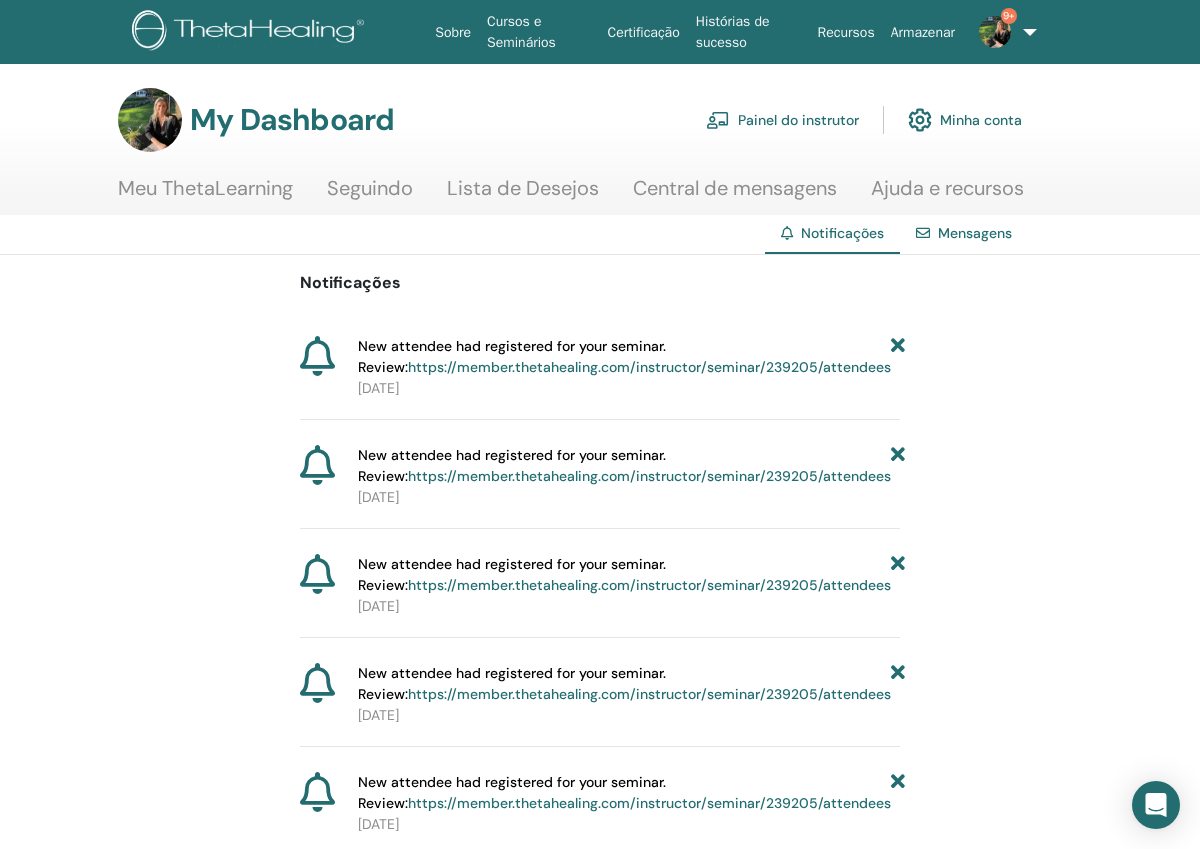 click on "Painel do instrutor" at bounding box center (782, 120) 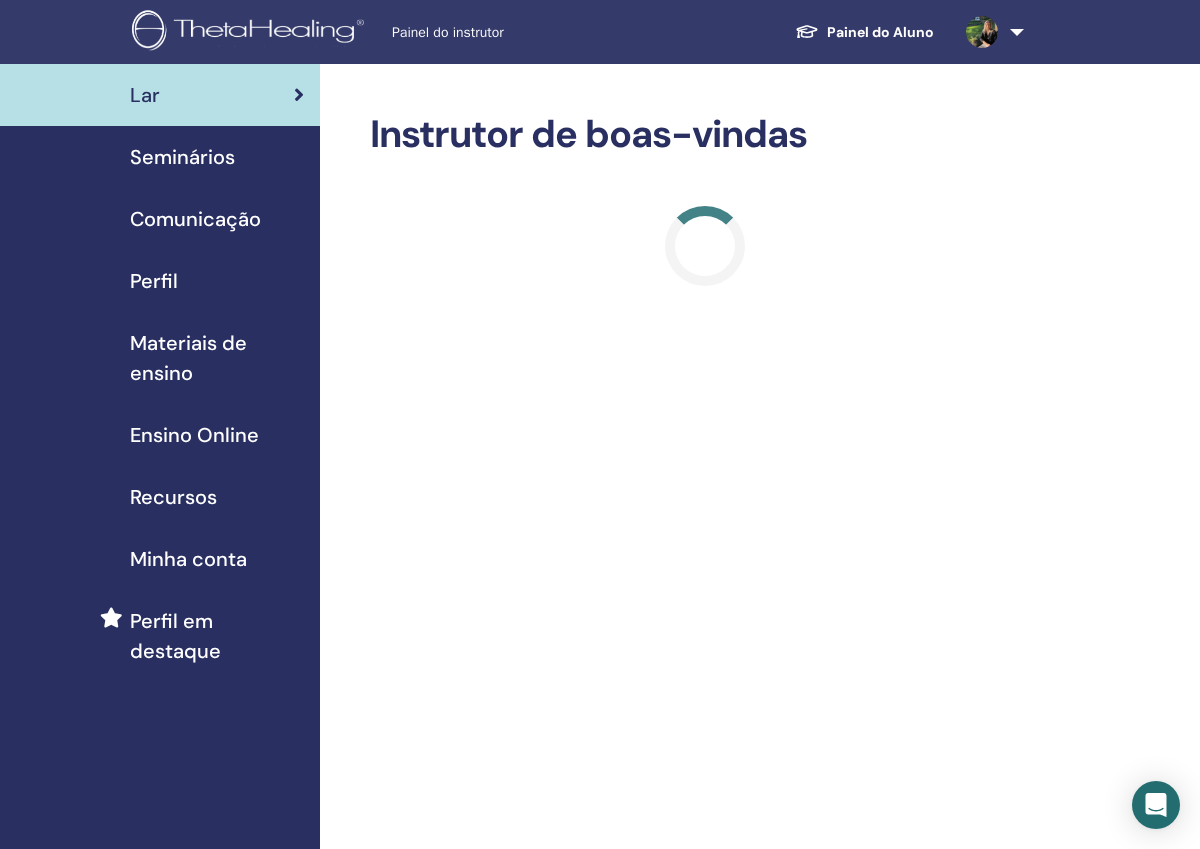 scroll, scrollTop: 0, scrollLeft: 0, axis: both 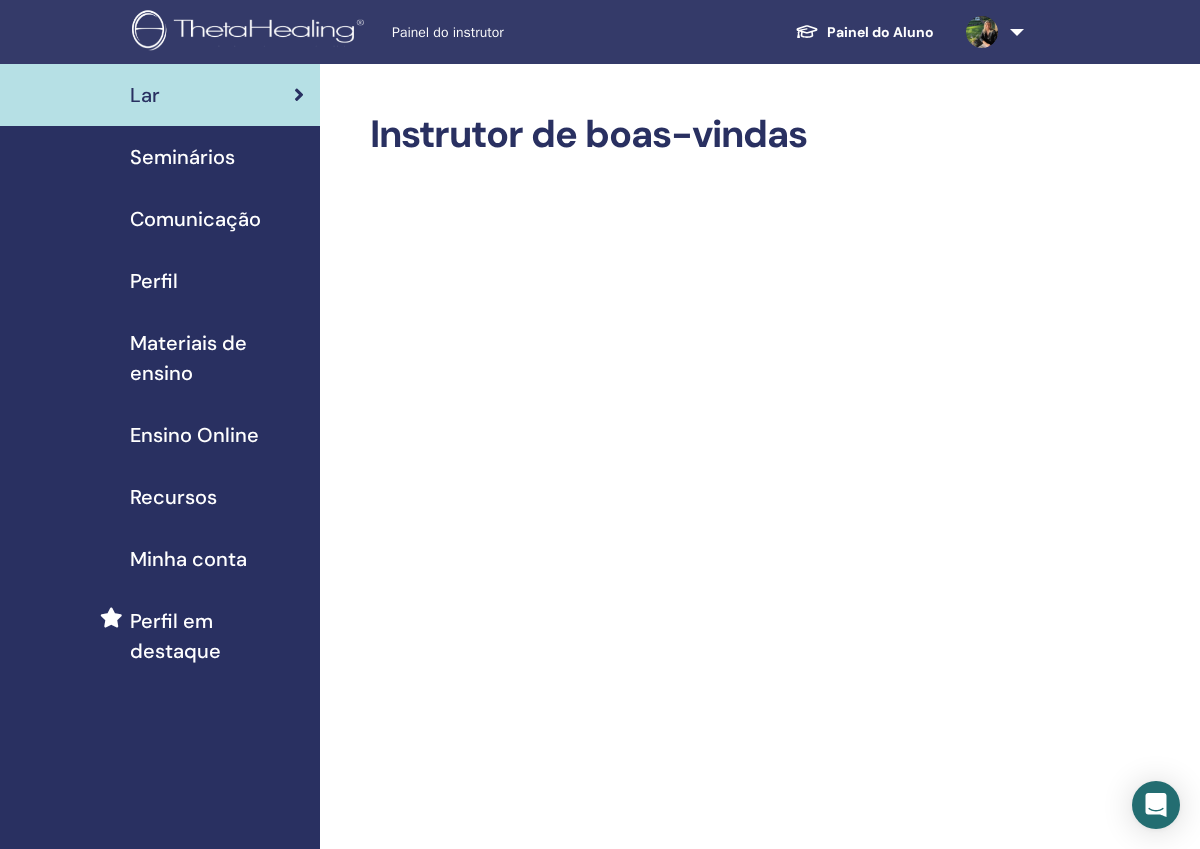 click on "Seminários" at bounding box center (182, 157) 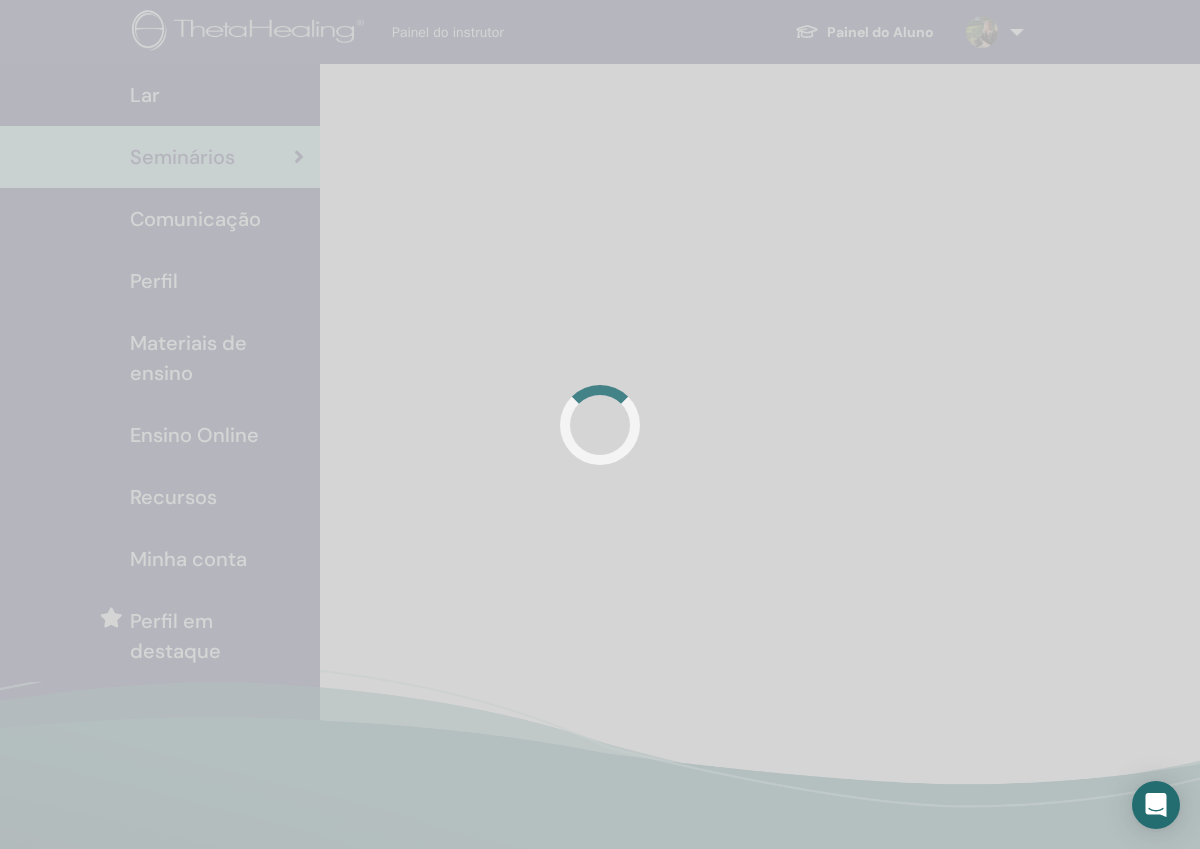 scroll, scrollTop: 0, scrollLeft: 0, axis: both 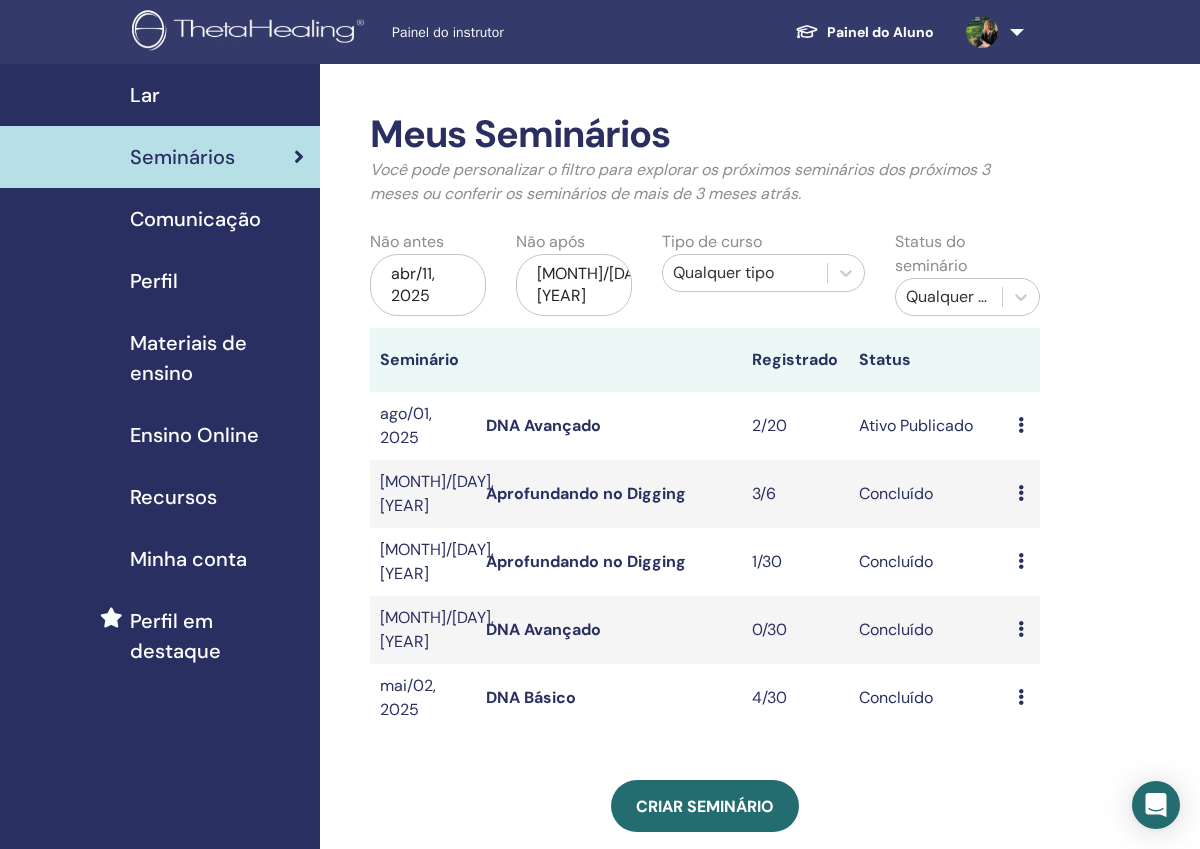 click on "Minha conta" at bounding box center (188, 559) 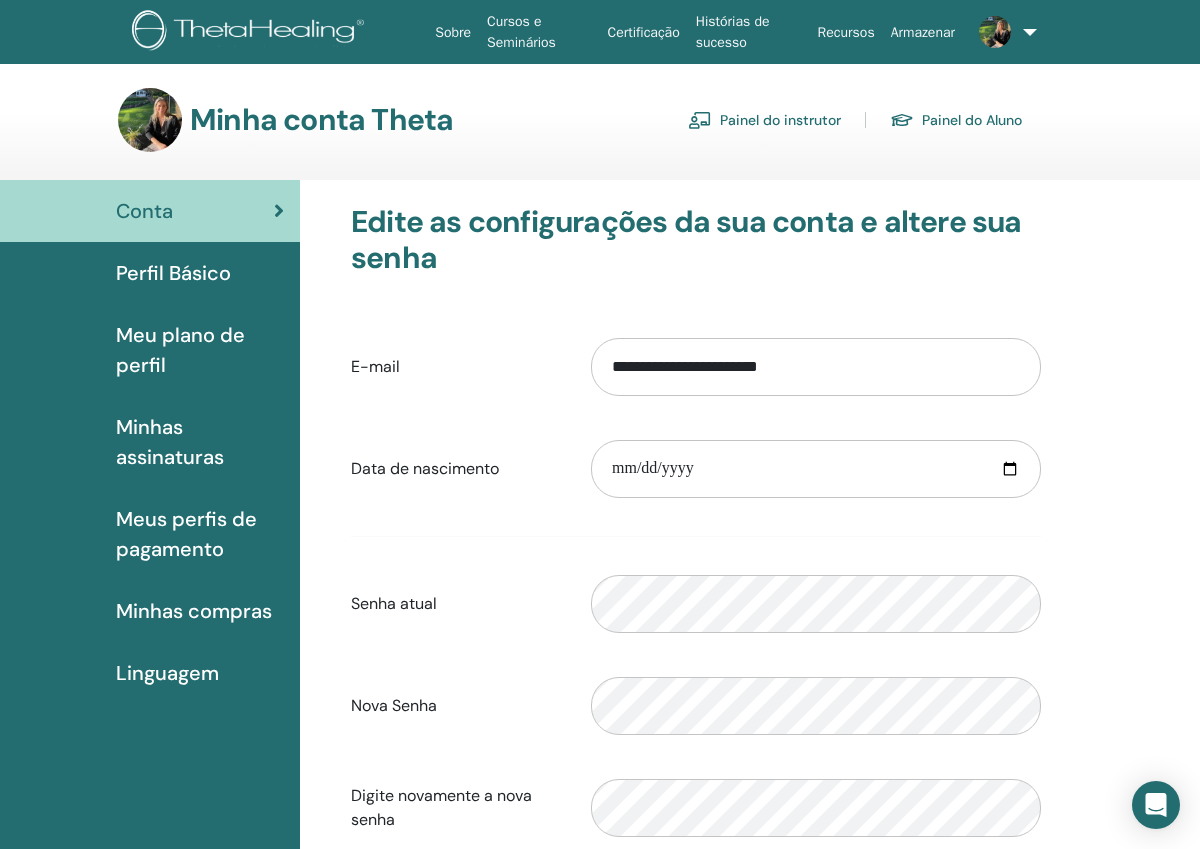 scroll, scrollTop: 0, scrollLeft: 0, axis: both 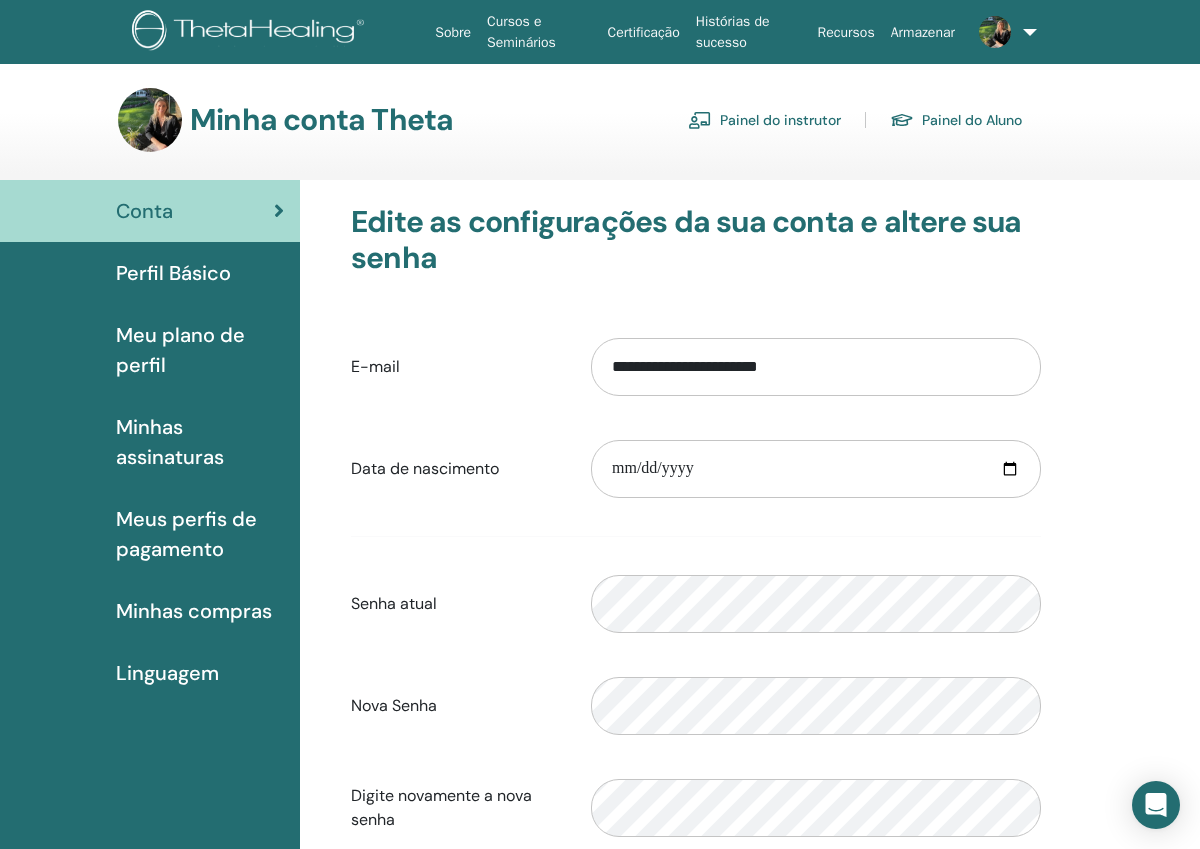 click on "Painel do instrutor" at bounding box center (764, 120) 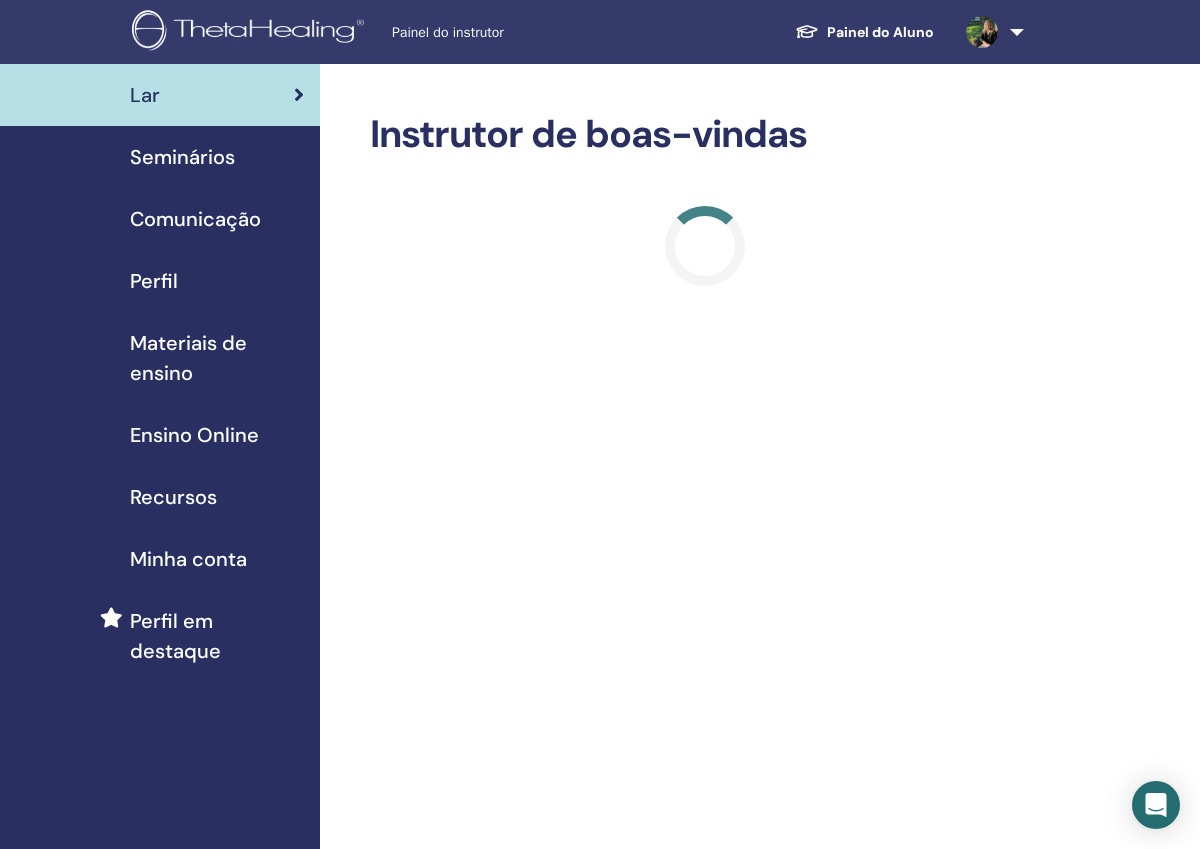 scroll, scrollTop: 0, scrollLeft: 0, axis: both 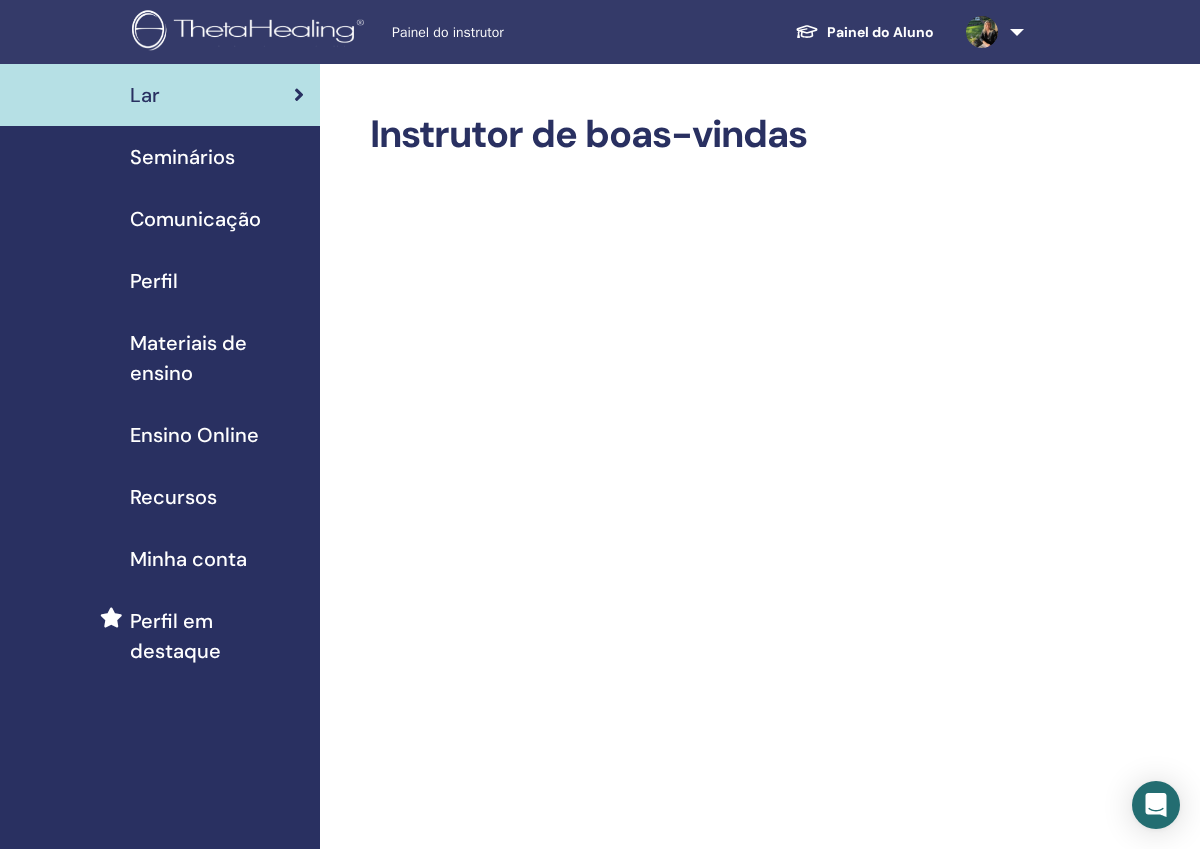 click on "Ensino Online" at bounding box center [194, 435] 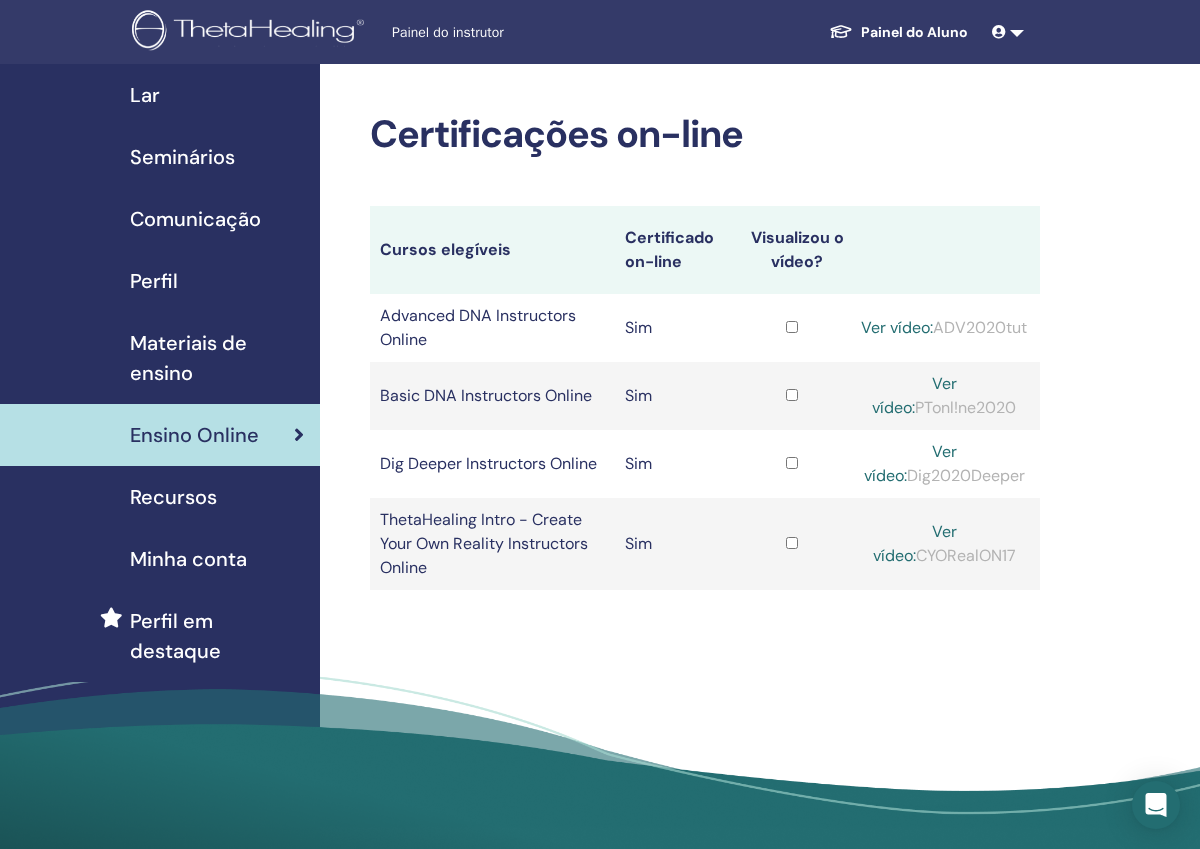 scroll, scrollTop: 0, scrollLeft: 0, axis: both 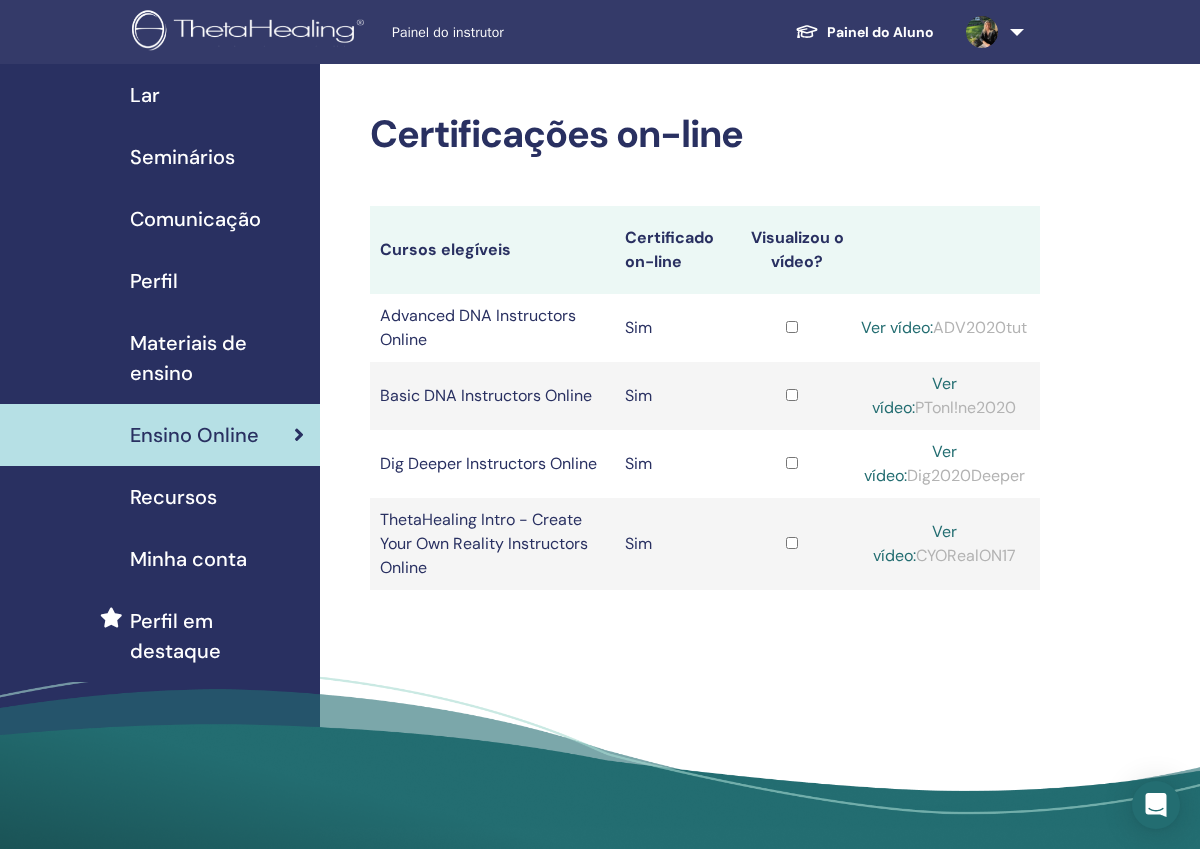 click on "Materiais de ensino" at bounding box center [217, 358] 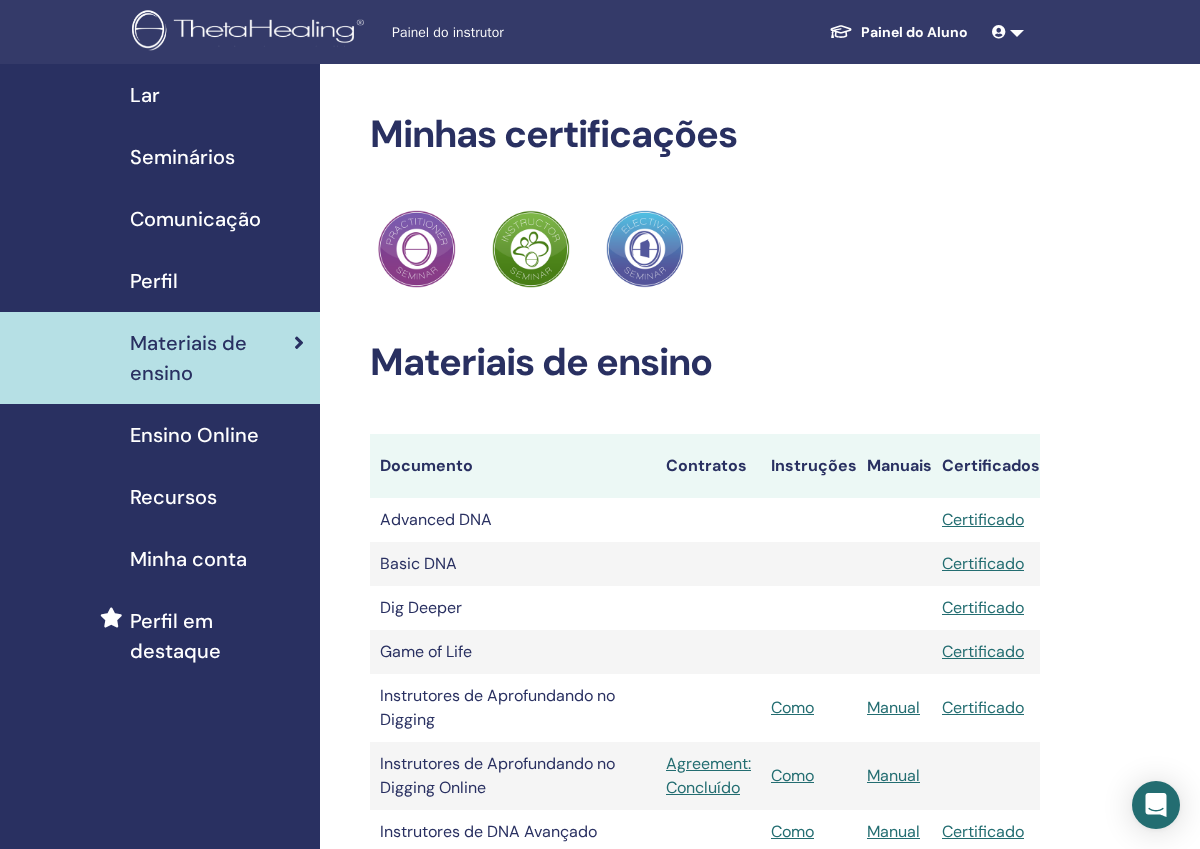 scroll, scrollTop: 0, scrollLeft: 0, axis: both 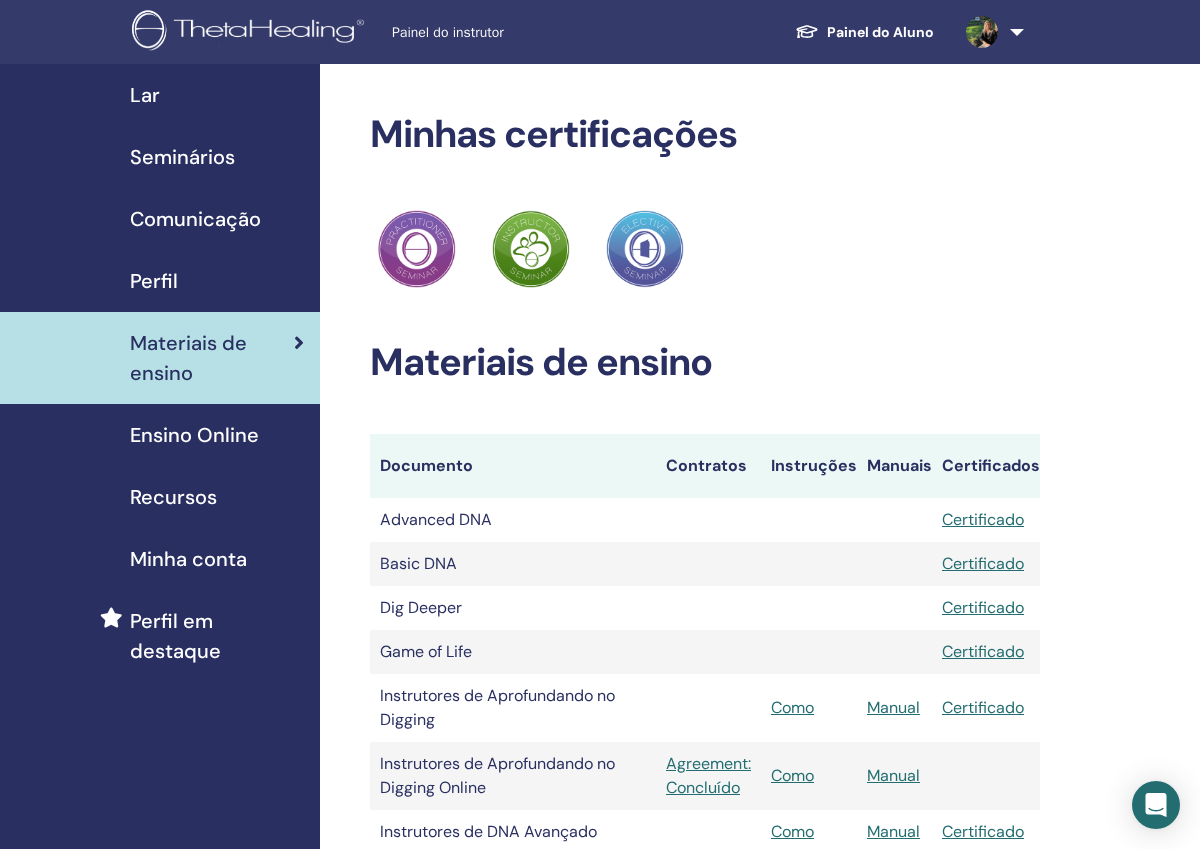 click on "Seminários" at bounding box center (182, 157) 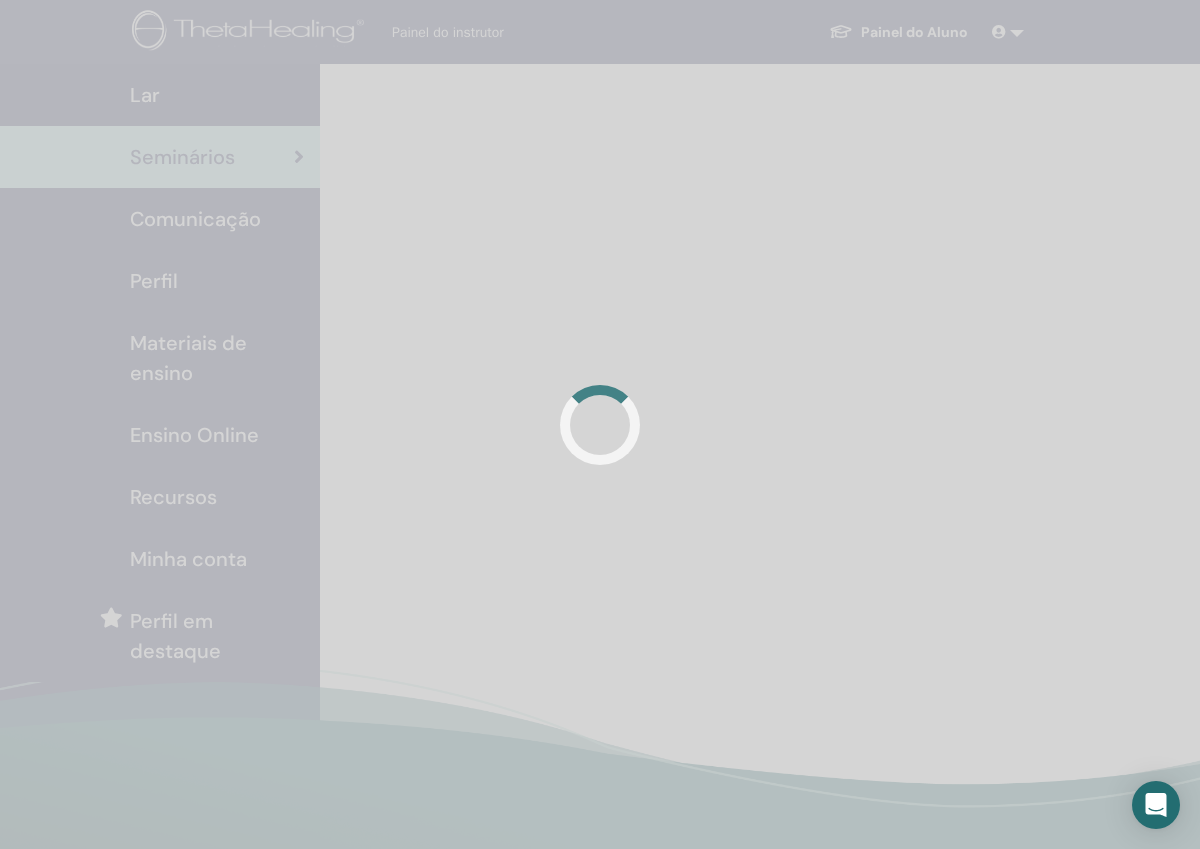 scroll, scrollTop: 0, scrollLeft: 0, axis: both 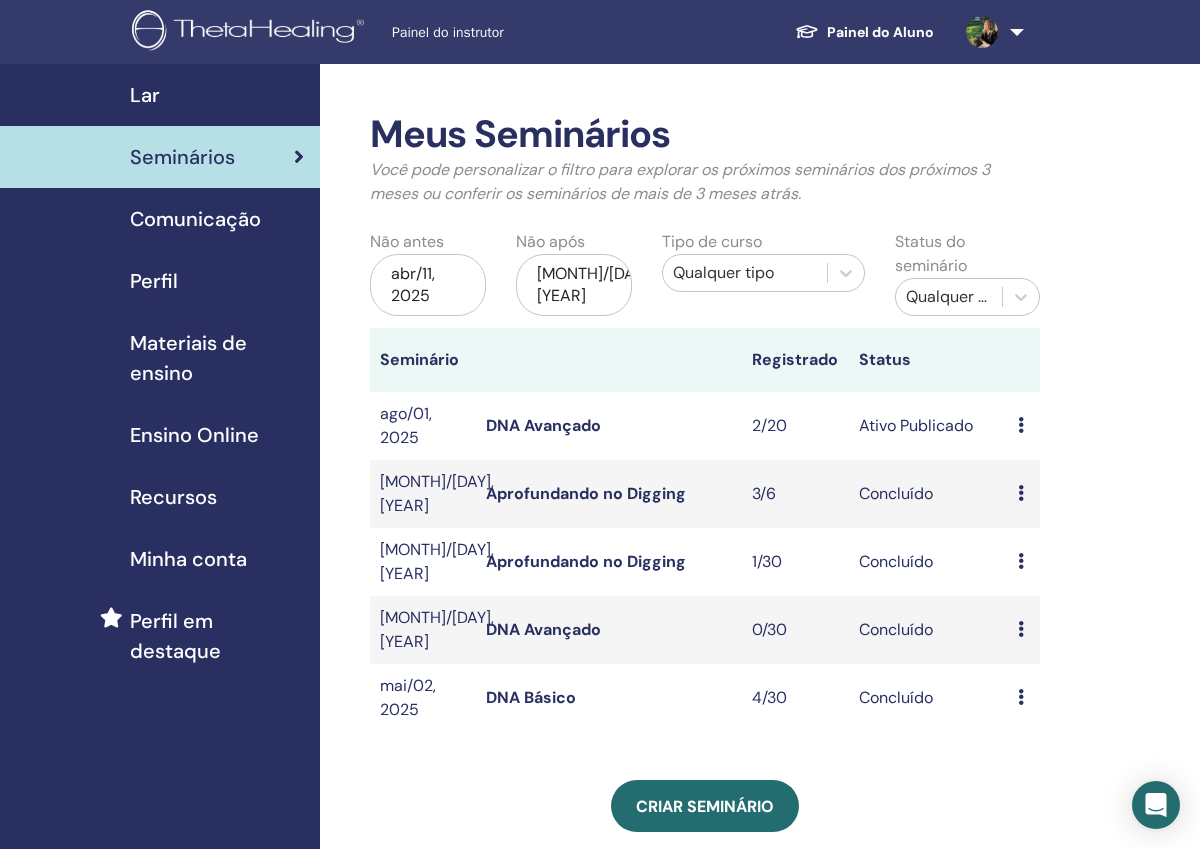 click on "Comunicação" at bounding box center [195, 219] 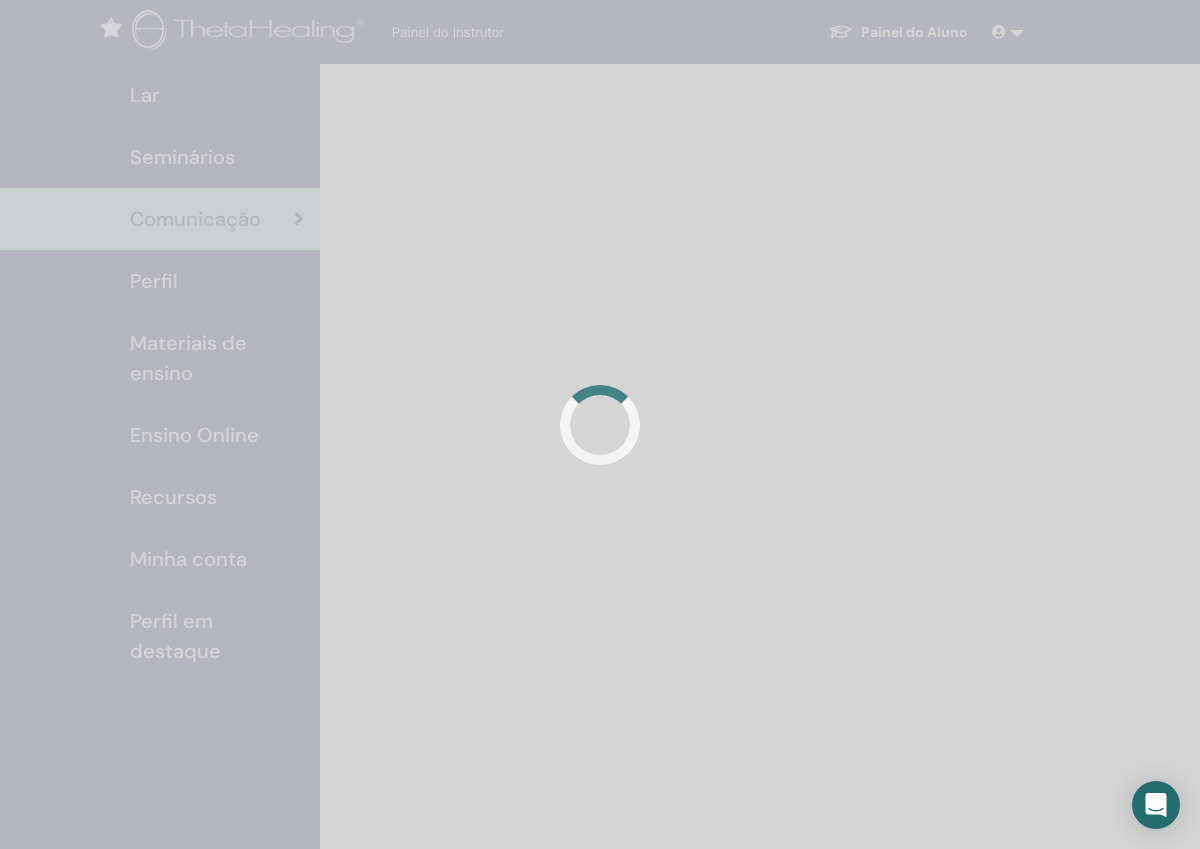 scroll, scrollTop: 0, scrollLeft: 0, axis: both 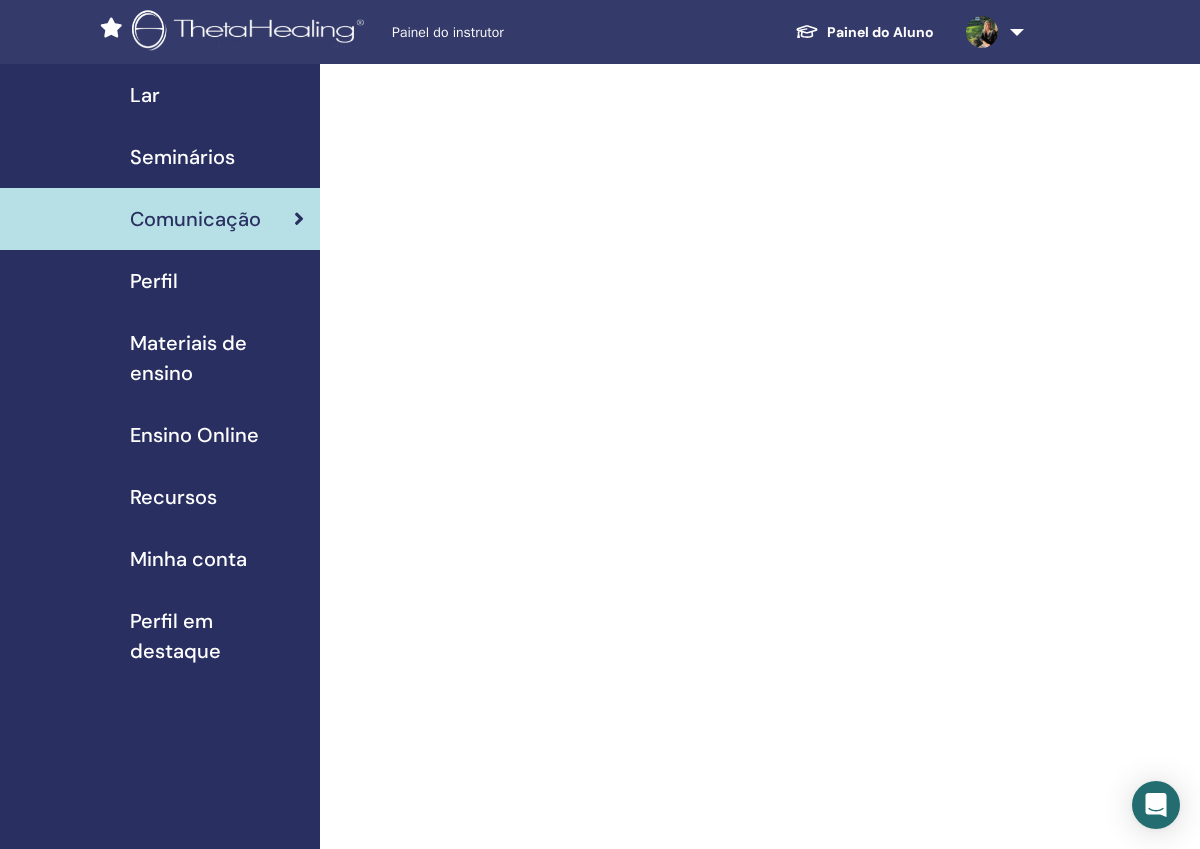 click on "Painel do Aluno" at bounding box center (864, 32) 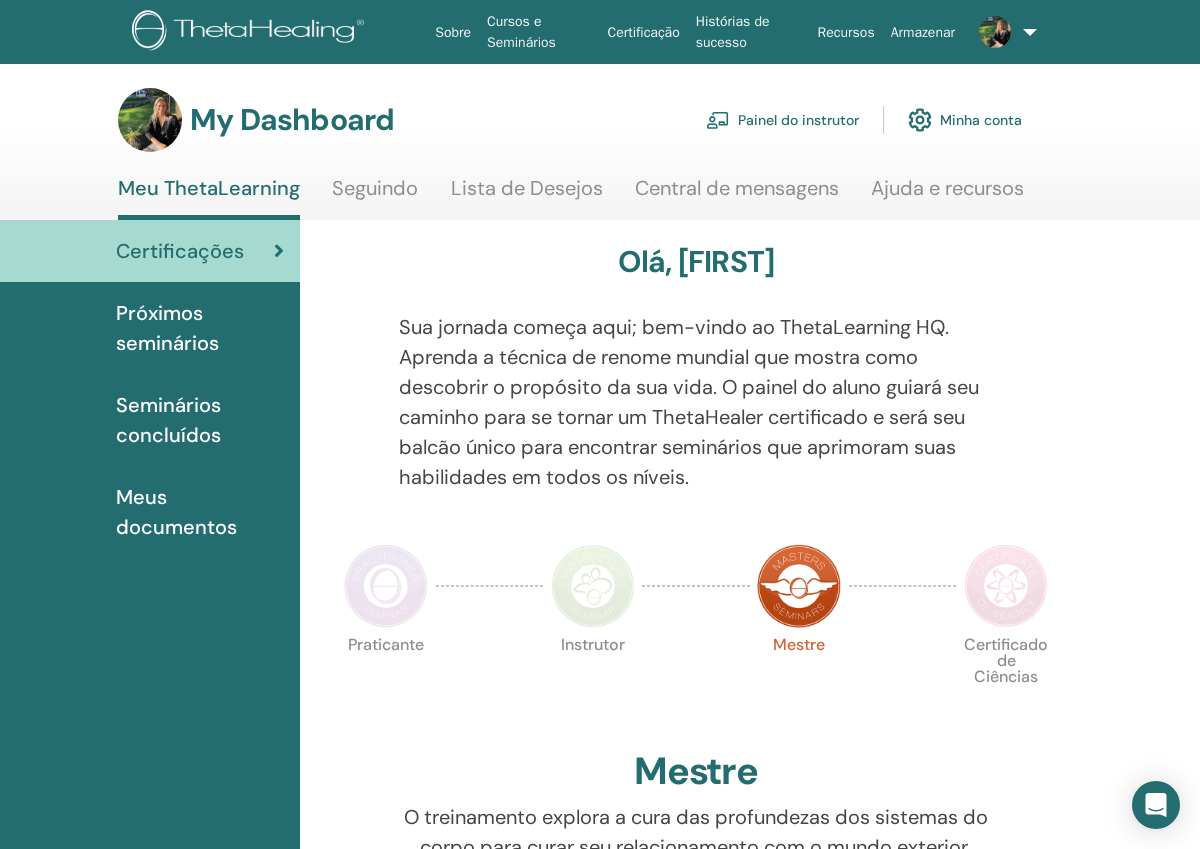 scroll, scrollTop: 0, scrollLeft: 0, axis: both 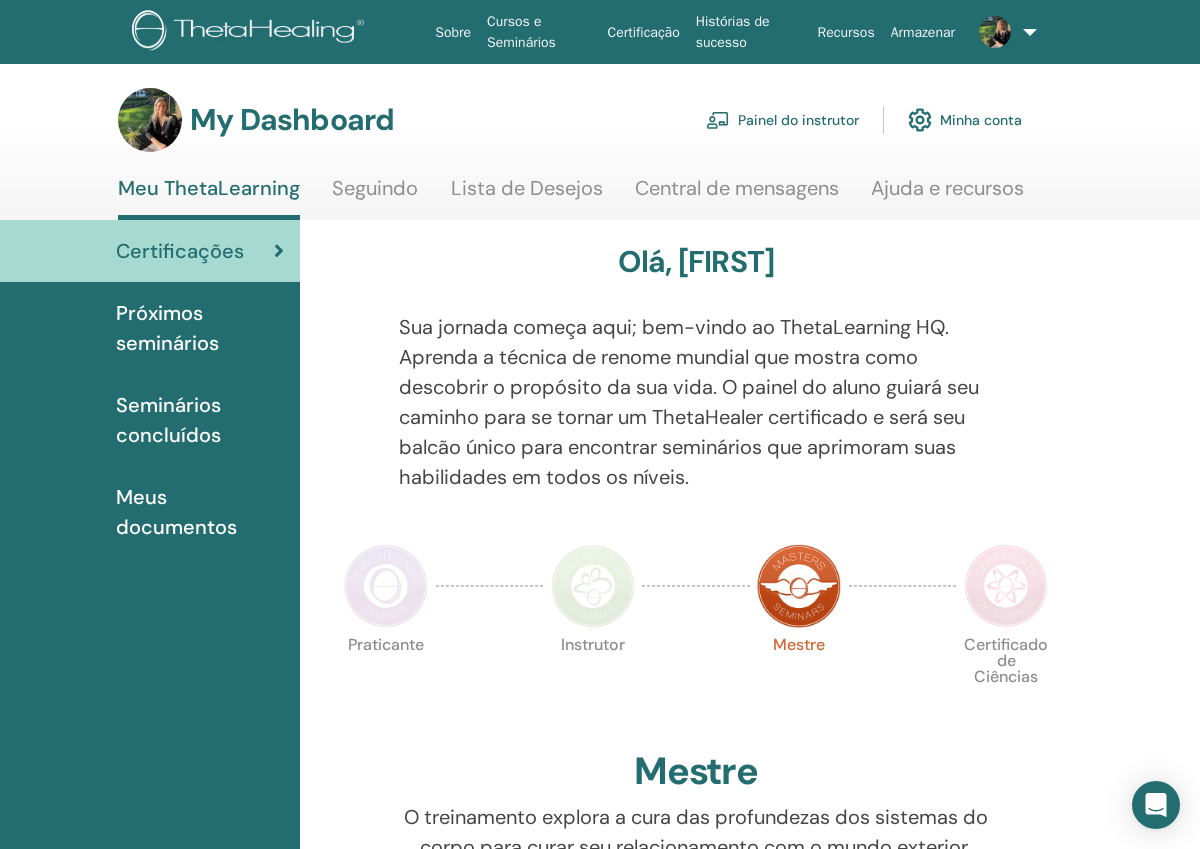 click on "Painel do instrutor" at bounding box center [782, 120] 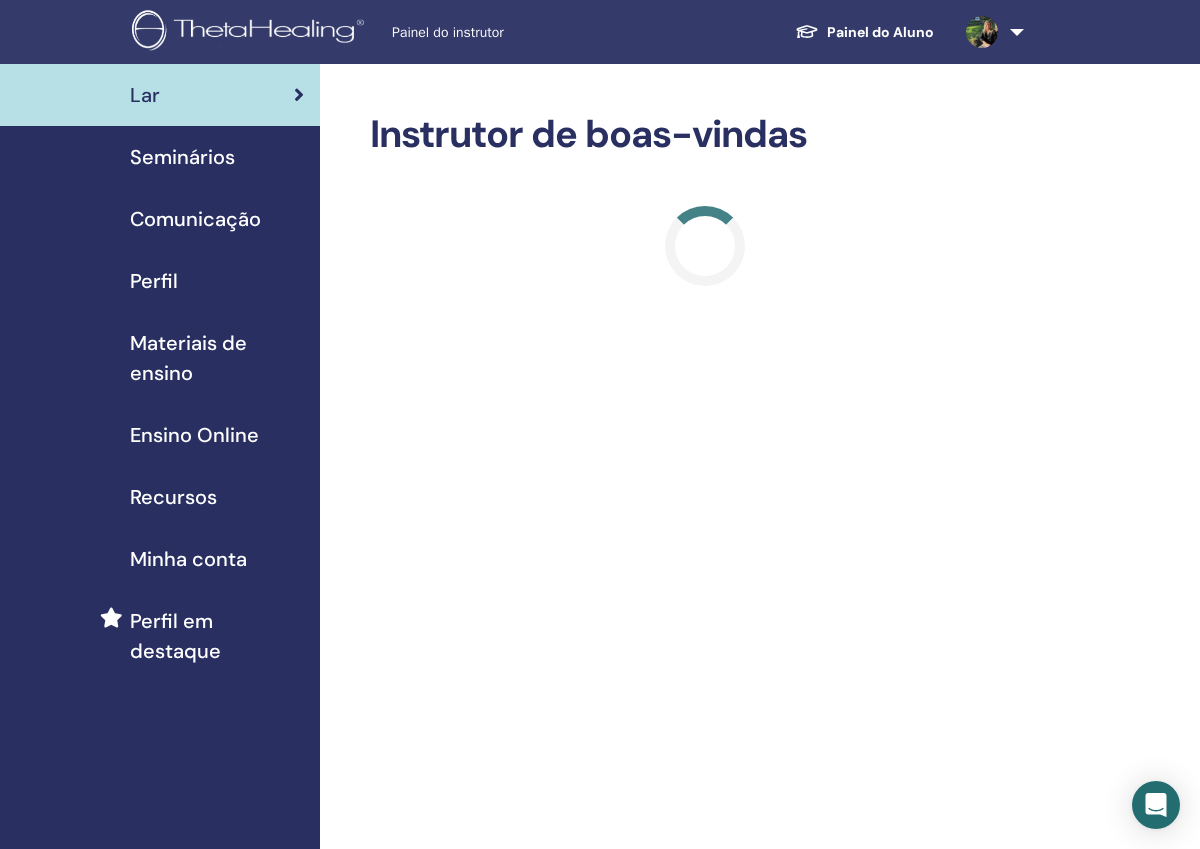 scroll, scrollTop: 0, scrollLeft: 0, axis: both 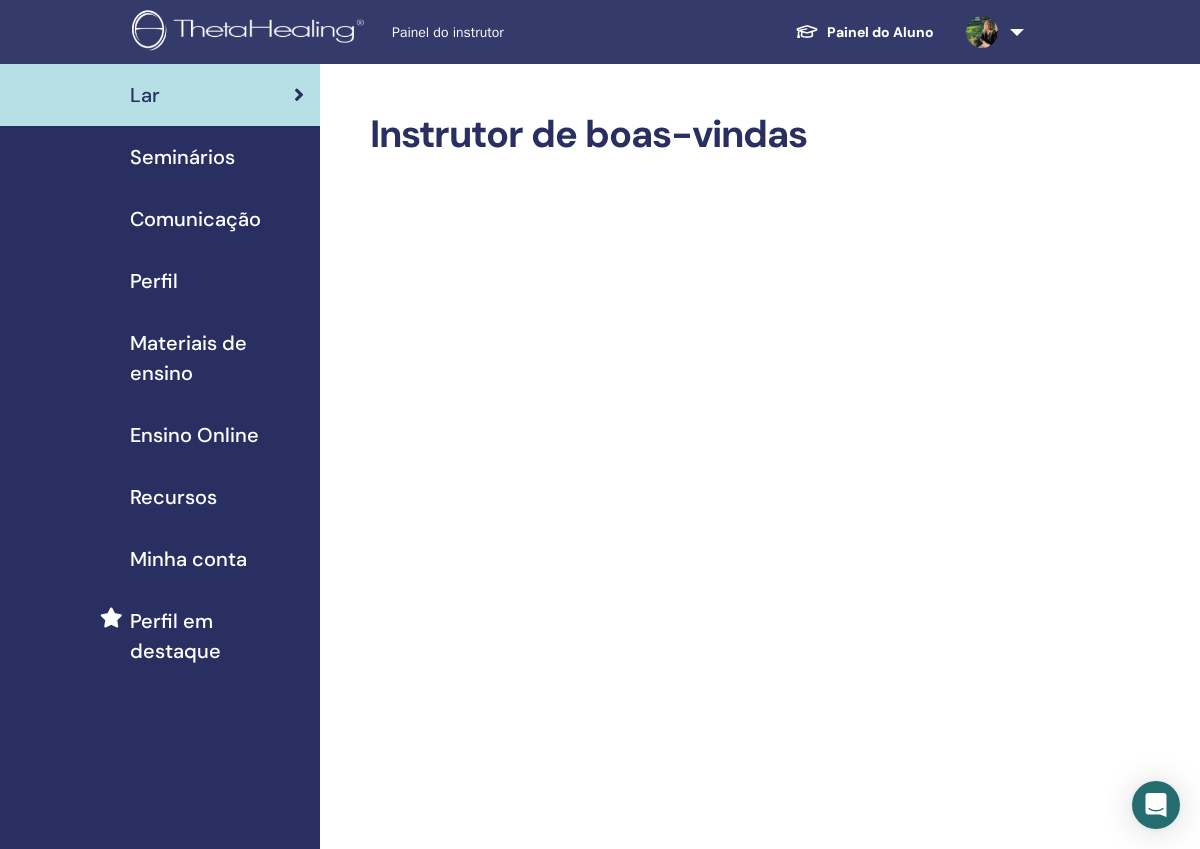 click at bounding box center [991, 32] 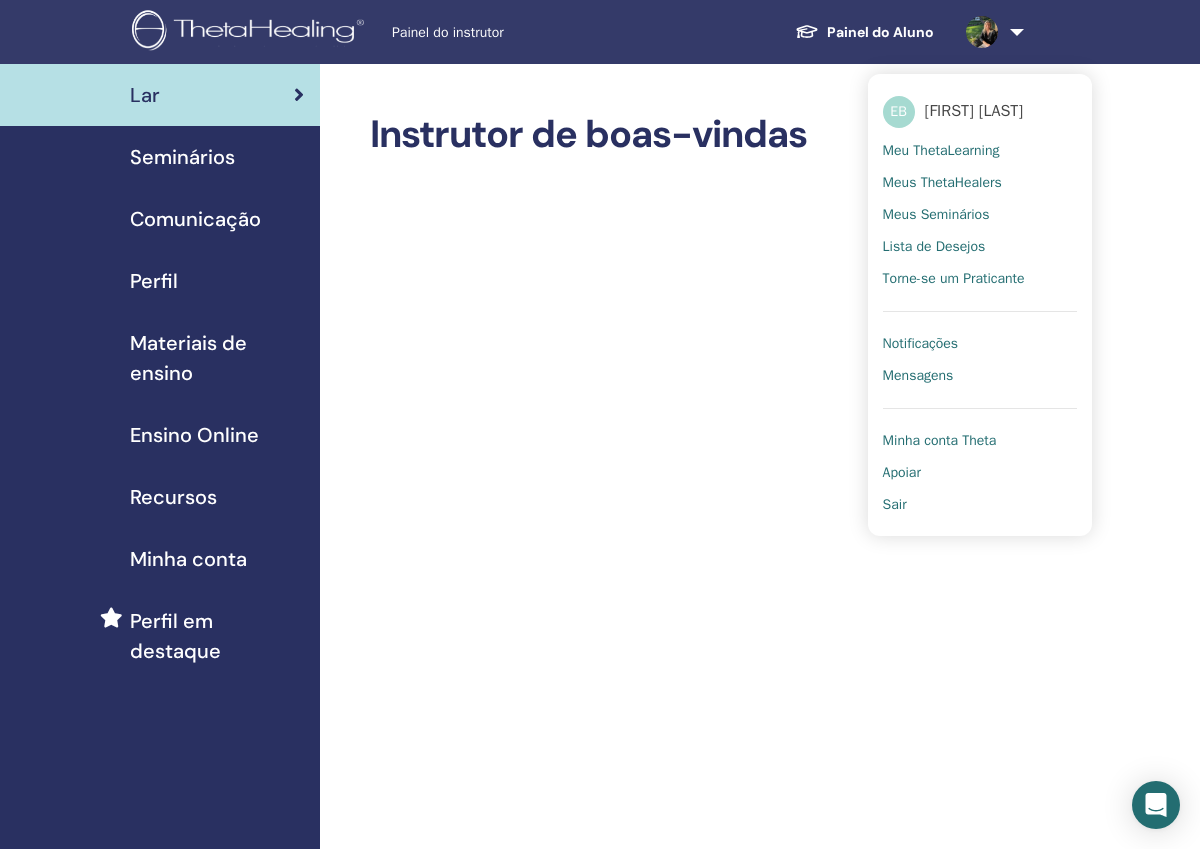 click on "Notificações" at bounding box center (920, 344) 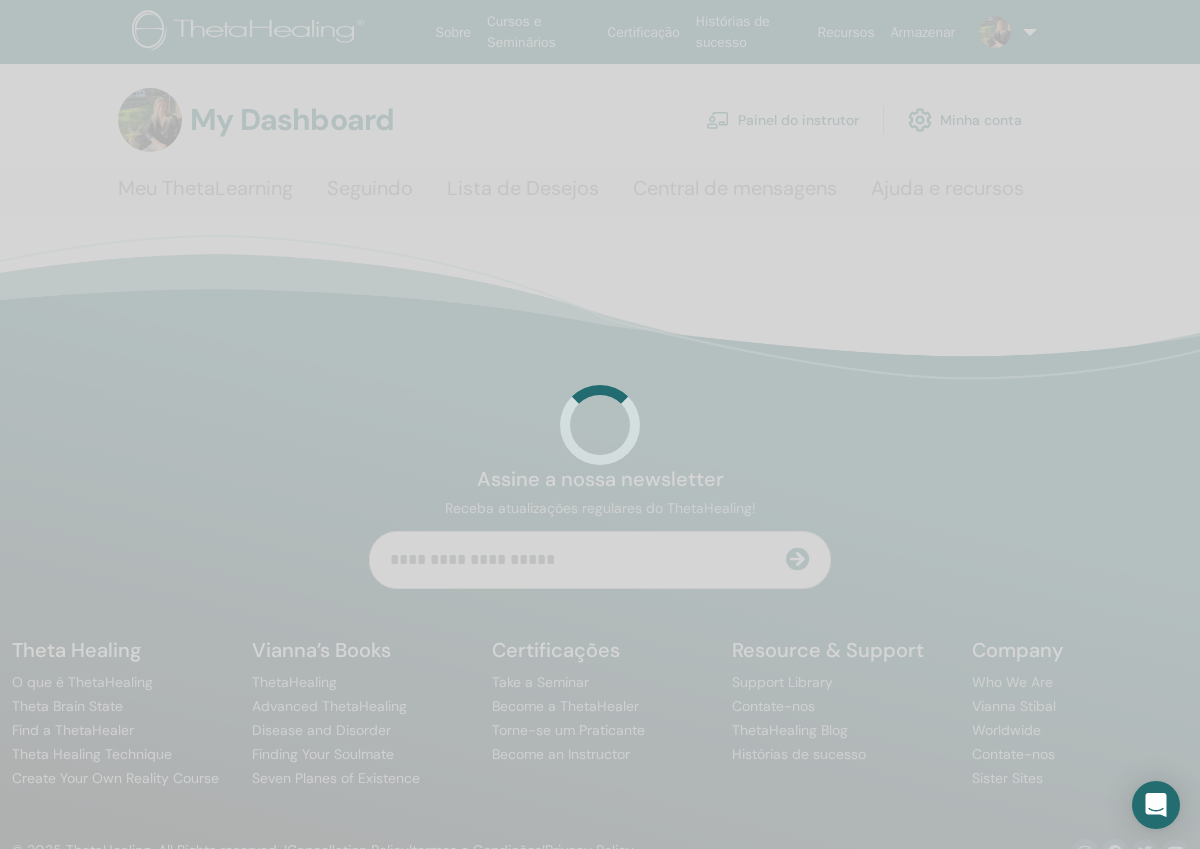 scroll, scrollTop: 0, scrollLeft: 0, axis: both 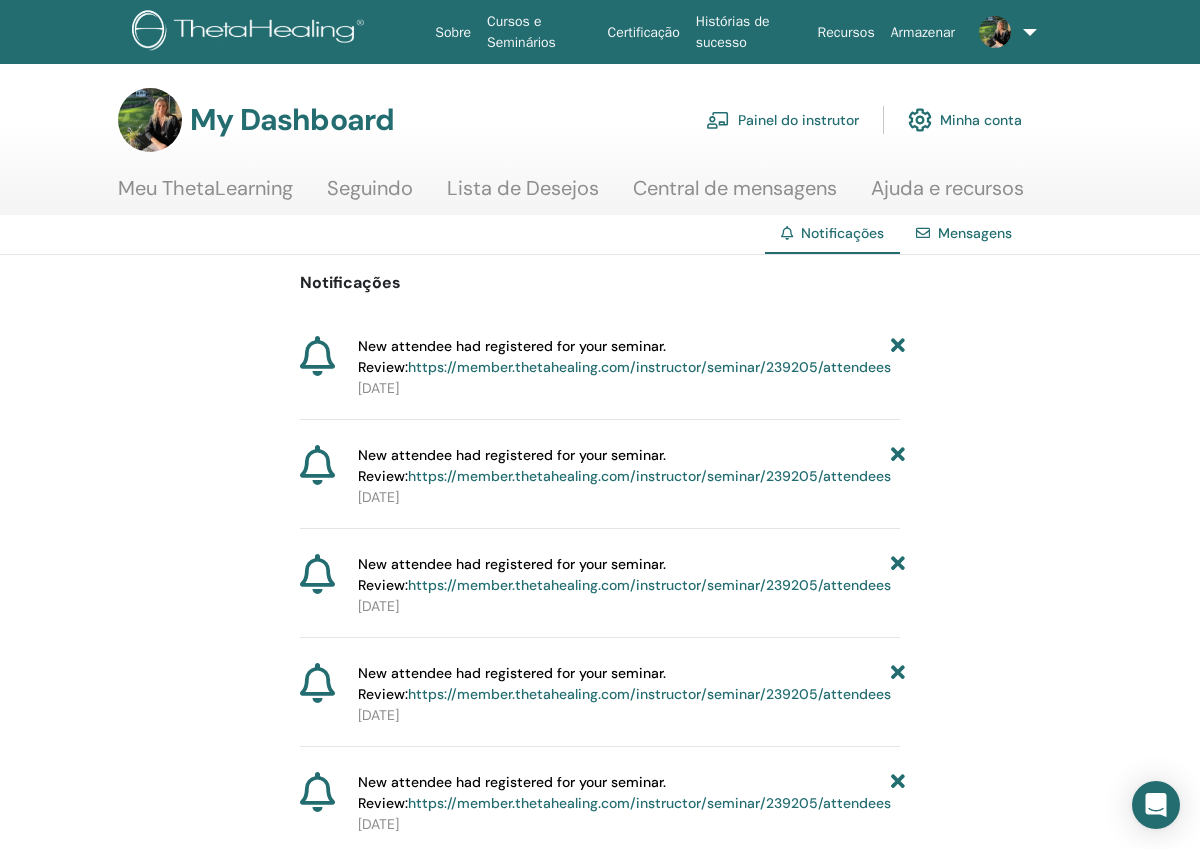 click on "https://member.thetahealing.com/instructor/seminar/239205/attendees" at bounding box center (649, 367) 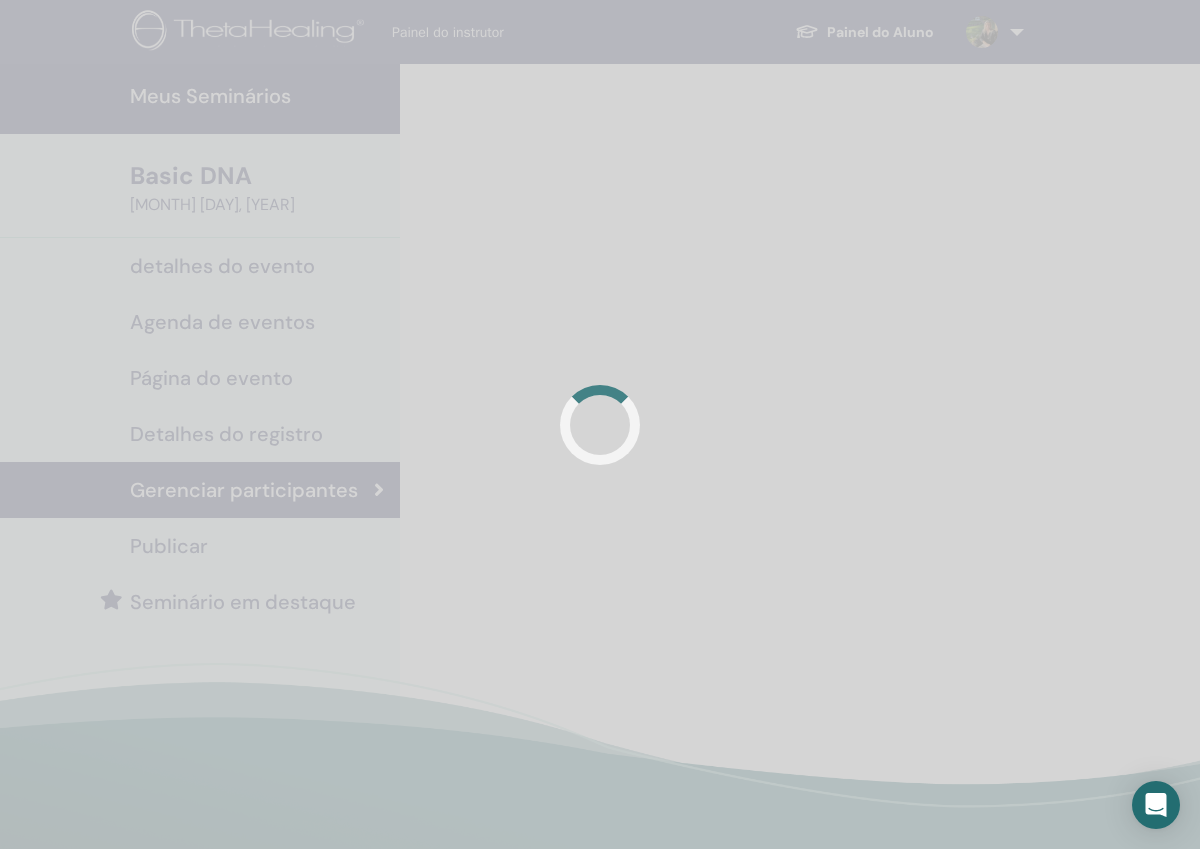 scroll, scrollTop: 0, scrollLeft: 0, axis: both 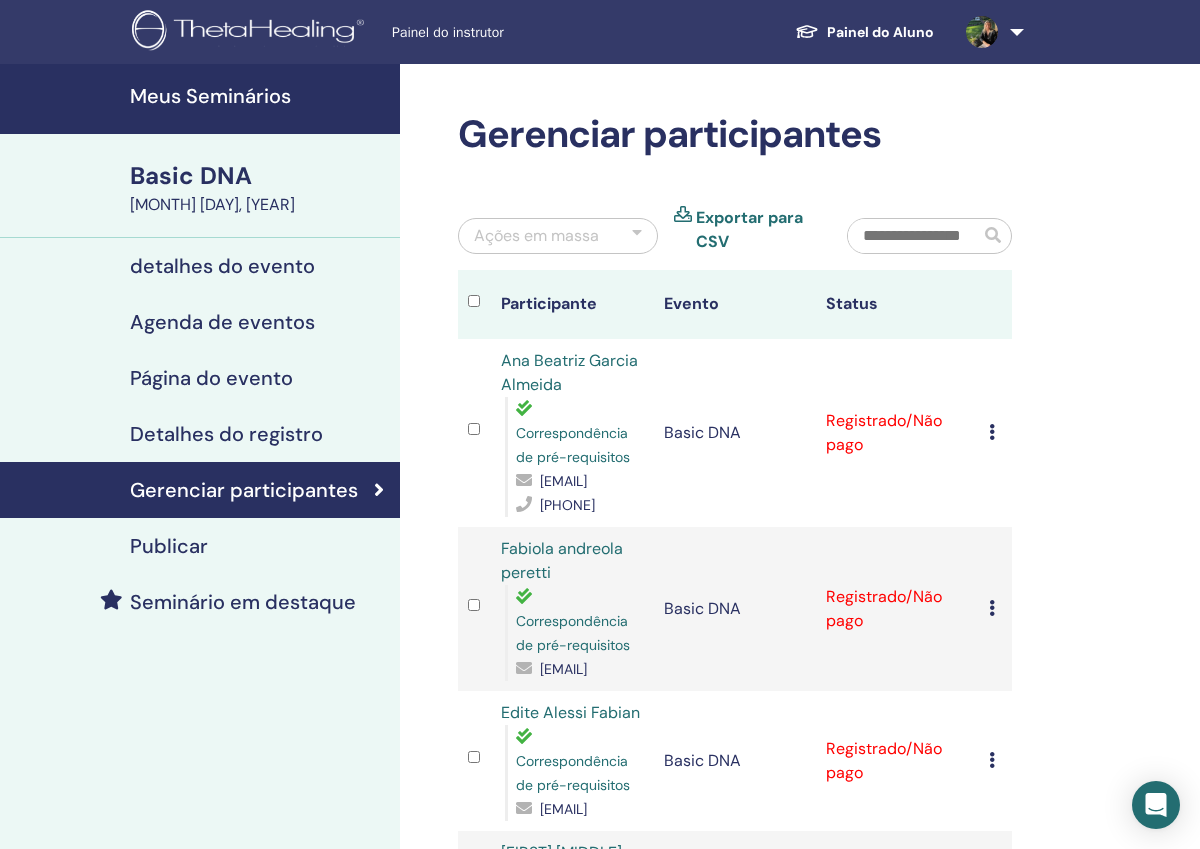 click on "Cancelar registro Não certifique-se automaticamente Marcar como pago Marcar como não pago Marcar como ausente Completar e Certificar Baixar certificado" at bounding box center (995, 433) 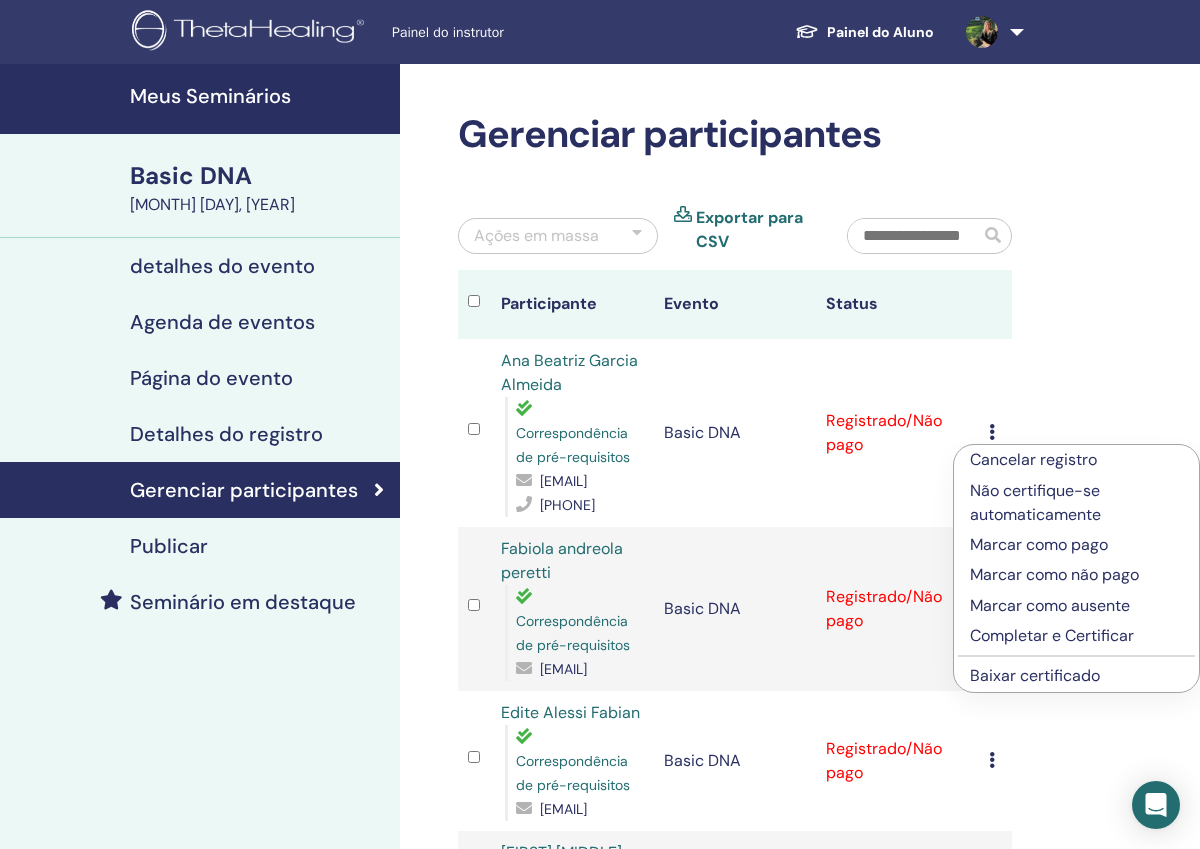 click on "Marcar como pago" at bounding box center (1076, 545) 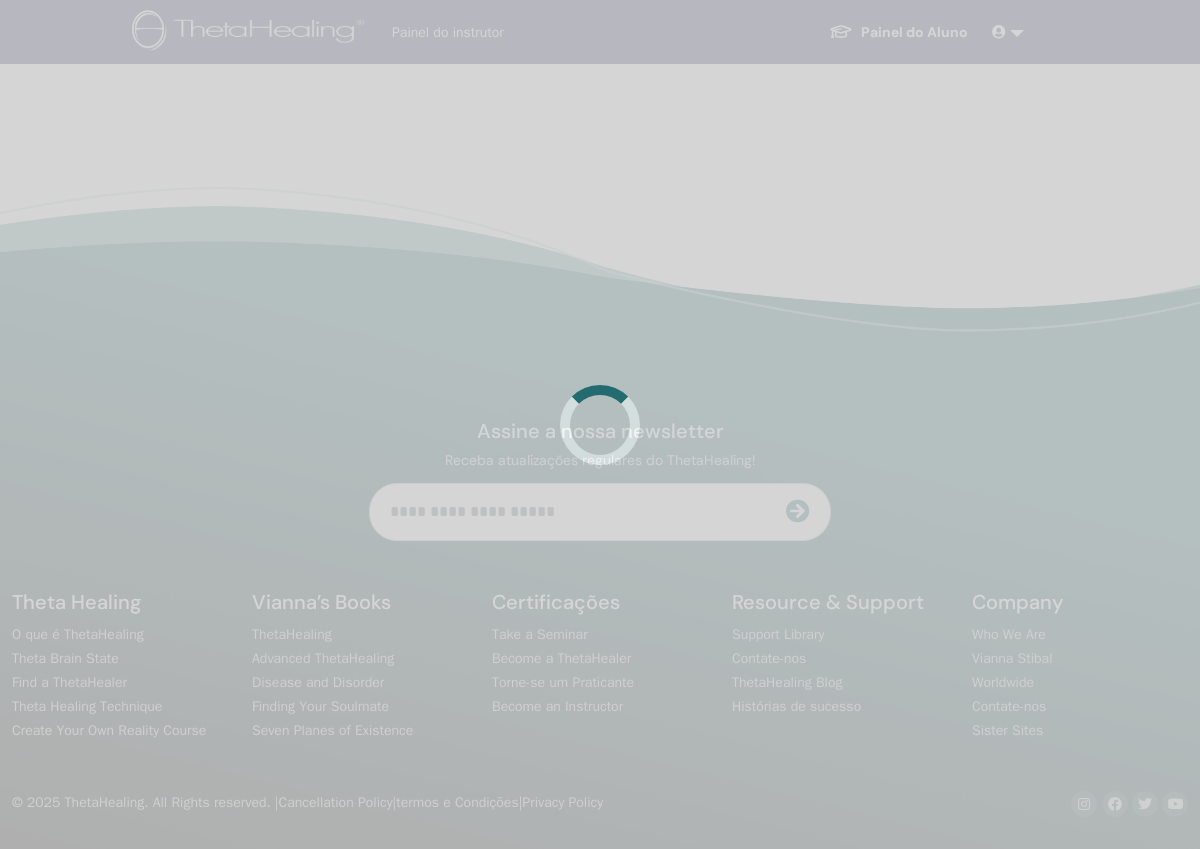 scroll, scrollTop: 0, scrollLeft: 0, axis: both 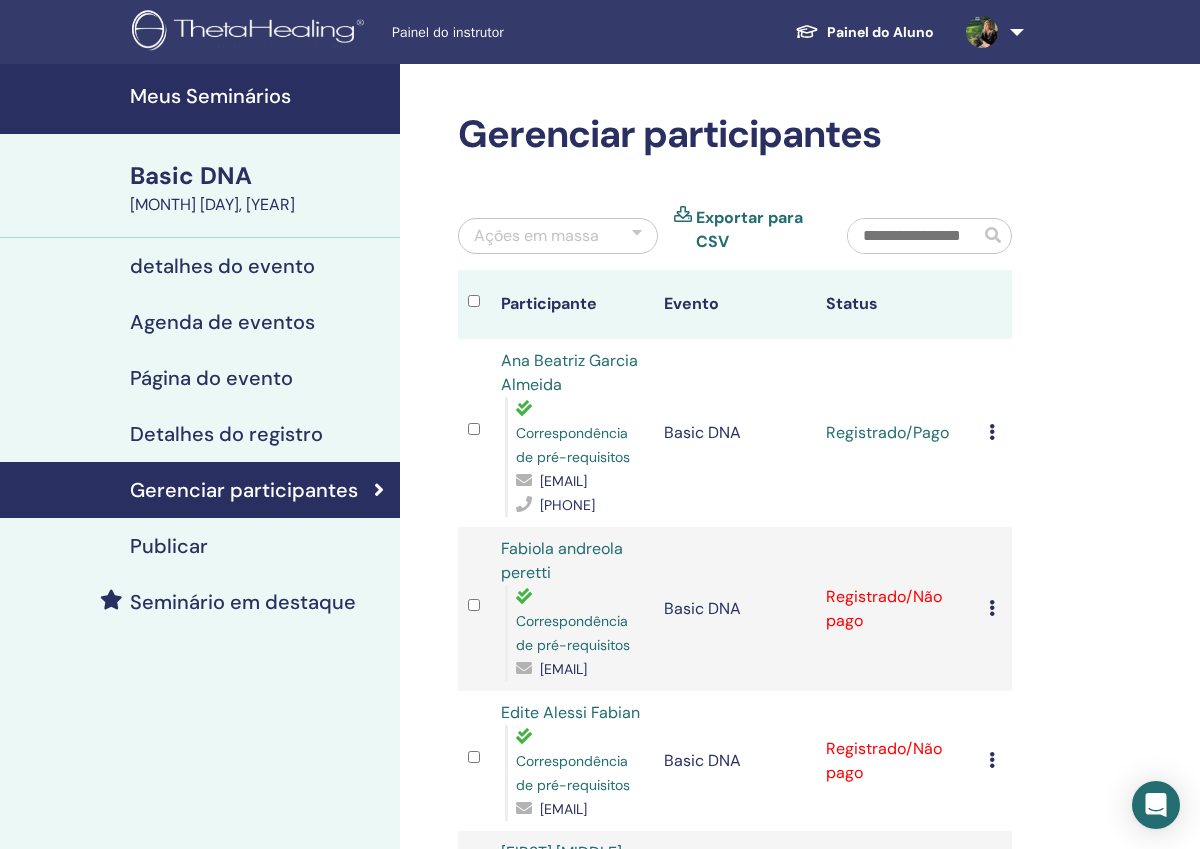 click at bounding box center [992, 432] 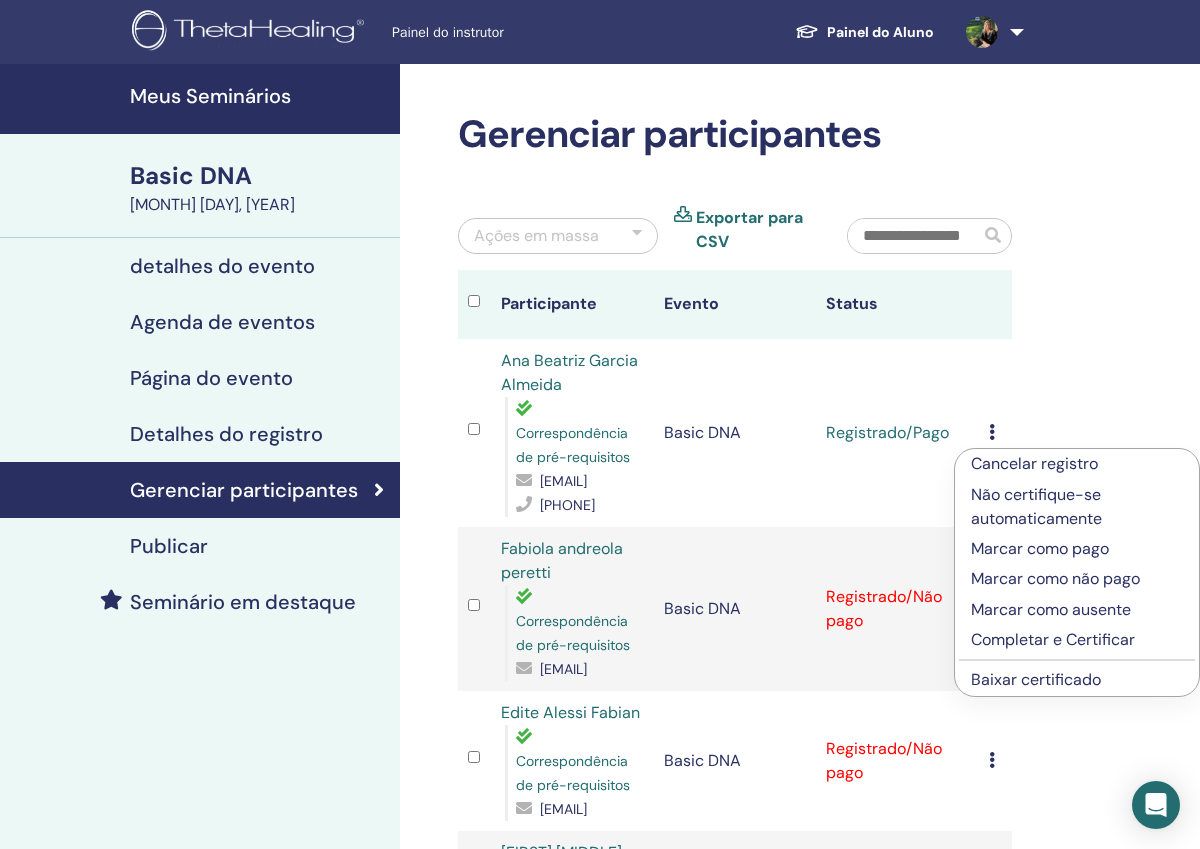 click on "Completar e Certificar" at bounding box center (1077, 640) 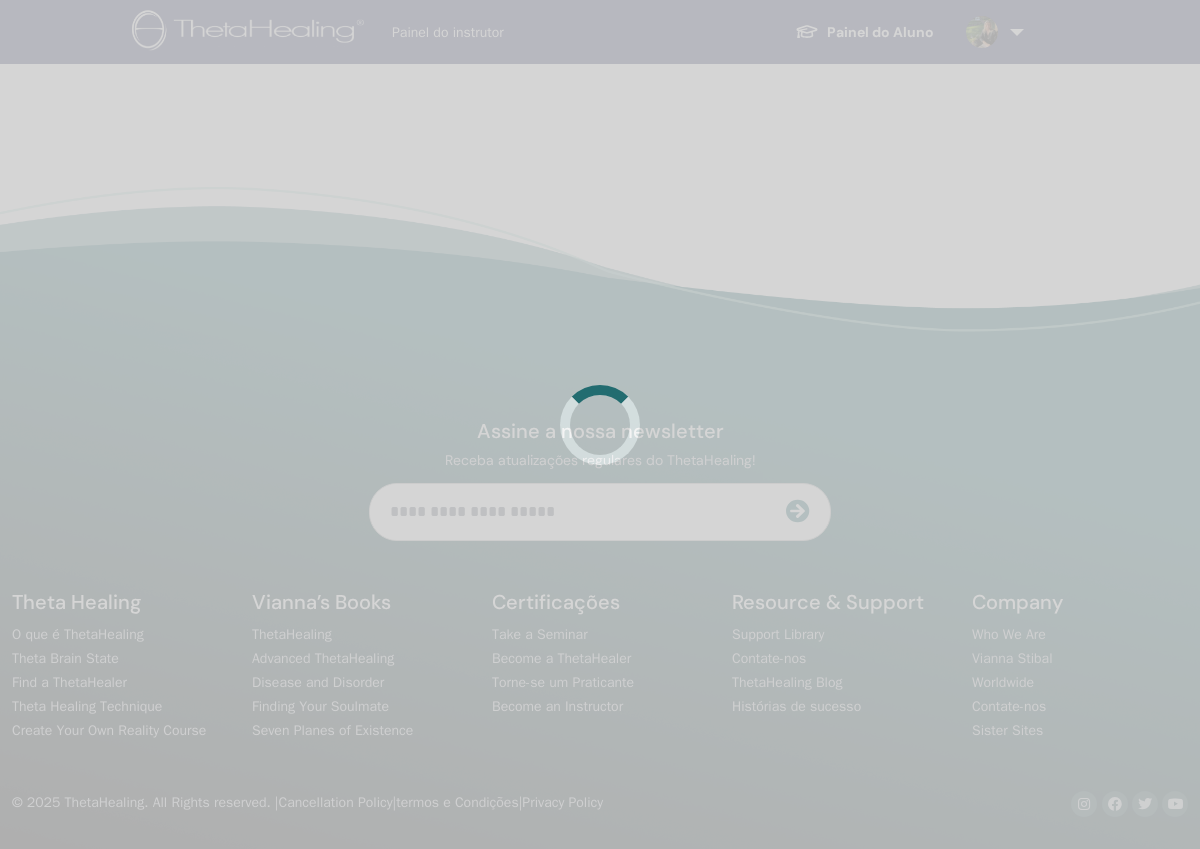 scroll, scrollTop: 0, scrollLeft: 0, axis: both 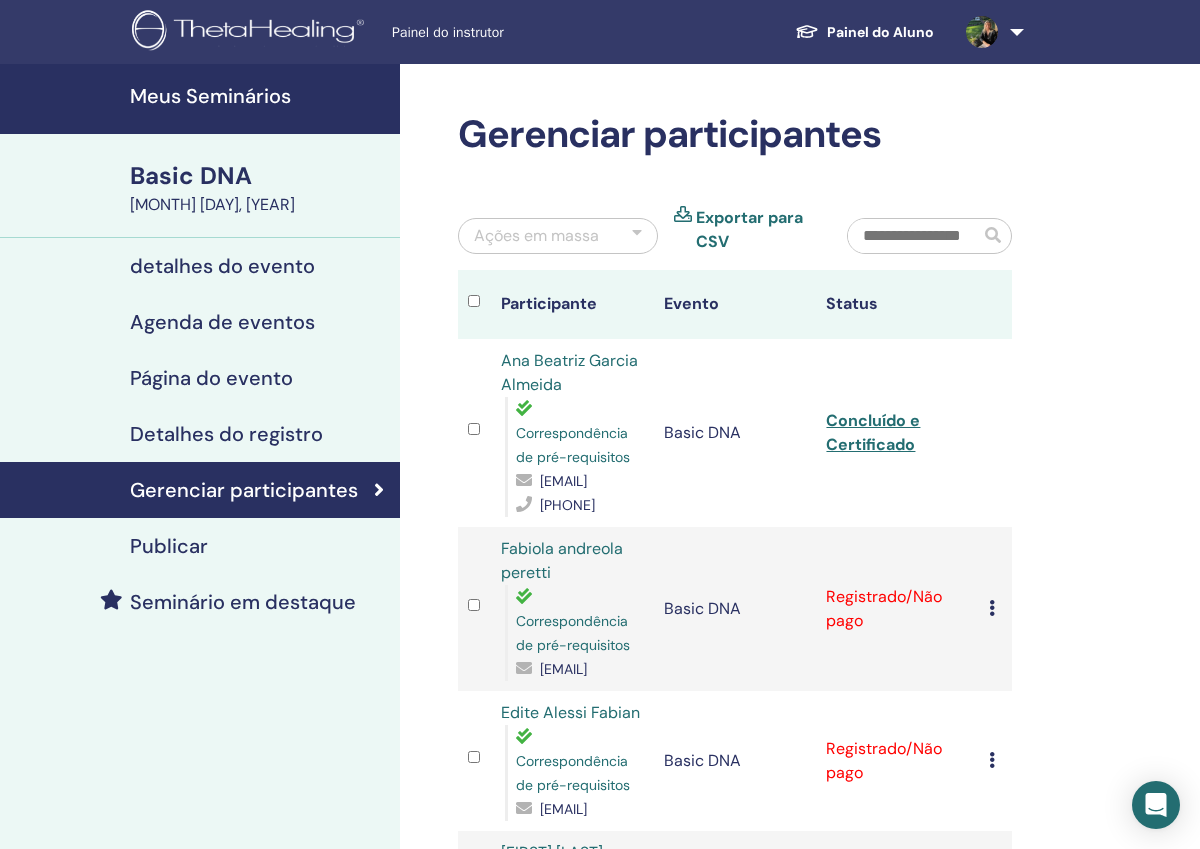 click at bounding box center (992, 608) 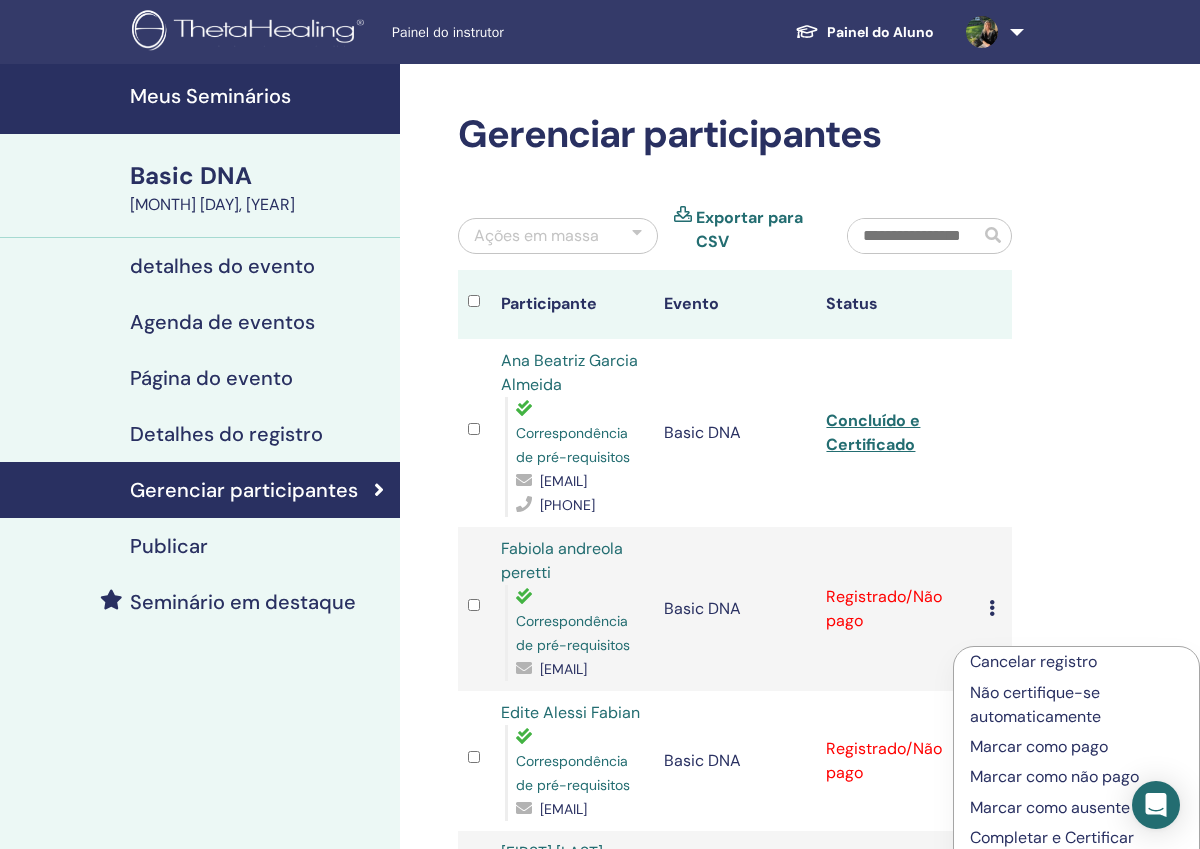 click on "Marcar como pago" at bounding box center [1076, 747] 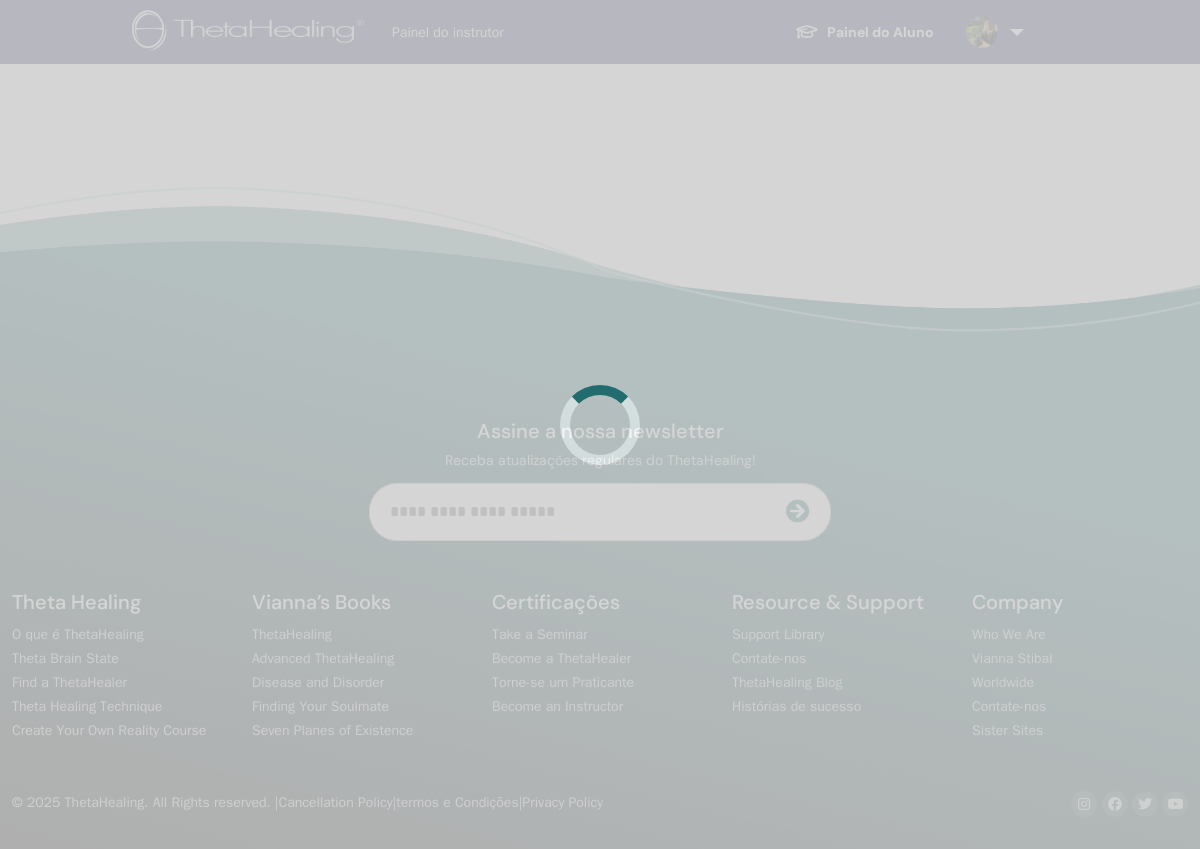 scroll, scrollTop: 0, scrollLeft: 0, axis: both 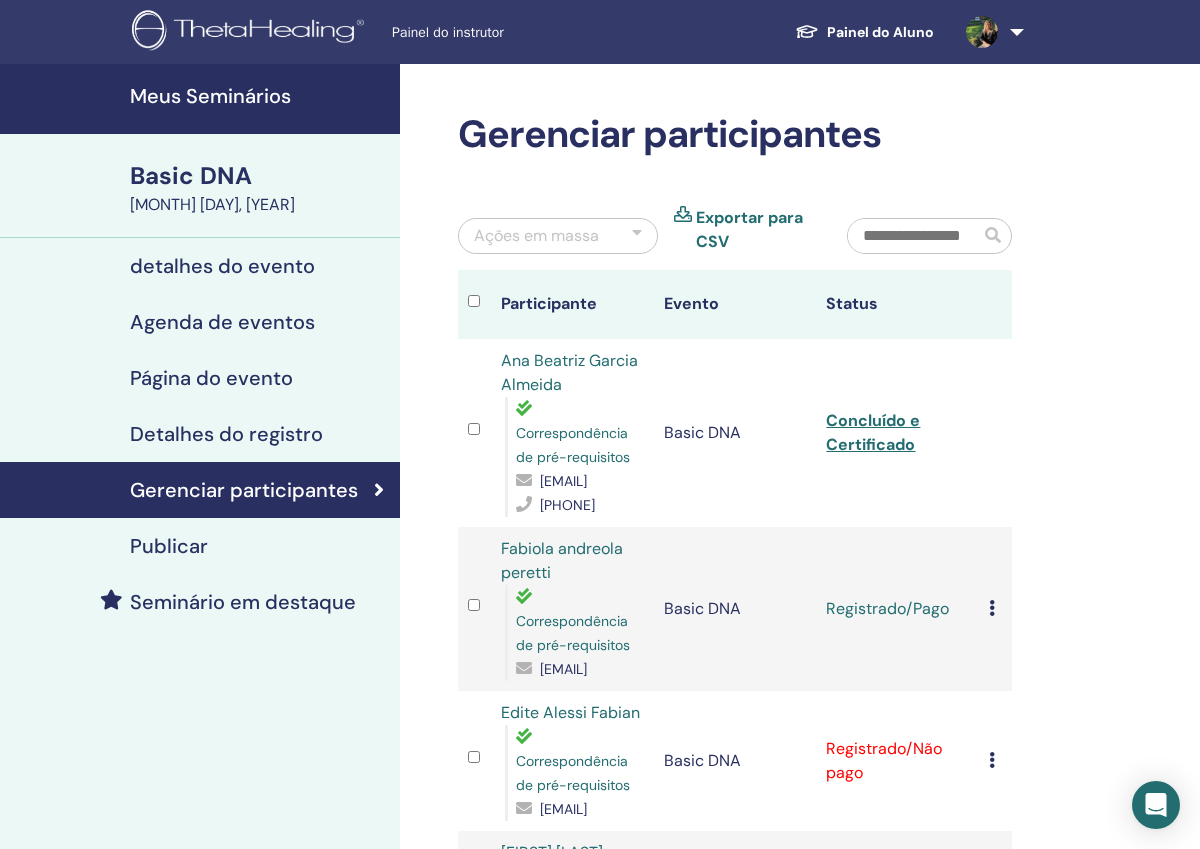 click on "Cancelar registro Não certifique-se automaticamente Marcar como pago Marcar como não pago Marcar como ausente Completar e Certificar Baixar certificado" at bounding box center (995, 609) 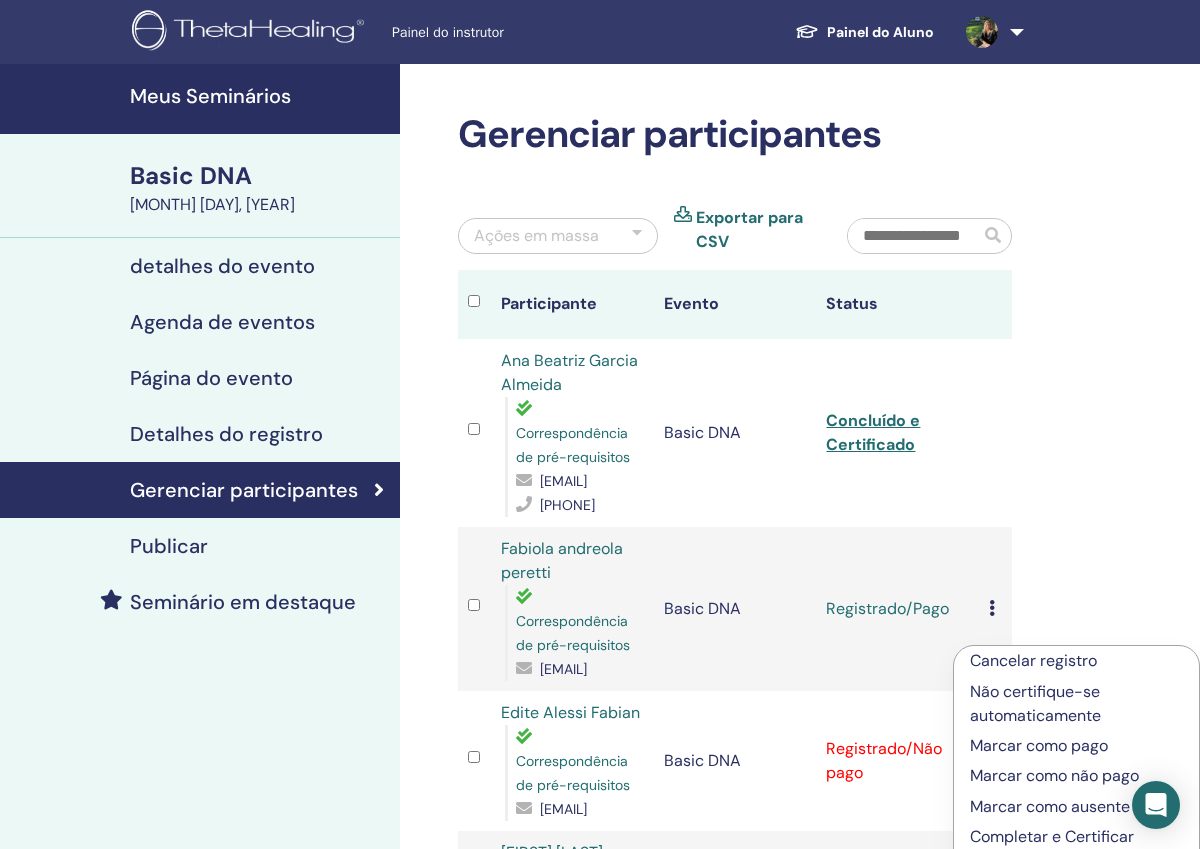 click on "Completar e Certificar" at bounding box center [1076, 837] 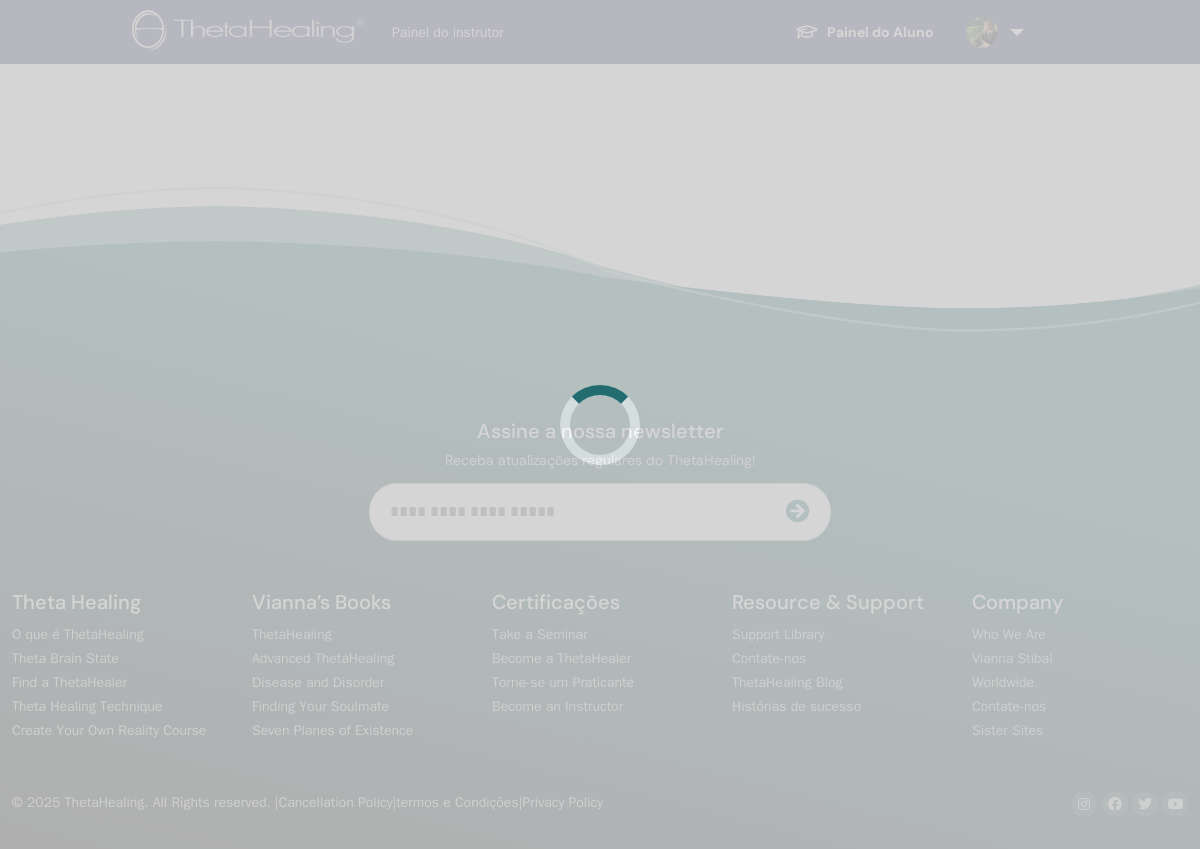 scroll, scrollTop: 0, scrollLeft: 0, axis: both 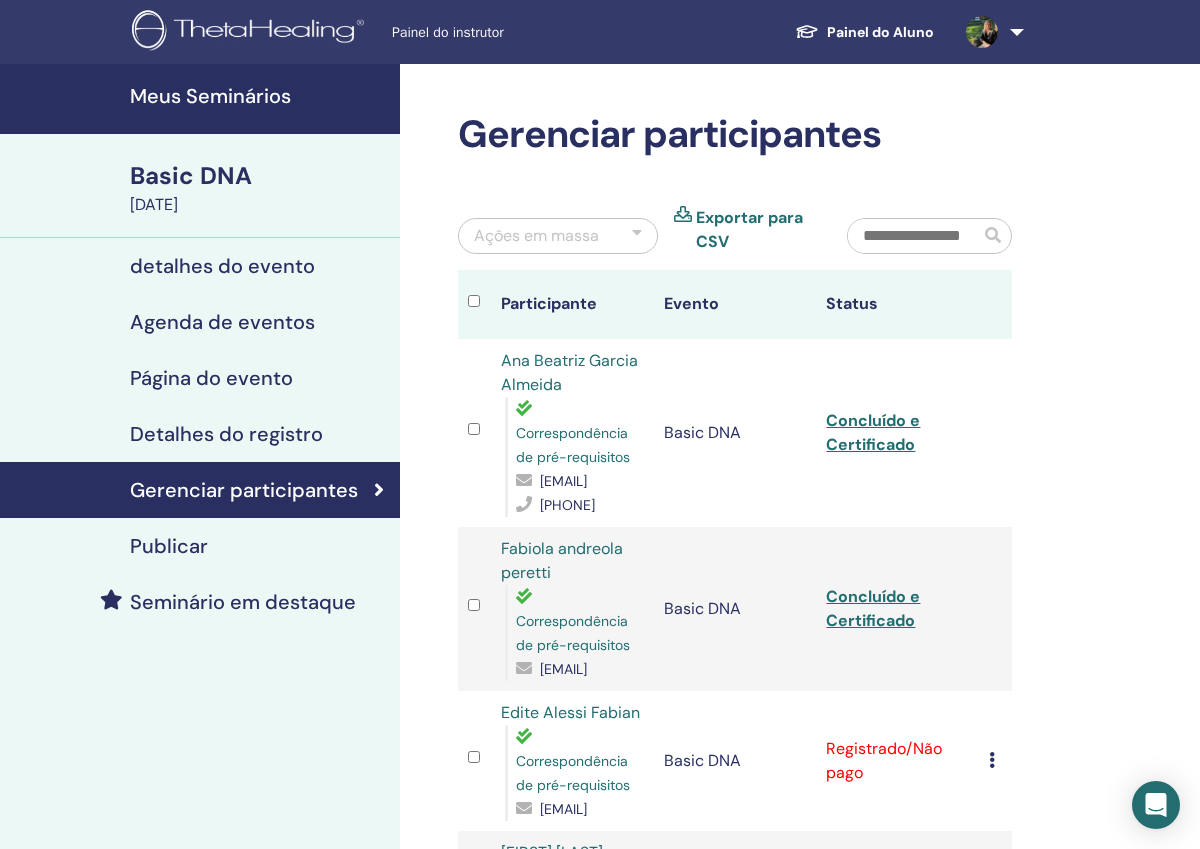 click on "Gerenciar participantes Ações em massa Exportar para CSV Participante Evento Status Ana Beatriz Garcia Almeida Correspondência de pré-requisitos anabgalmeida@gmail.com 51998058461 Basic DNA Concluído e Certificado Fabiola andreola peretti Correspondência de pré-requisitos faperett@gmail.com Basic DNA Concluído e Certificado Edite Alessi Fabian Correspondência de pré-requisitos edi.fabian@hotmail.com Basic DNA Registrado/Não pago Cancelar registro Não certifique-se automaticamente Marcar como pago Marcar como não pago Marcar como ausente Completar e Certificar Baixar certificado Aline Inessa  Sehen Correspondência de pré-requisitos asehen82@gmail.com 55999043156 Basic DNA Registrado/Não pago Cancelar registro Não certifique-se automaticamente Marcar como pago Marcar como não pago Marcar como ausente Completar e Certificar Baixar certificado Roseli De Nadai e Guisato Saia Correspondência de pré-requisitos roselinadai2@gmail.com Basic DNA Registrado/Não pago Cancelar registro Tatiana Veccini" at bounding box center (800, 1577) 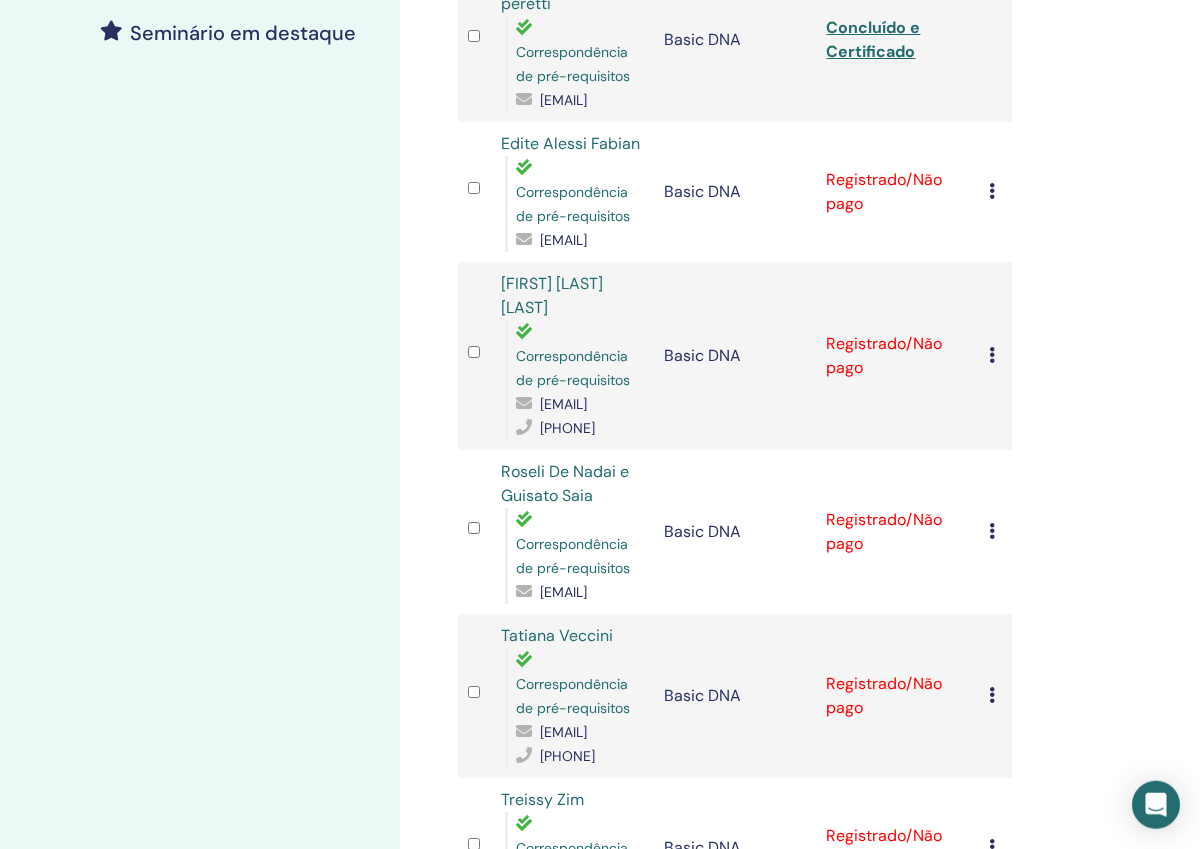 scroll, scrollTop: 581, scrollLeft: 0, axis: vertical 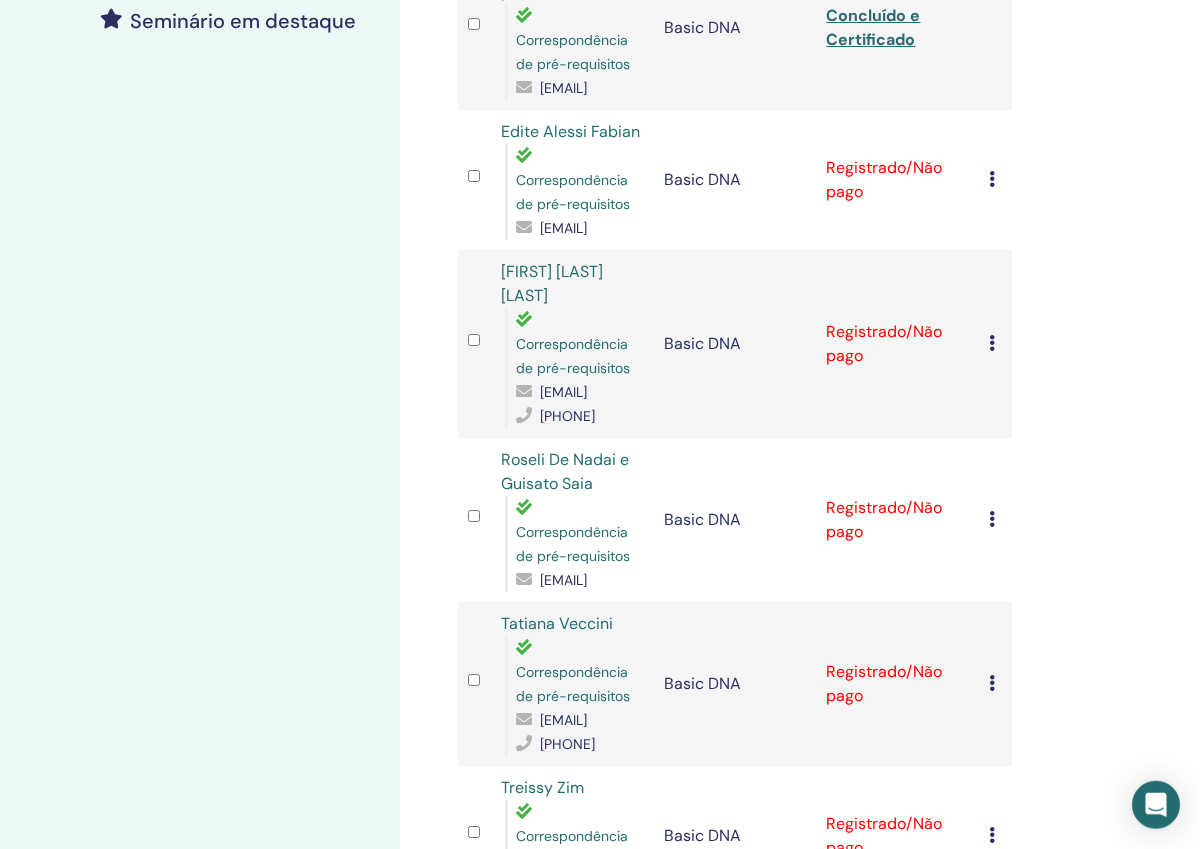 click at bounding box center [992, 179] 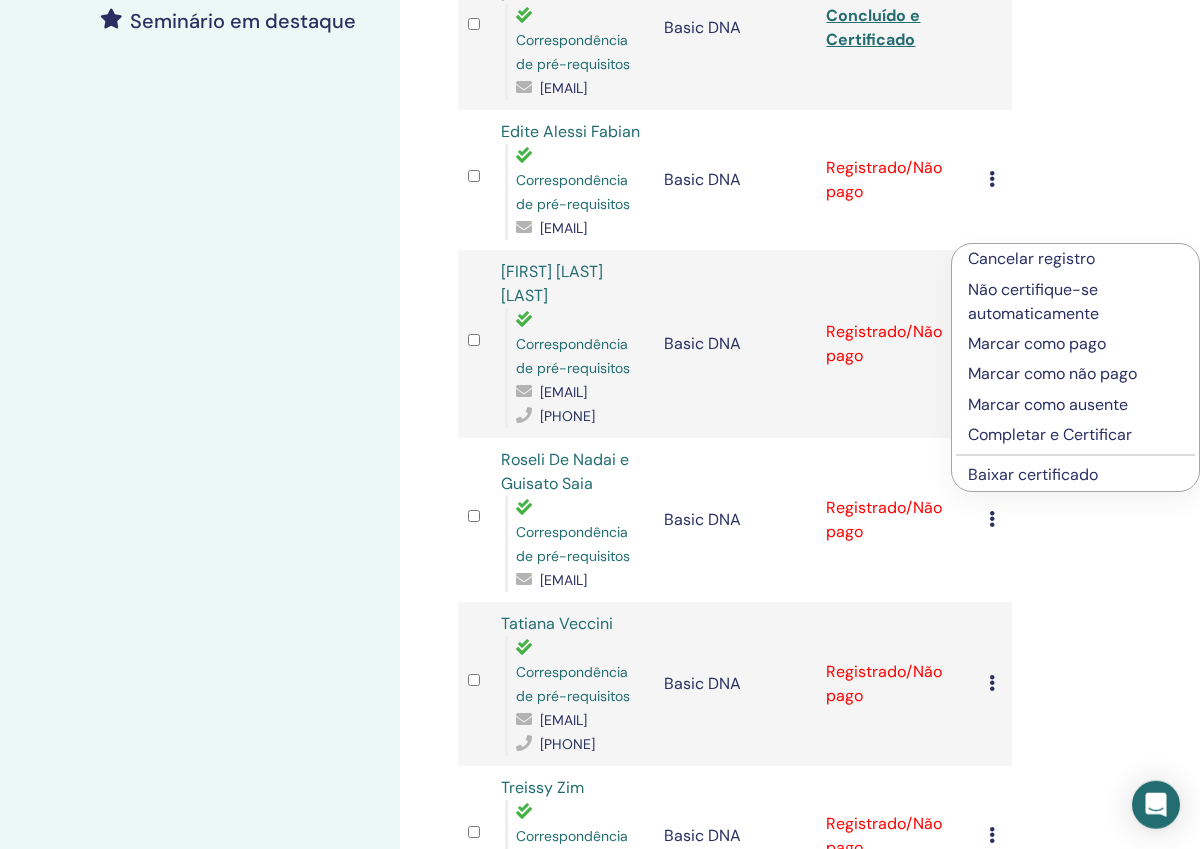 click on "Marcar como pago" at bounding box center [1075, 344] 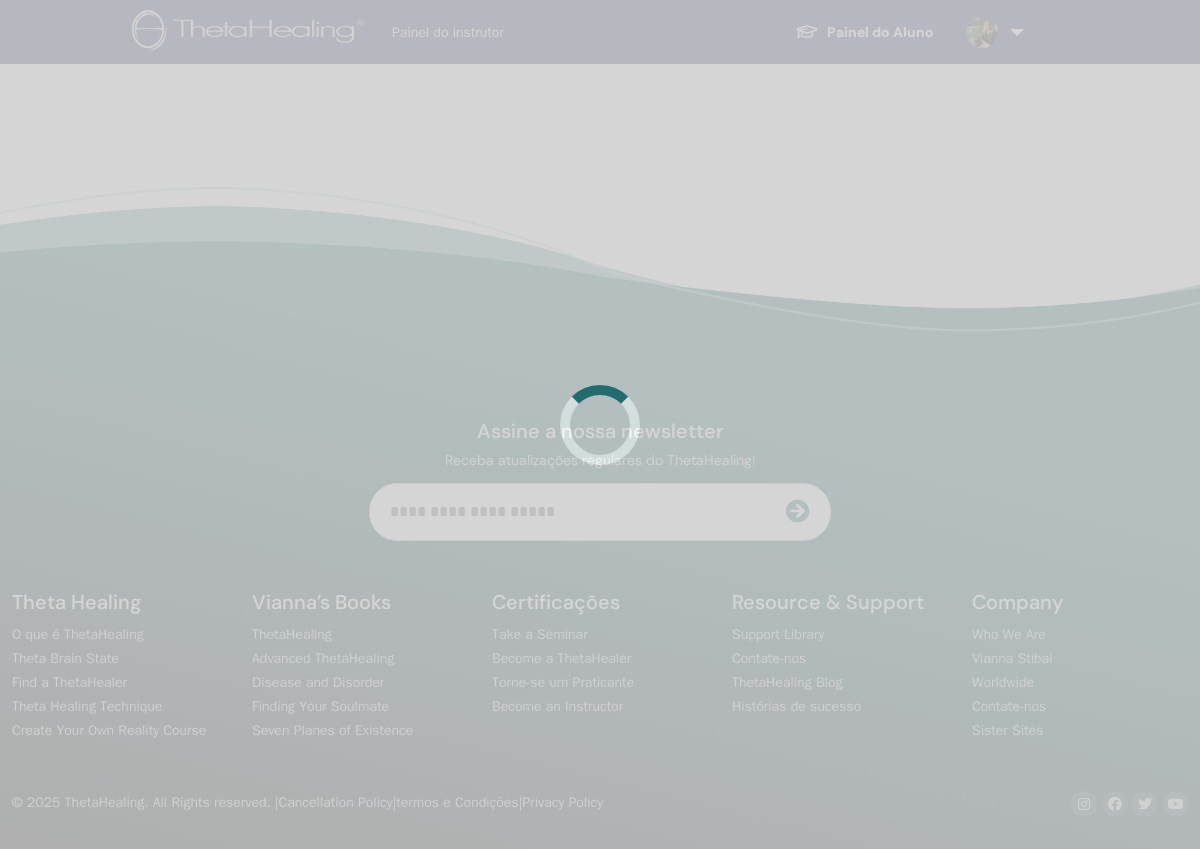scroll, scrollTop: 470, scrollLeft: 0, axis: vertical 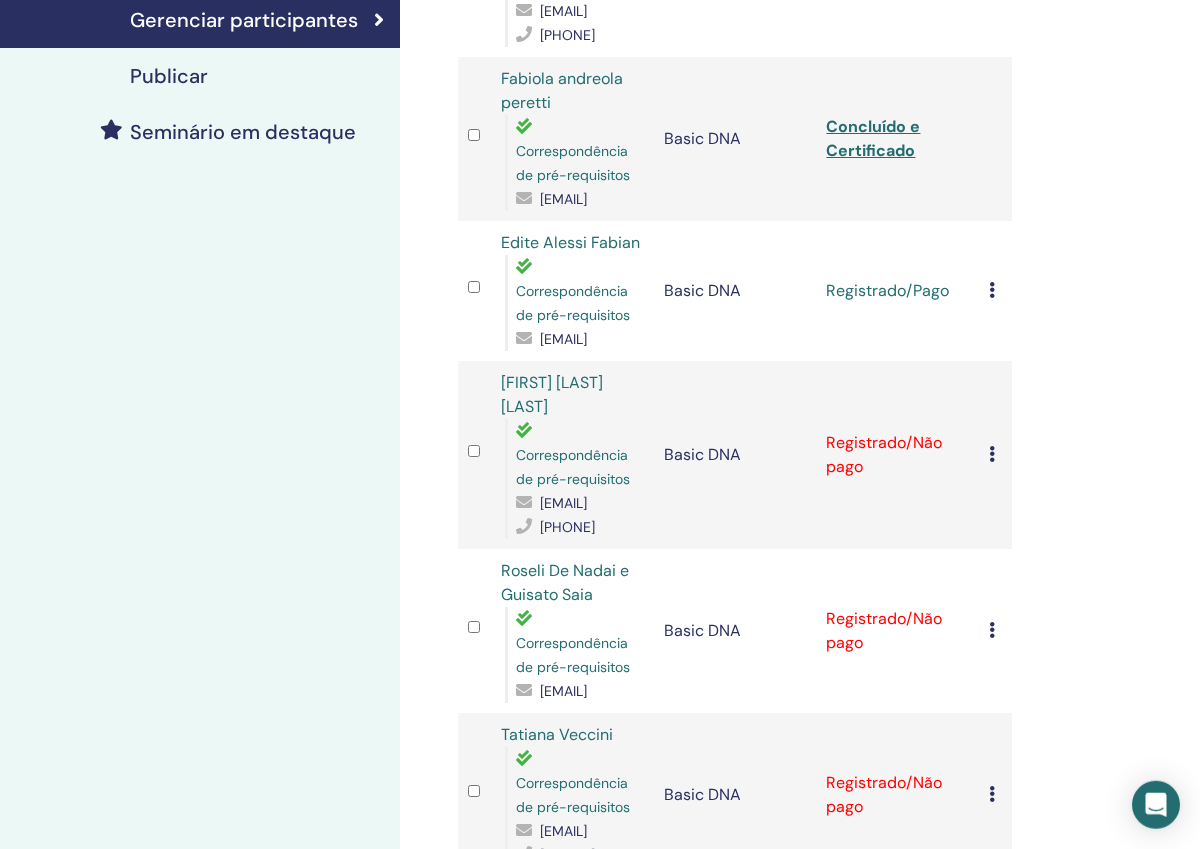 click at bounding box center (992, 290) 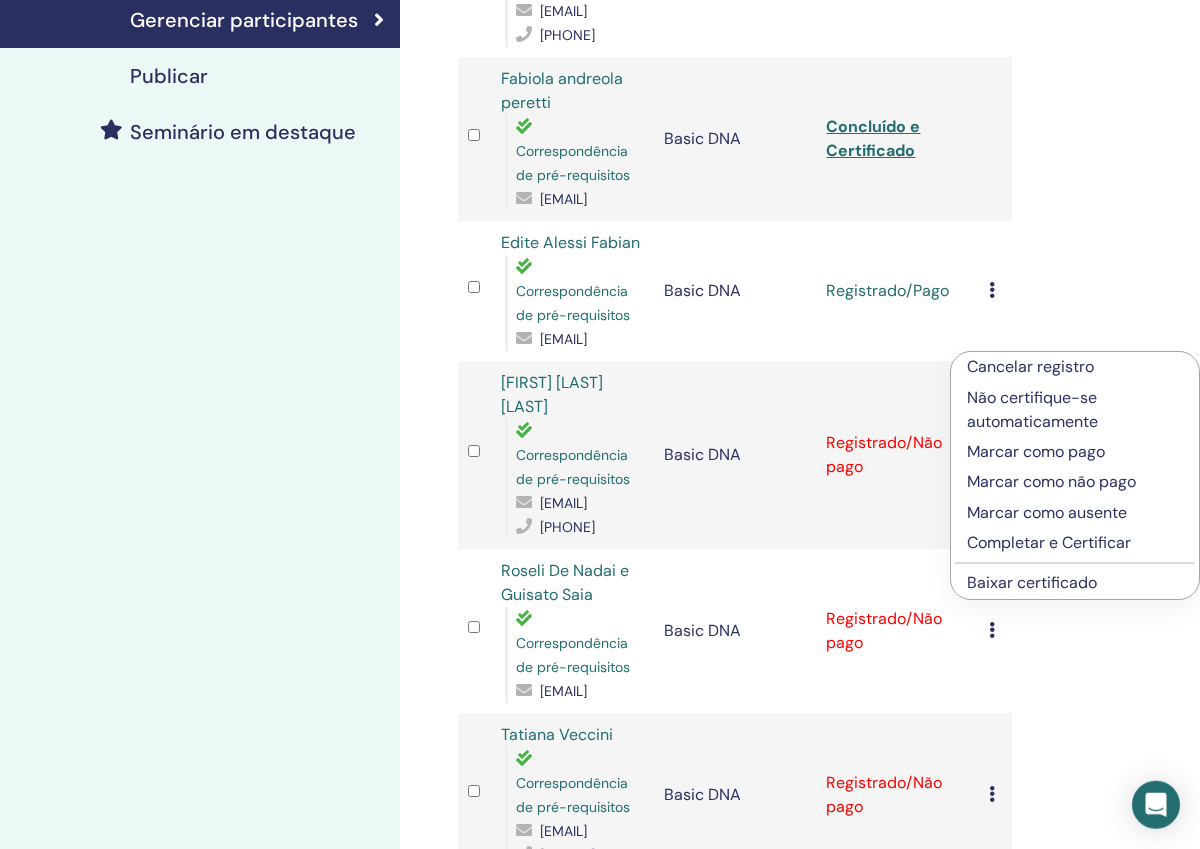 click on "Completar e Certificar" at bounding box center [1075, 543] 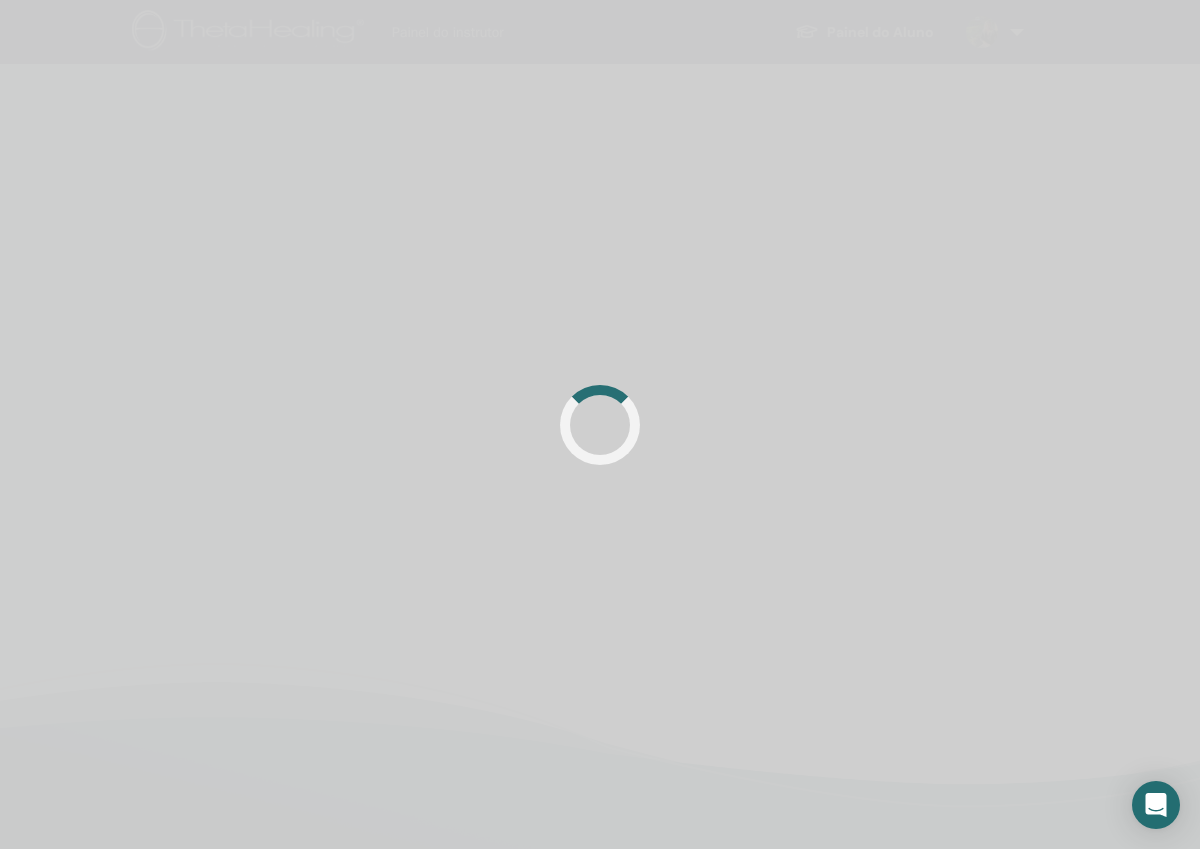 scroll, scrollTop: 470, scrollLeft: 0, axis: vertical 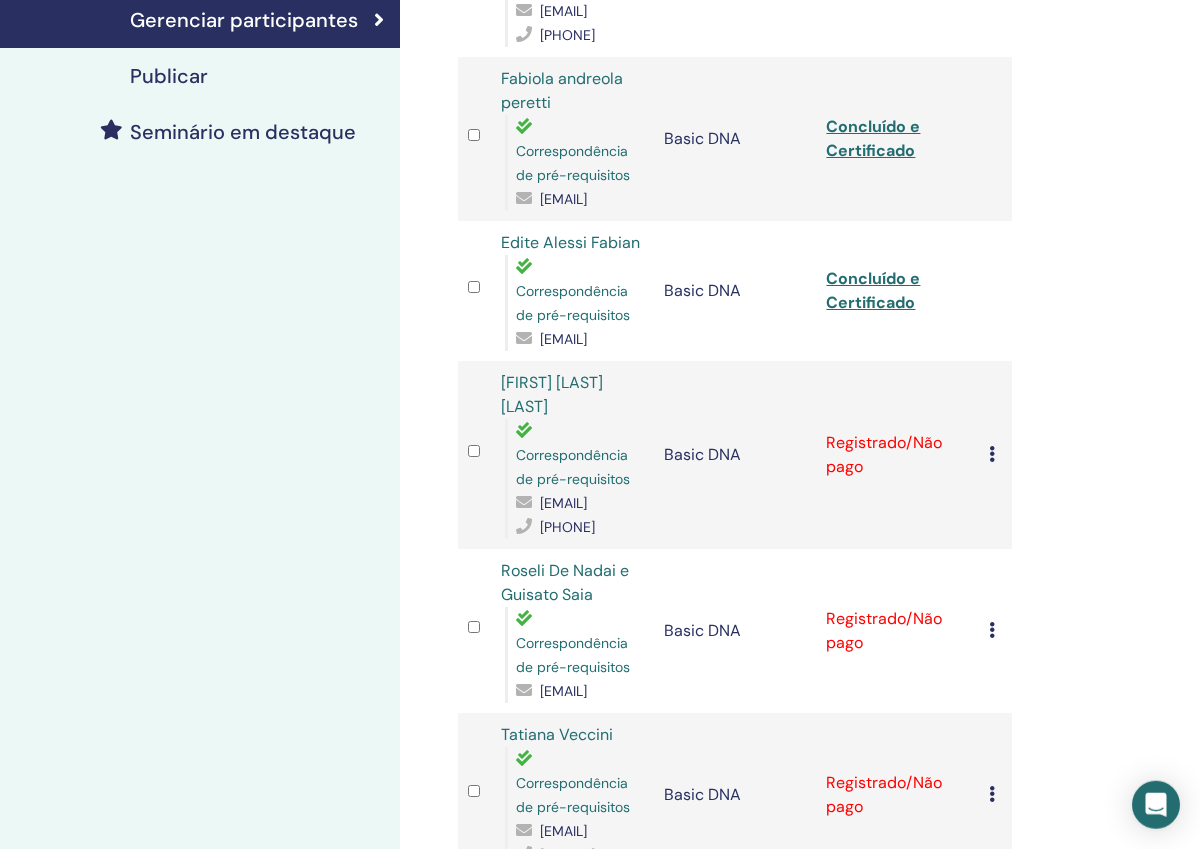 click at bounding box center [992, 454] 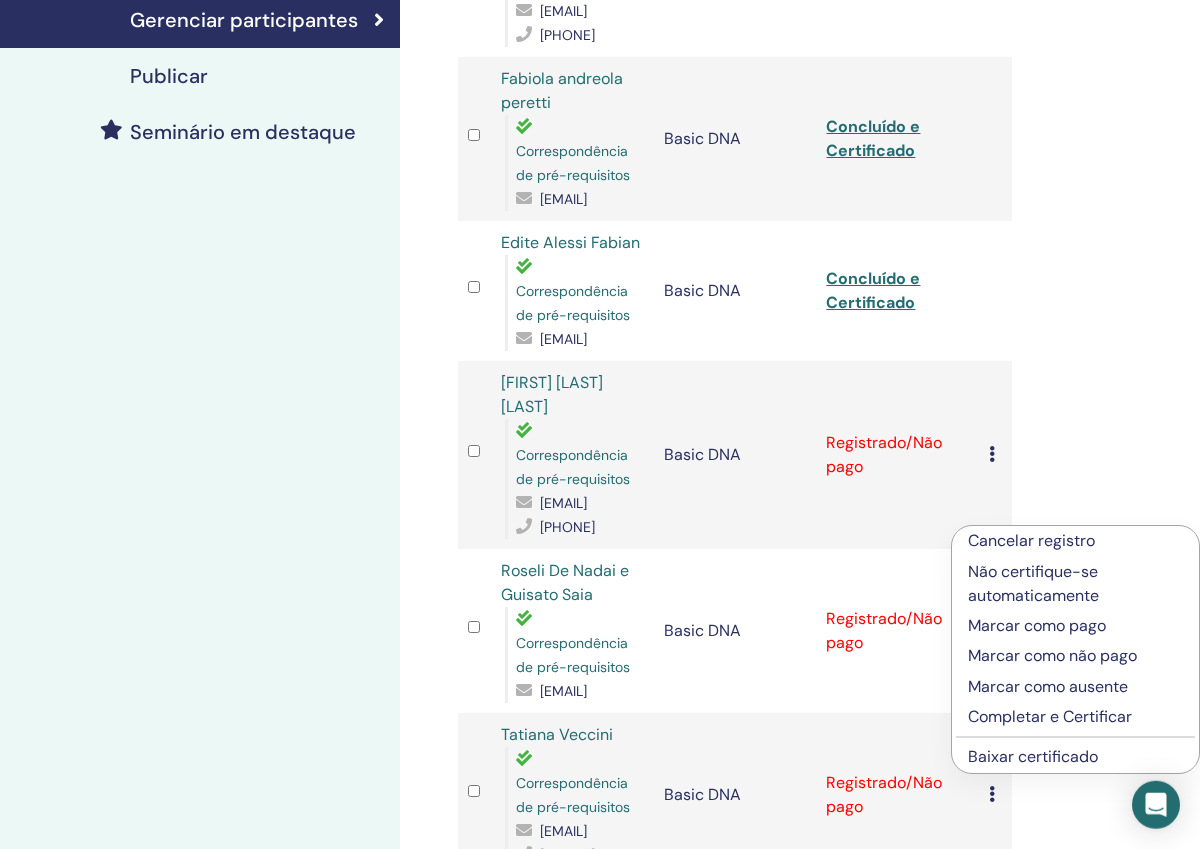 click on "Marcar como pago" at bounding box center (1075, 626) 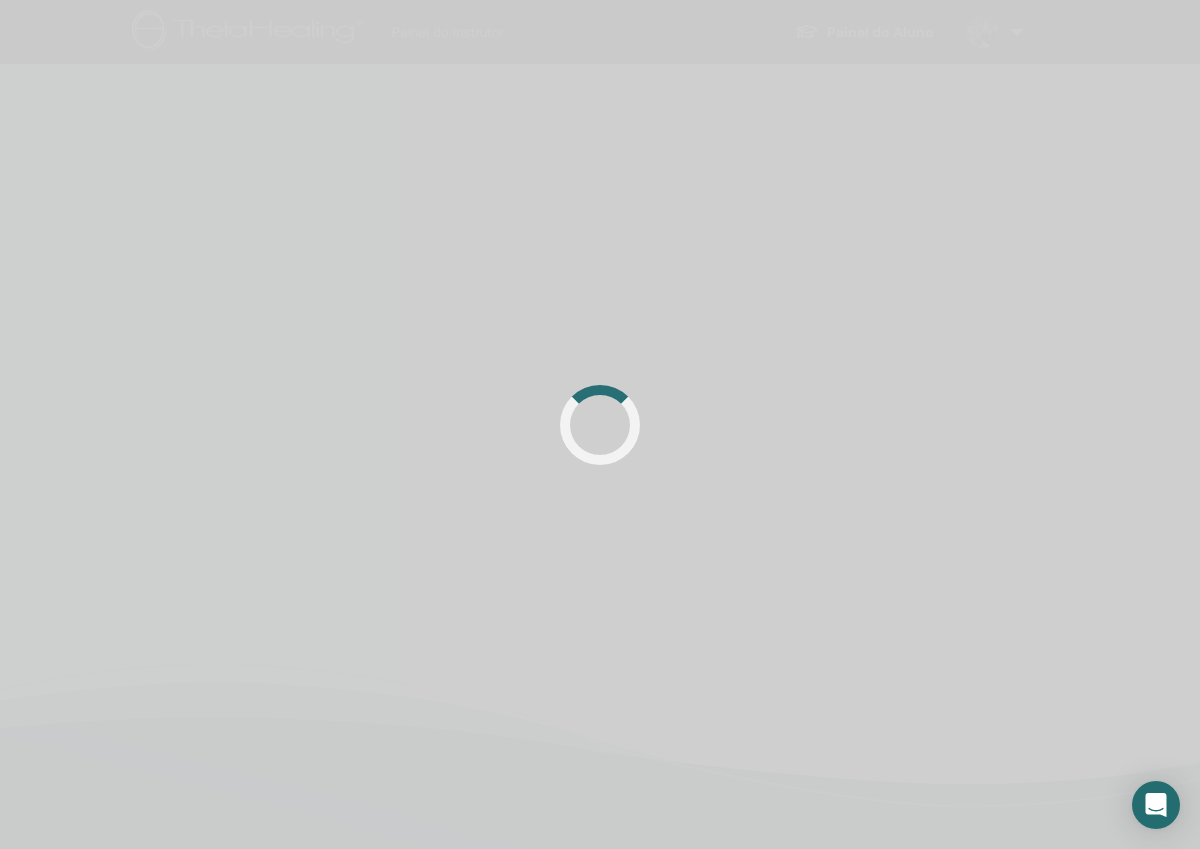 scroll, scrollTop: 470, scrollLeft: 0, axis: vertical 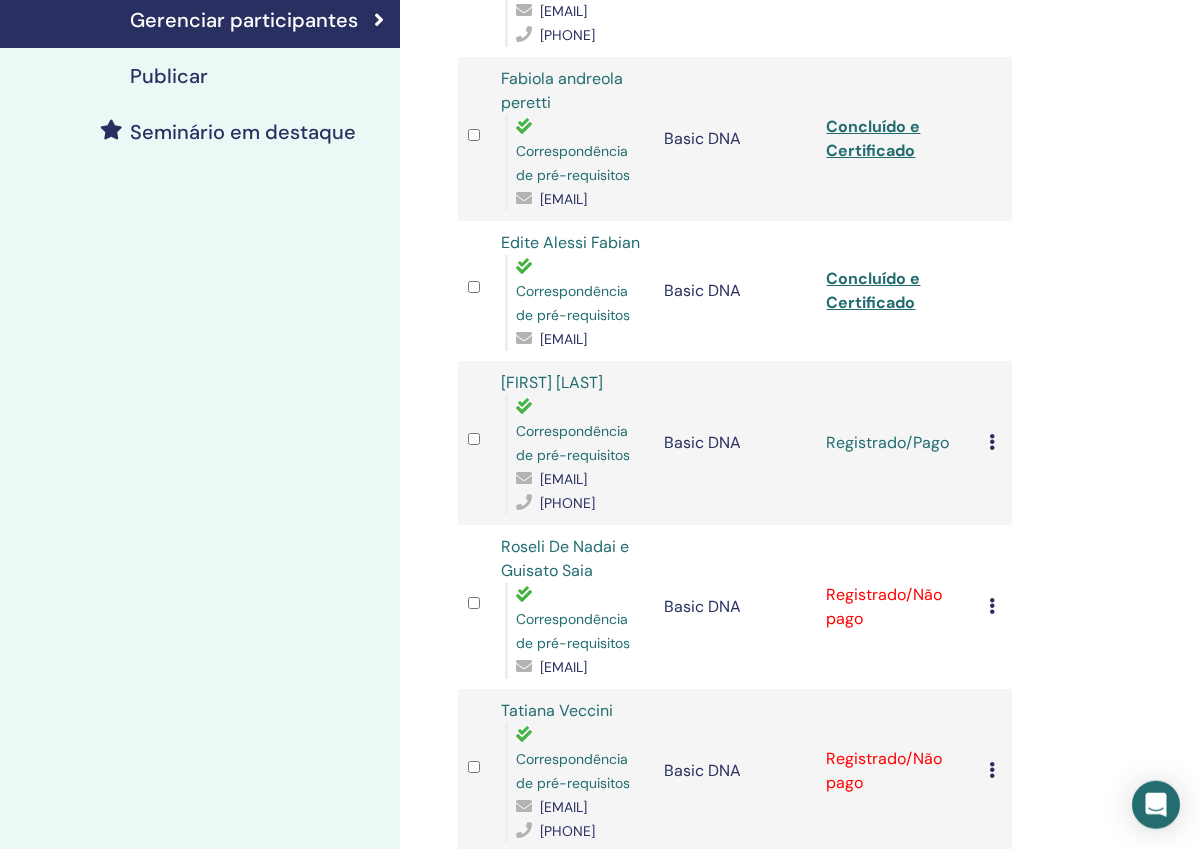 click at bounding box center [992, 442] 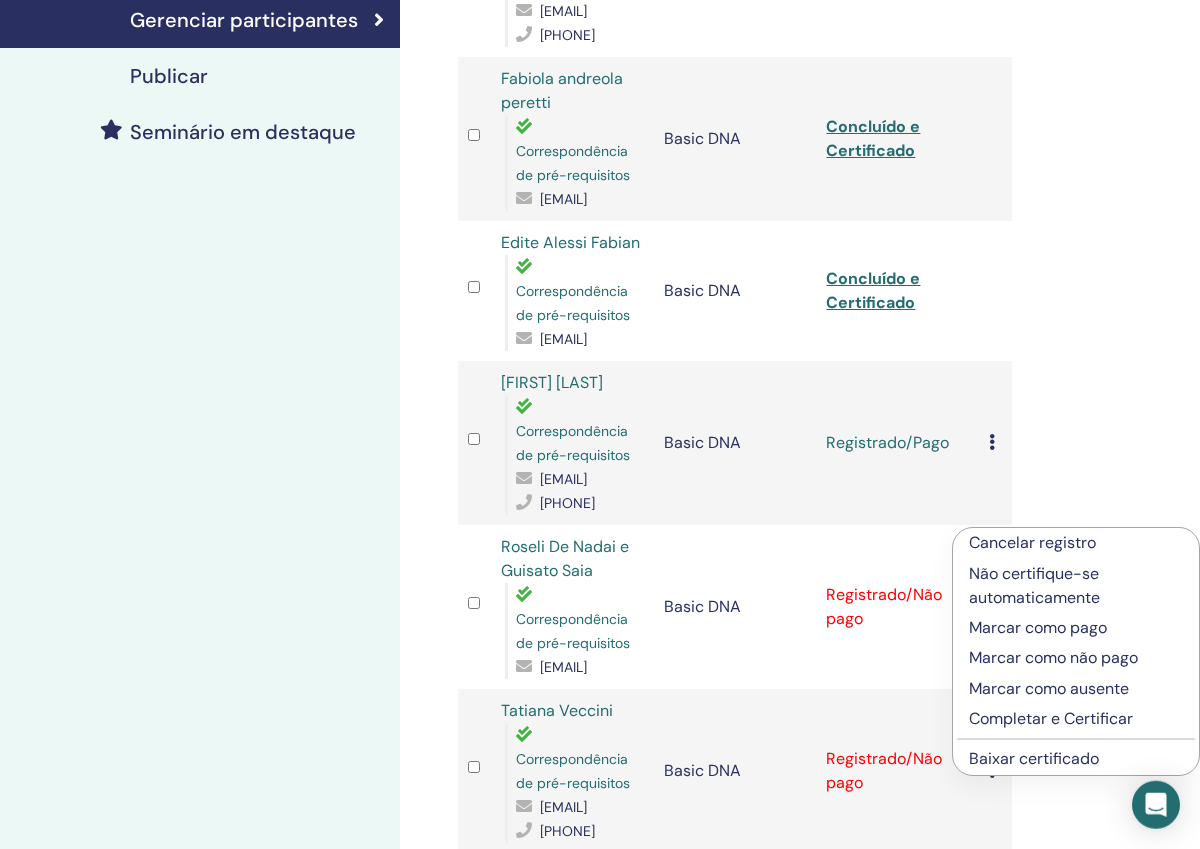 click on "Completar e Certificar" at bounding box center (1076, 719) 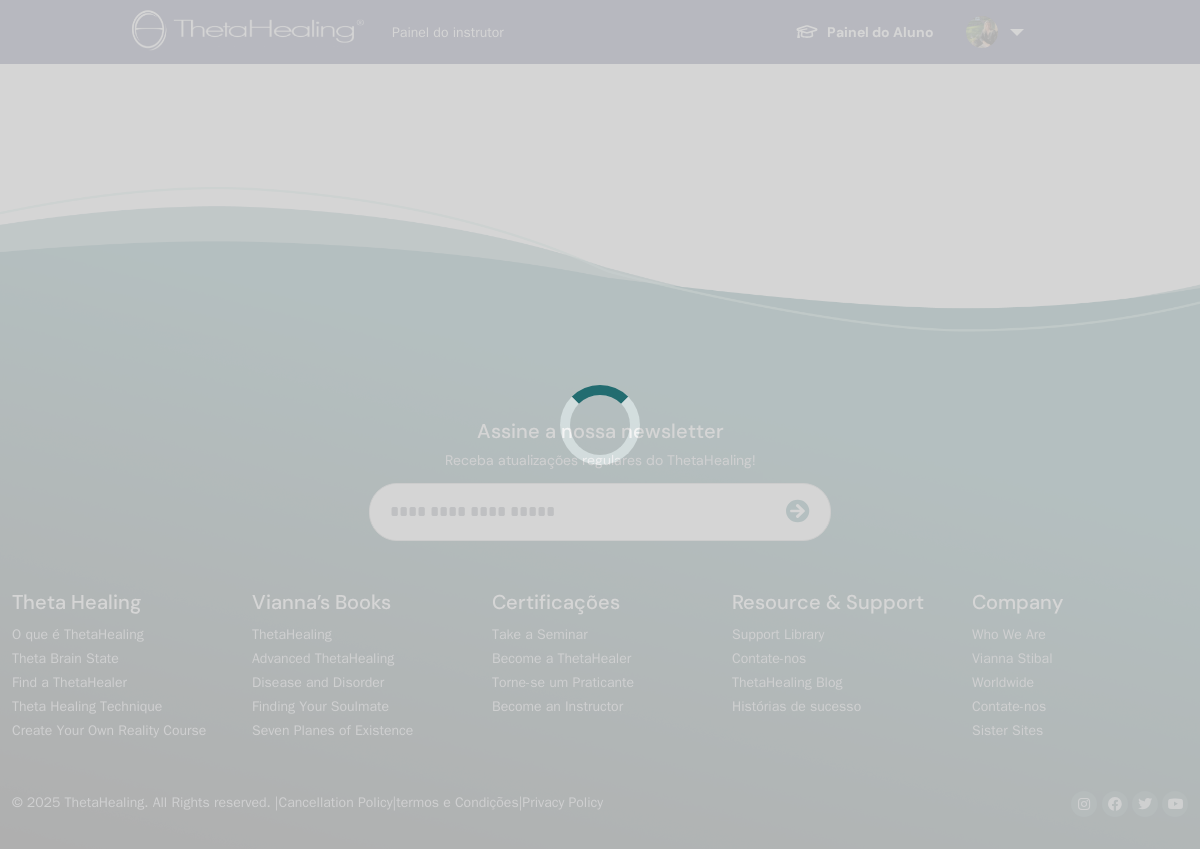 scroll, scrollTop: 470, scrollLeft: 0, axis: vertical 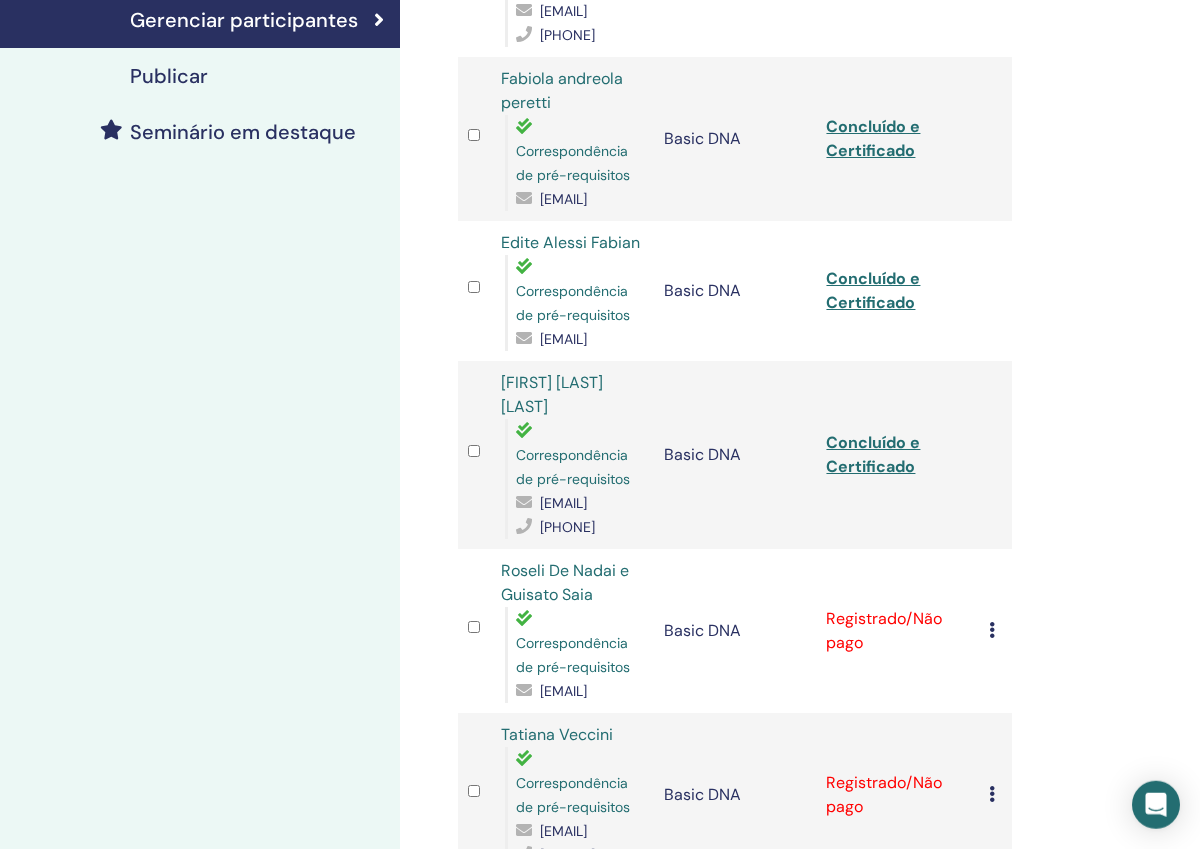 click on "Gerenciar participantes Ações em massa Exportar para CSV Participante Evento Status [FIRST] [LAST] [LAST] Correspondência de pré-requisitos [EMAIL] [PHONE] Basic DNA Concluído e Certificado [FIRST] [LAST] [LAST] Correspondência de pré-requisitos [EMAIL] Basic DNA Concluído e Certificado [FIRST] [LAST] [LAST] Correspondência de pré-requisitos [EMAIL] Basic DNA Concluído e Certificado [FIRST] [LAST] [LAST] Correspondência de pré-requisitos [EMAIL] [PHONE] Basic DNA Concluído e Certificado [FIRST] [LAST] [LAST] Correspondência de pré-requisitos [EMAIL] Basic DNA Registrado/Não pago Cancelar registro Não certifique-se automaticamente Marcar como pago Marcar como não pago Marcar como ausente Completar e Certificar Baixar certificado [FIRST] [LAST] Correspondência de pré-requisitos [EMAIL] [PHONE] Basic DNA Registrado/Não pago Cancelar registro Não certifique-se automaticamente 1" at bounding box center [800, 1107] 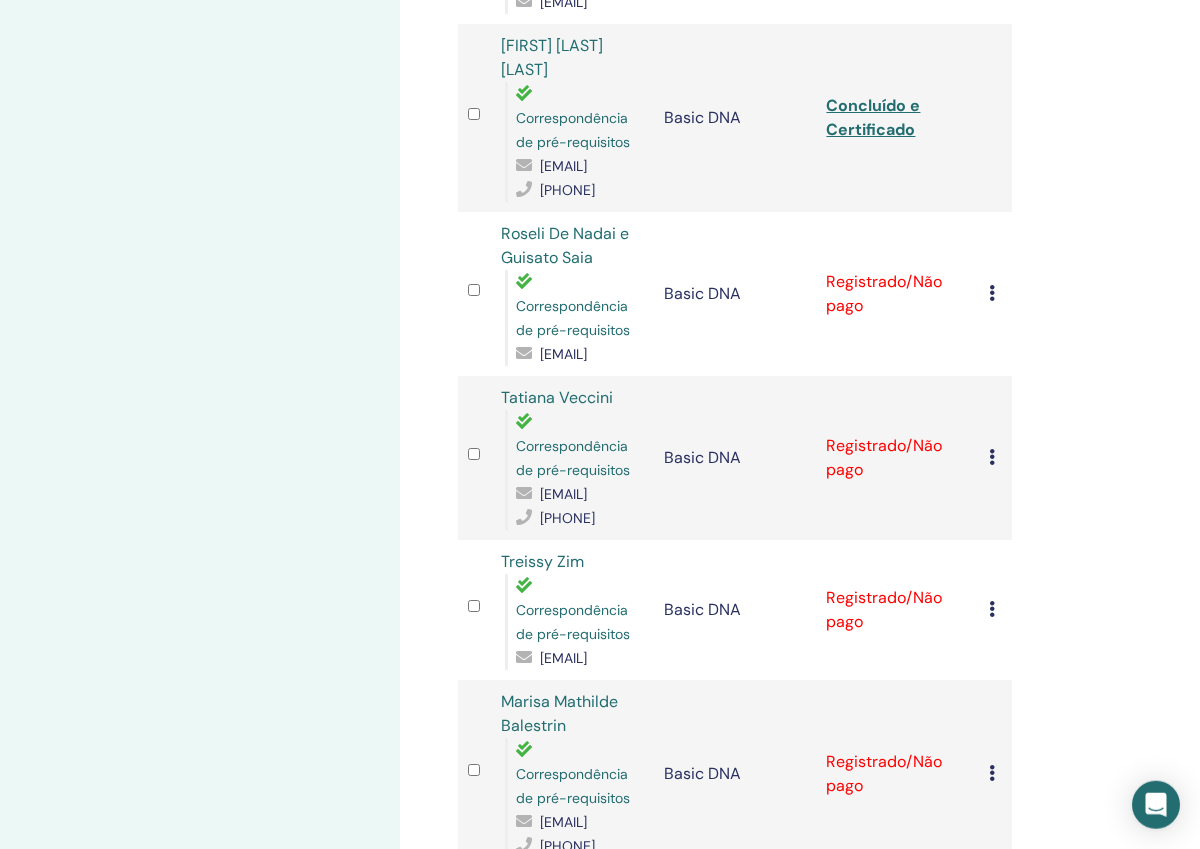 scroll, scrollTop: 822, scrollLeft: 0, axis: vertical 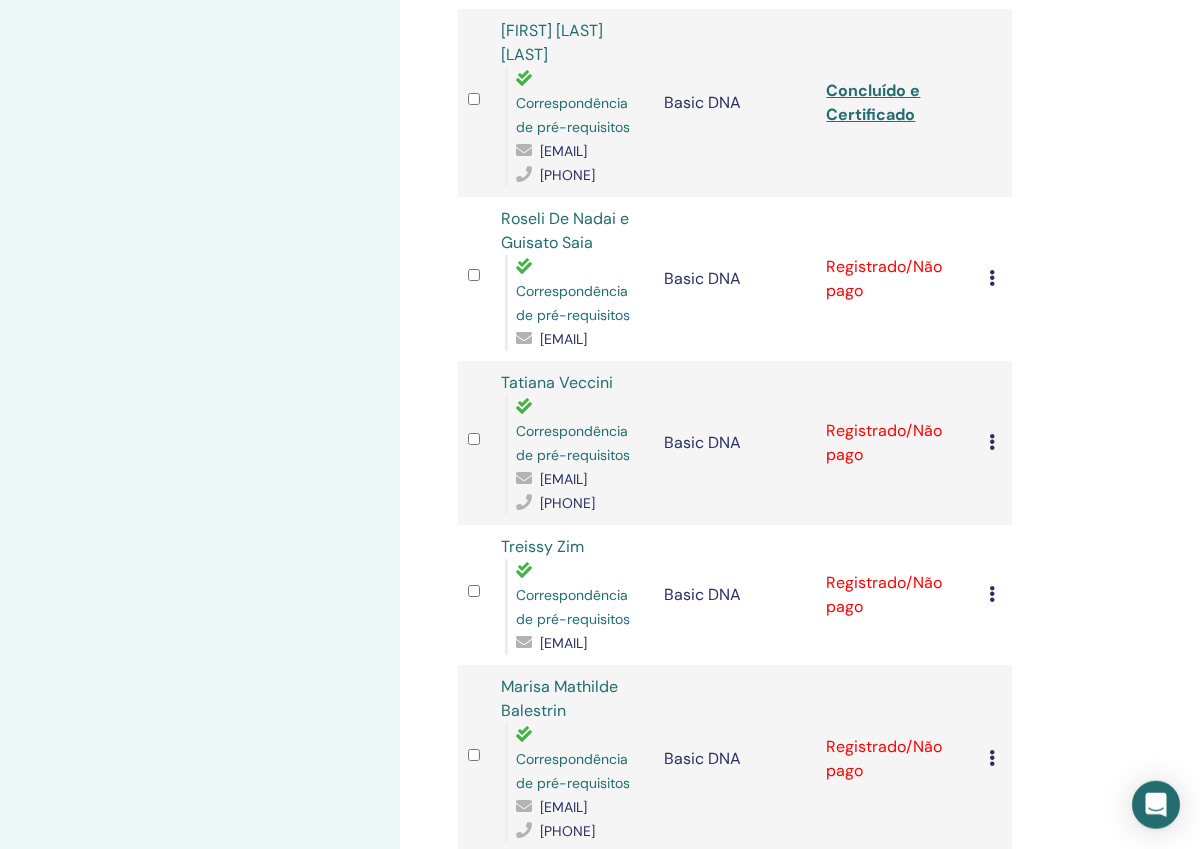 click at bounding box center (992, 278) 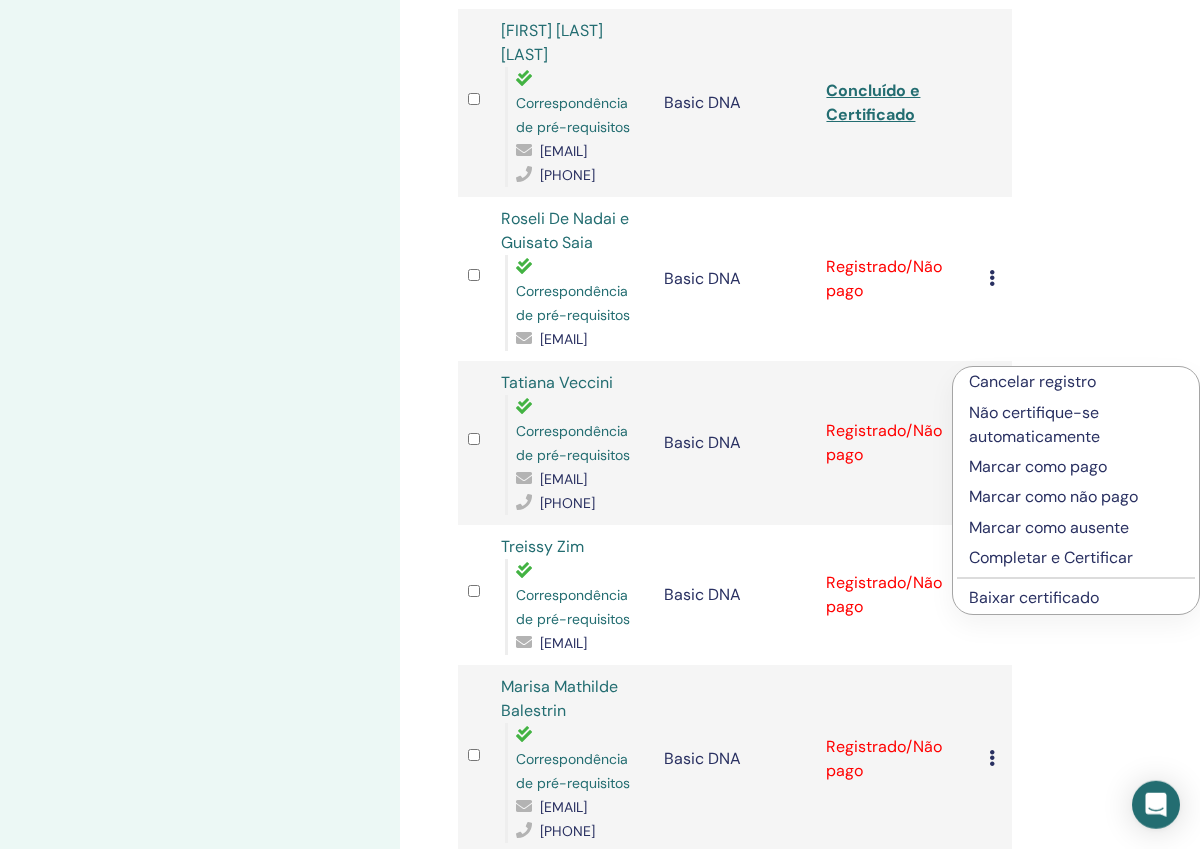 click on "Marcar como pago" at bounding box center (1076, 467) 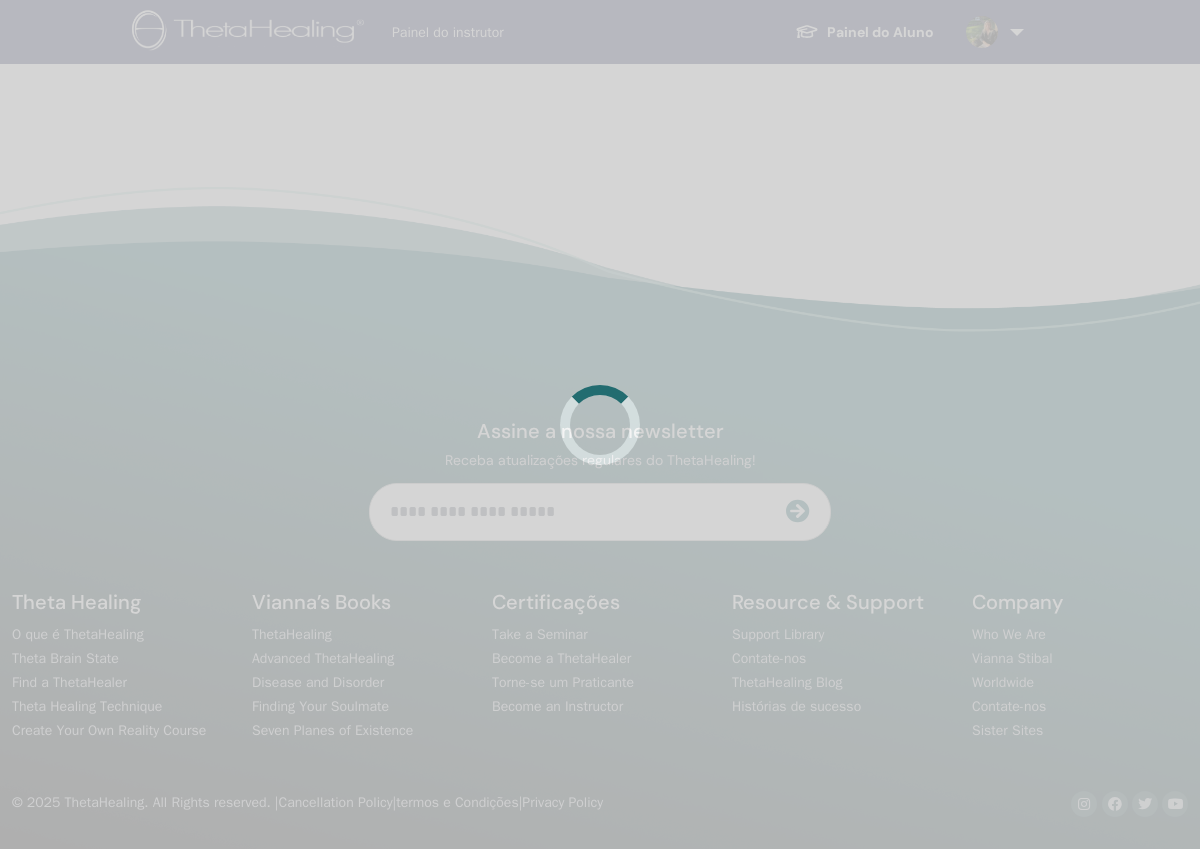 scroll, scrollTop: 470, scrollLeft: 0, axis: vertical 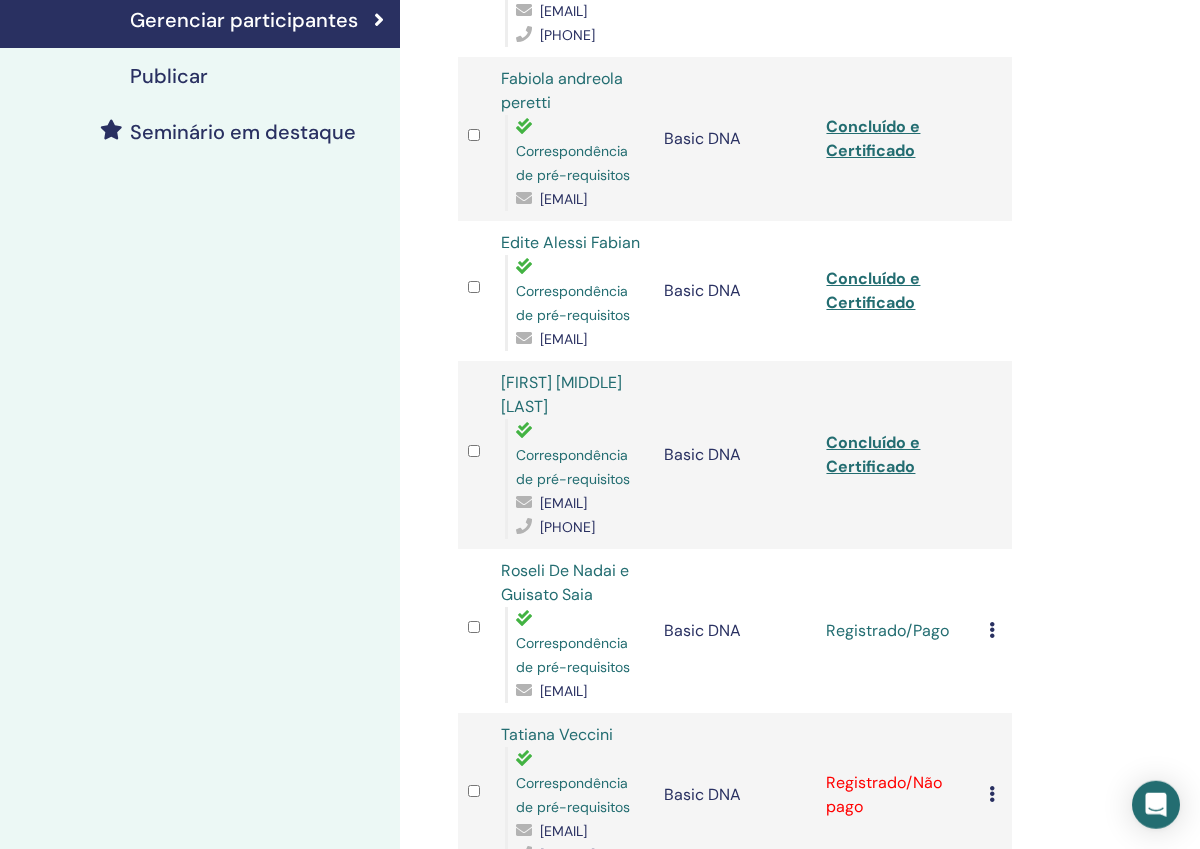 click at bounding box center [992, 630] 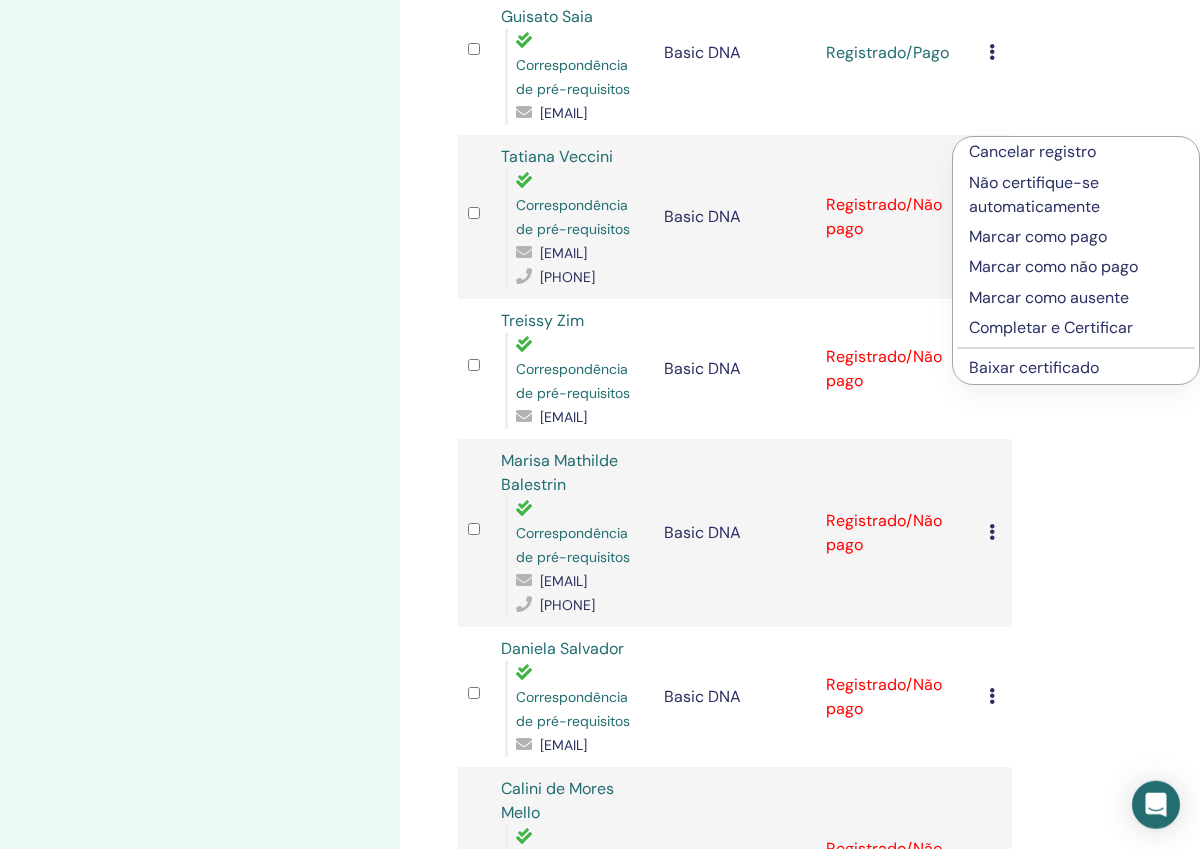 scroll, scrollTop: 1063, scrollLeft: 0, axis: vertical 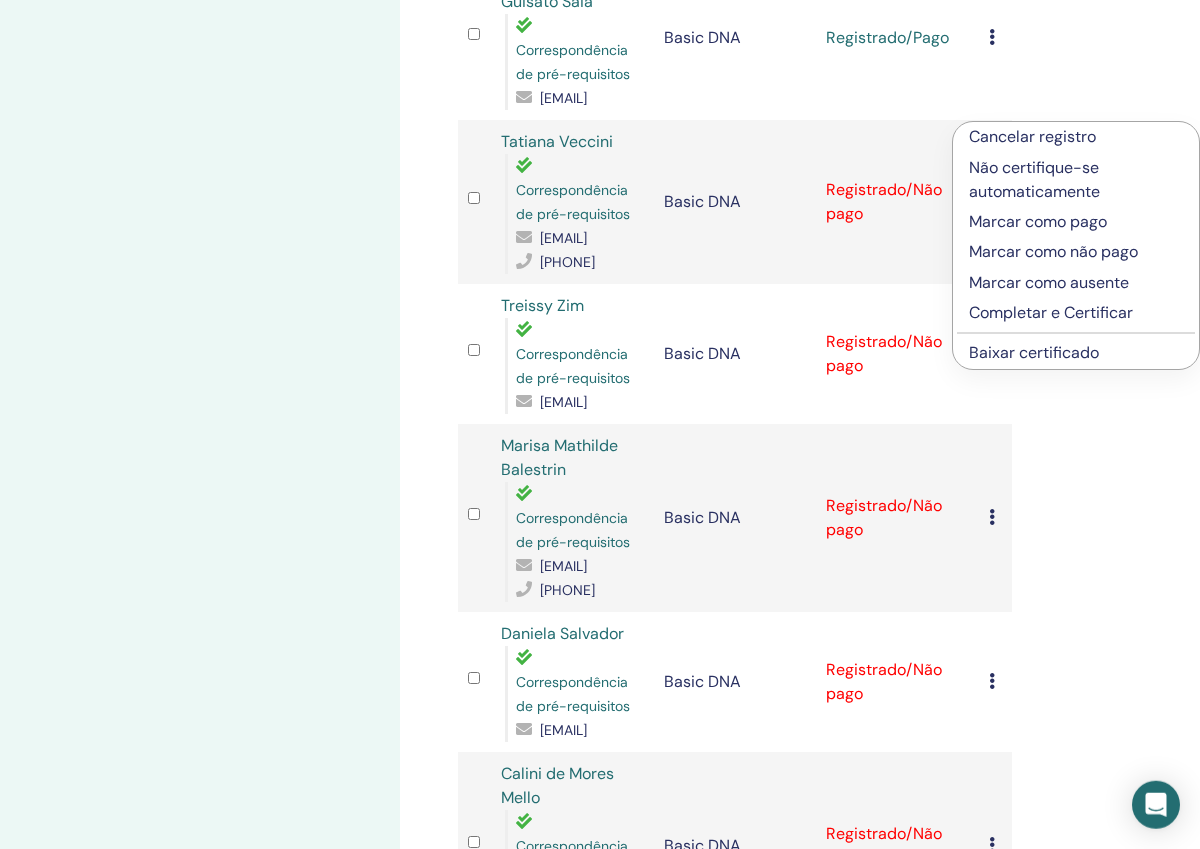 click on "Completar e Certificar" at bounding box center (1076, 313) 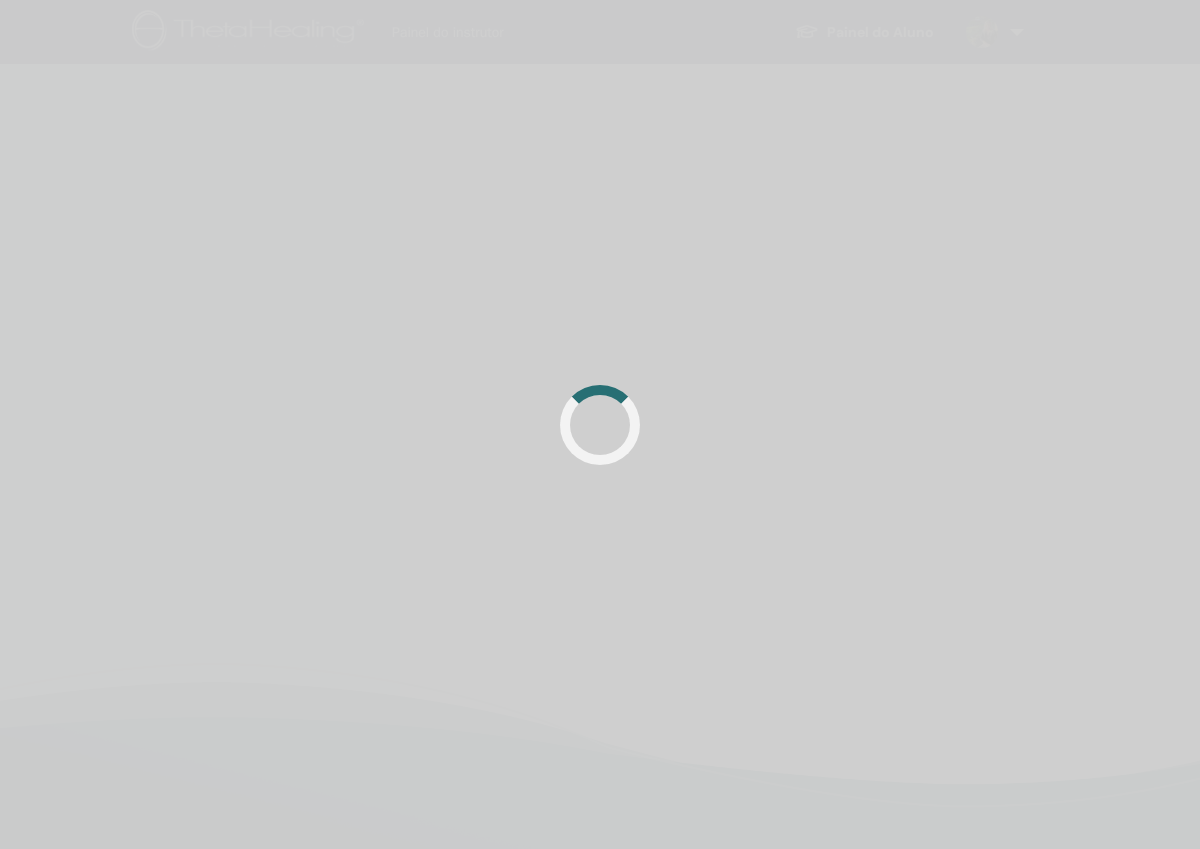 scroll, scrollTop: 470, scrollLeft: 0, axis: vertical 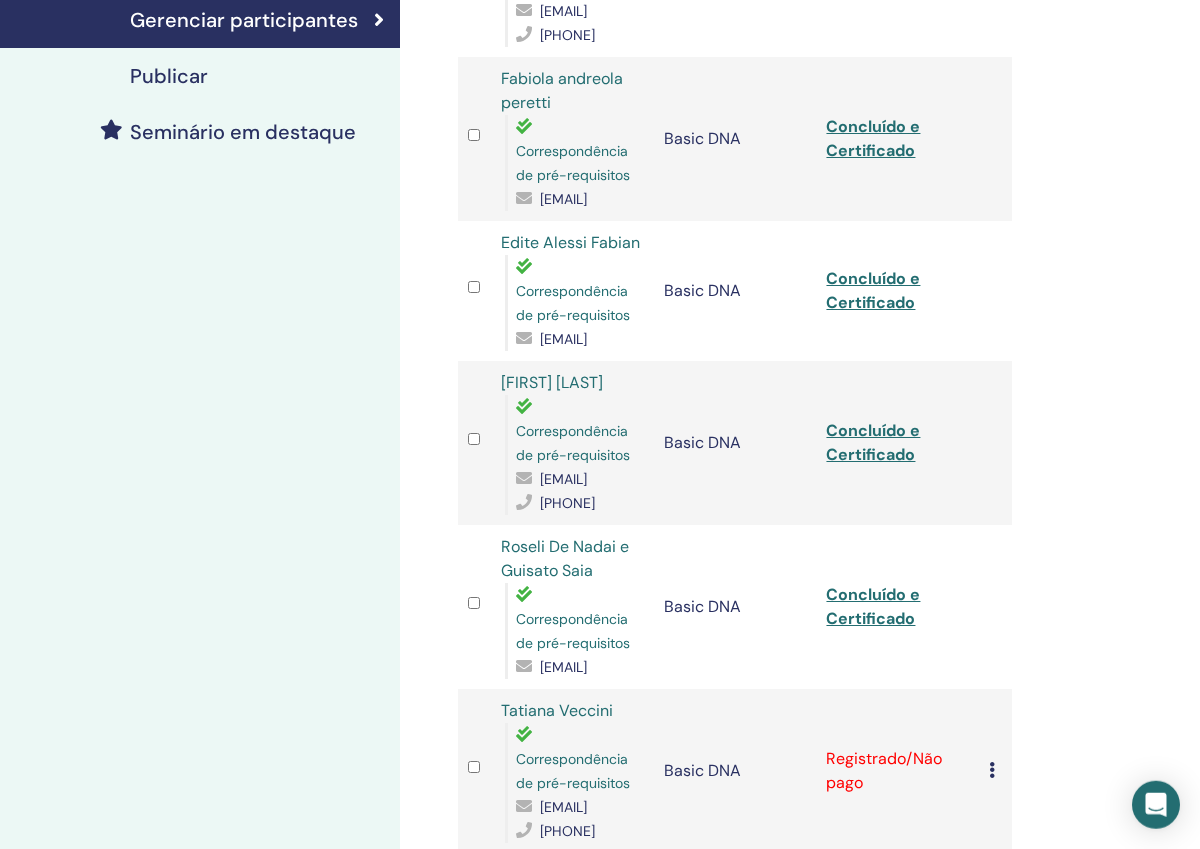 click on "Gerenciar participantes Ações em massa Exportar para CSV Participante Evento Status [FIRST] [LAST] Correspondência de pré-requisitos [EMAIL] [PHONE] Basic DNA Concluído e Certificado [FIRST] [LAST] Correspondência de pré-requisitos [EMAIL] Basic DNA Concluído e Certificado [FIRST] [LAST] Correspondência de pré-requisitos [EMAIL] Basic DNA Concluído e Certificado [FIRST] [LAST] Correspondência de pré-requisitos [EMAIL] [PHONE] Basic DNA Concluído e Certificado [FIRST] [LAST] Correspondência de pré-requisitos [EMAIL] Basic DNA Concluído e Certificado [FIRST] [LAST] Correspondência de pré-requisitos [EMAIL] [PHONE] Basic DNA Registrado/Não pago Cancelar registro Não certifique-se automaticamente Marcar como pago Marcar como não pago Marcar como ausente Completar e Certificar Baixar certificado [FIRST] [LAST] Correspondência de pré-requisitos [PHONE] [NUMBER]" at bounding box center (800, 1083) 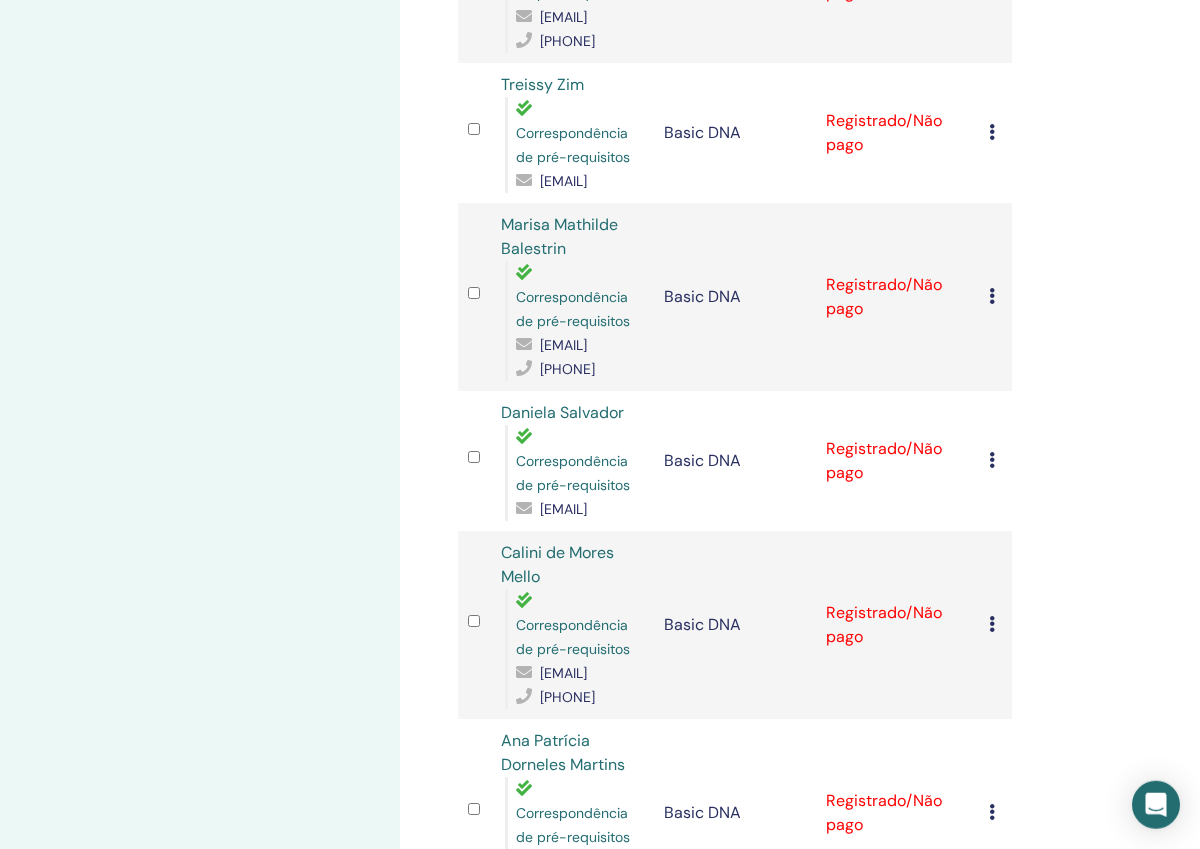 scroll, scrollTop: 1276, scrollLeft: 0, axis: vertical 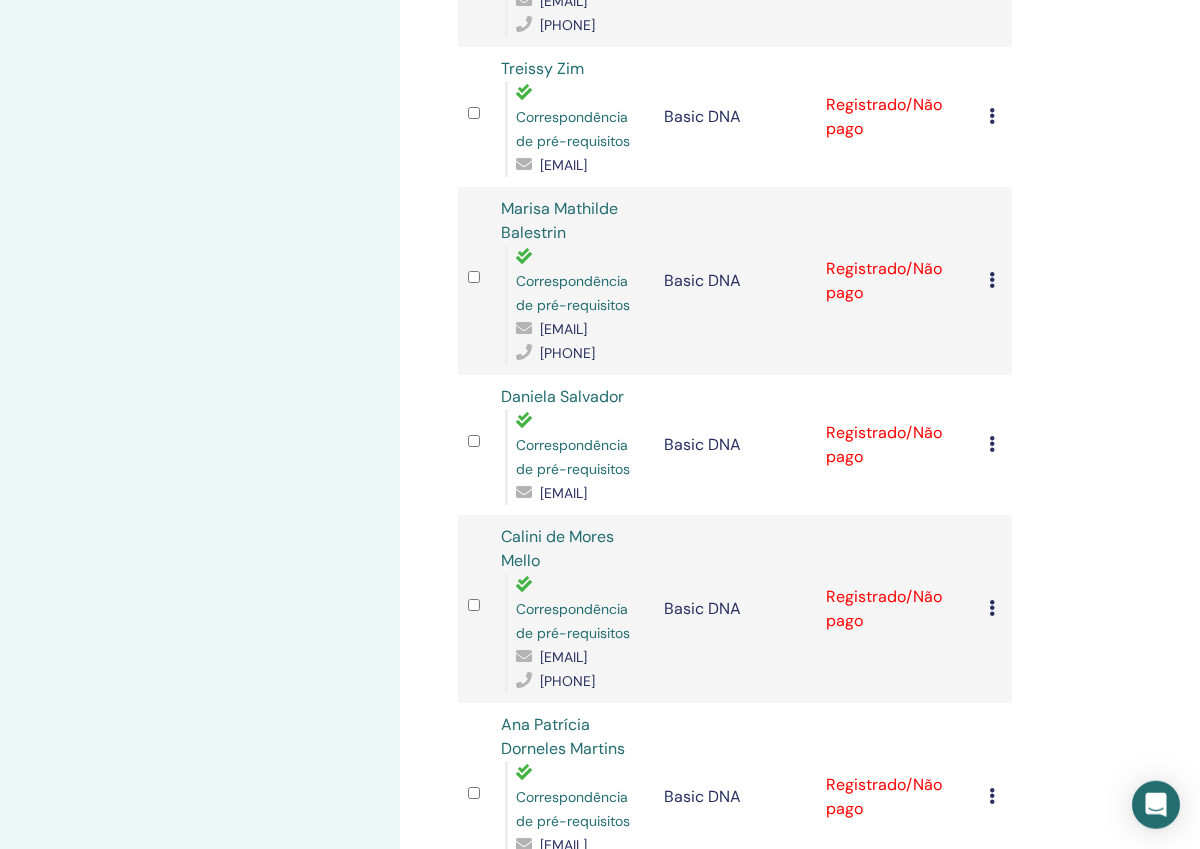 click at bounding box center (992, -36) 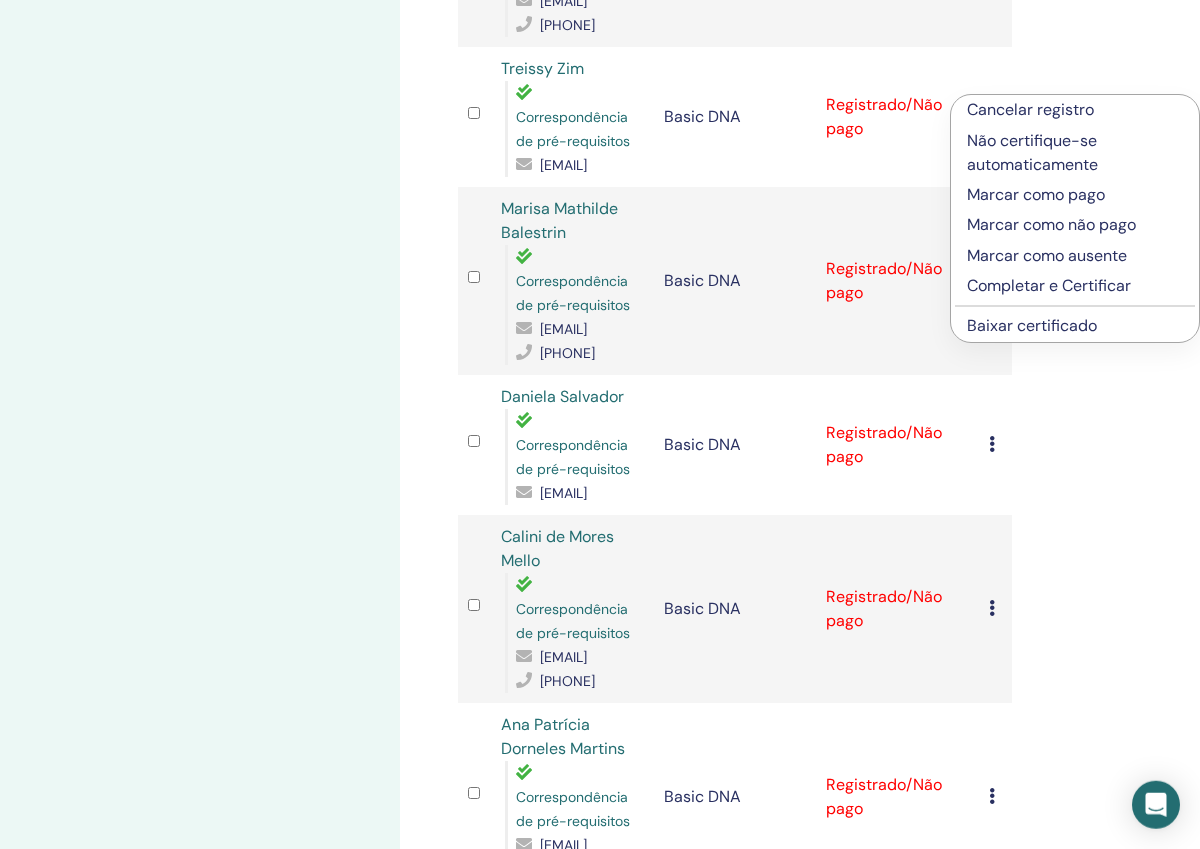 click on "Marcar como pago" at bounding box center [1075, 195] 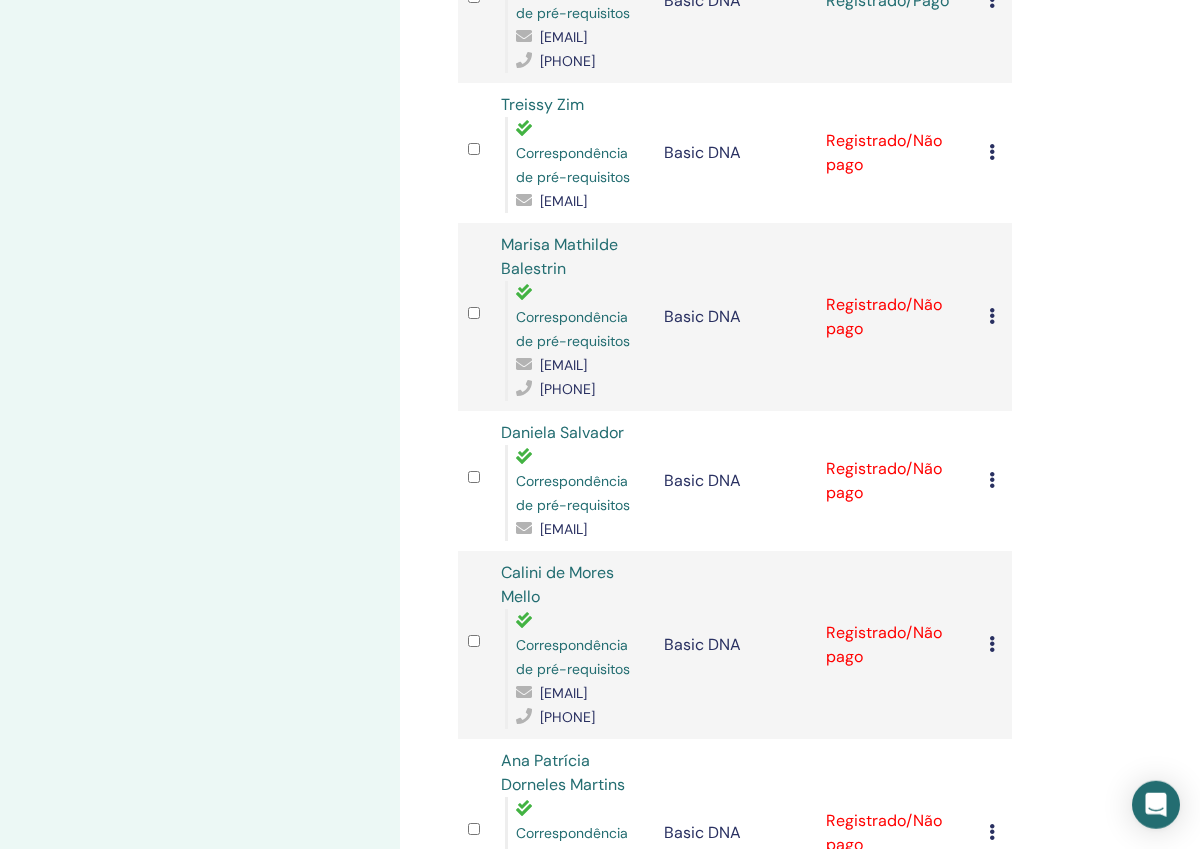 scroll, scrollTop: 1242, scrollLeft: 0, axis: vertical 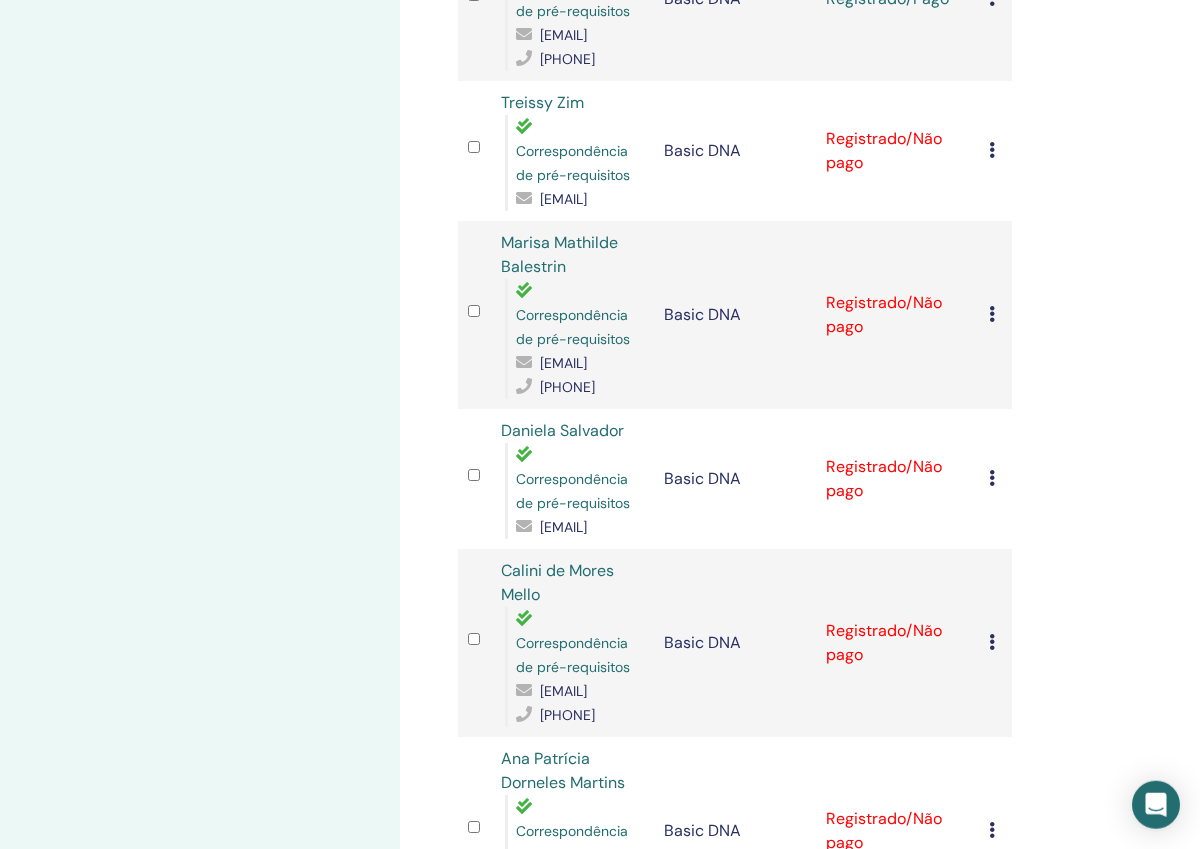 click at bounding box center [992, 150] 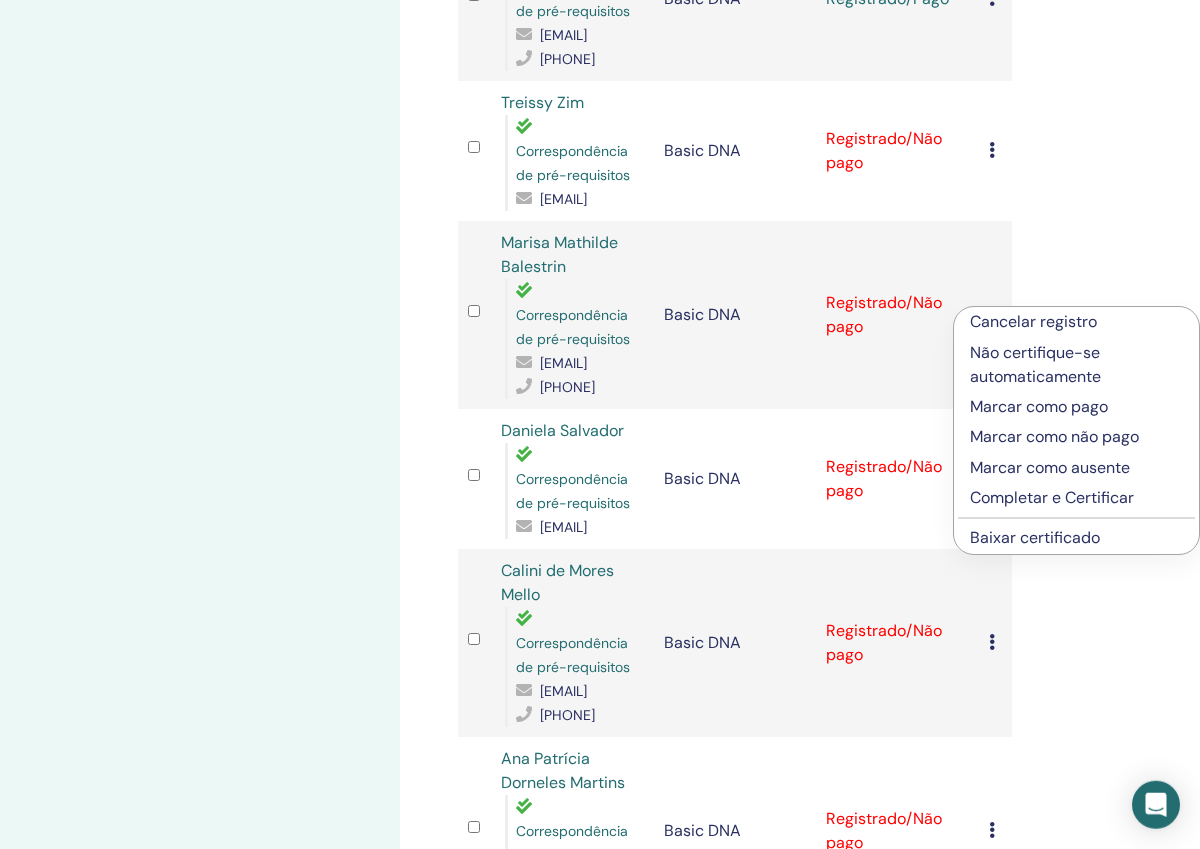 click on "Completar e Certificar" at bounding box center [1076, 498] 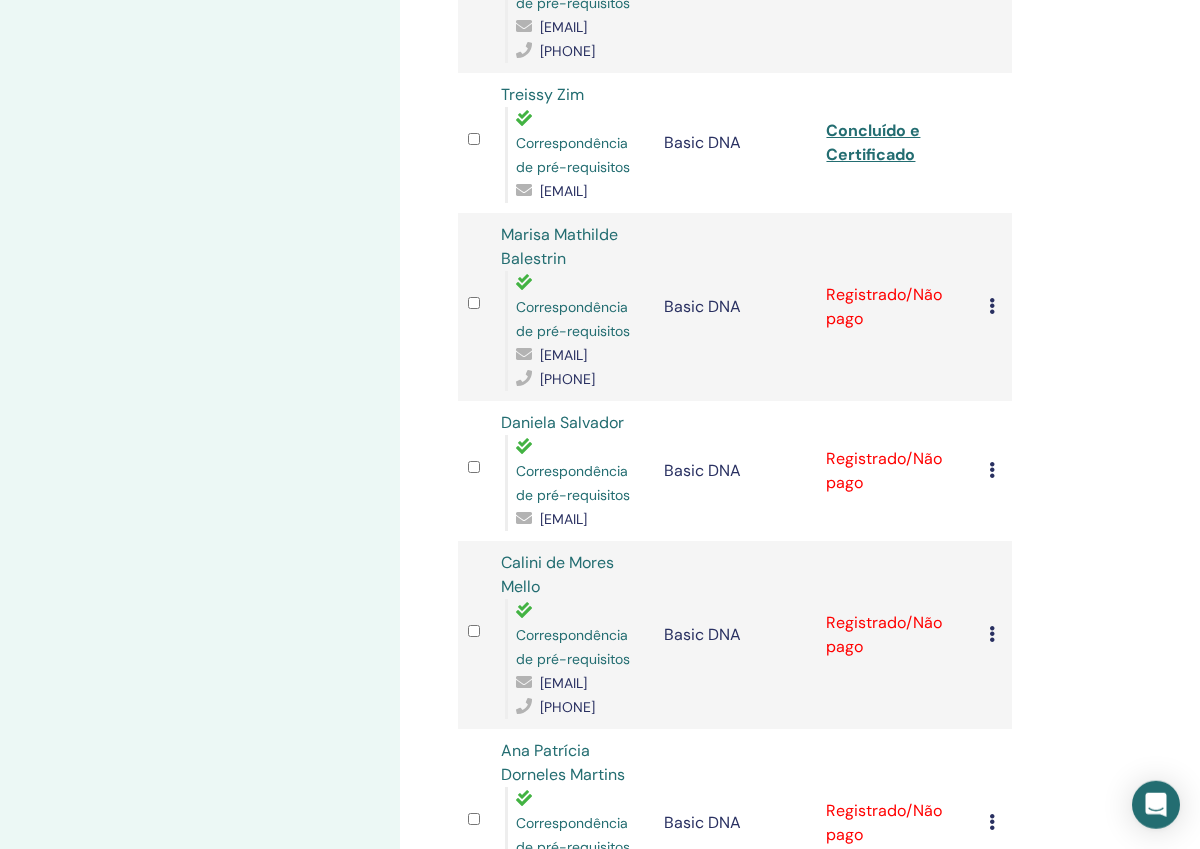 scroll, scrollTop: 1252, scrollLeft: 0, axis: vertical 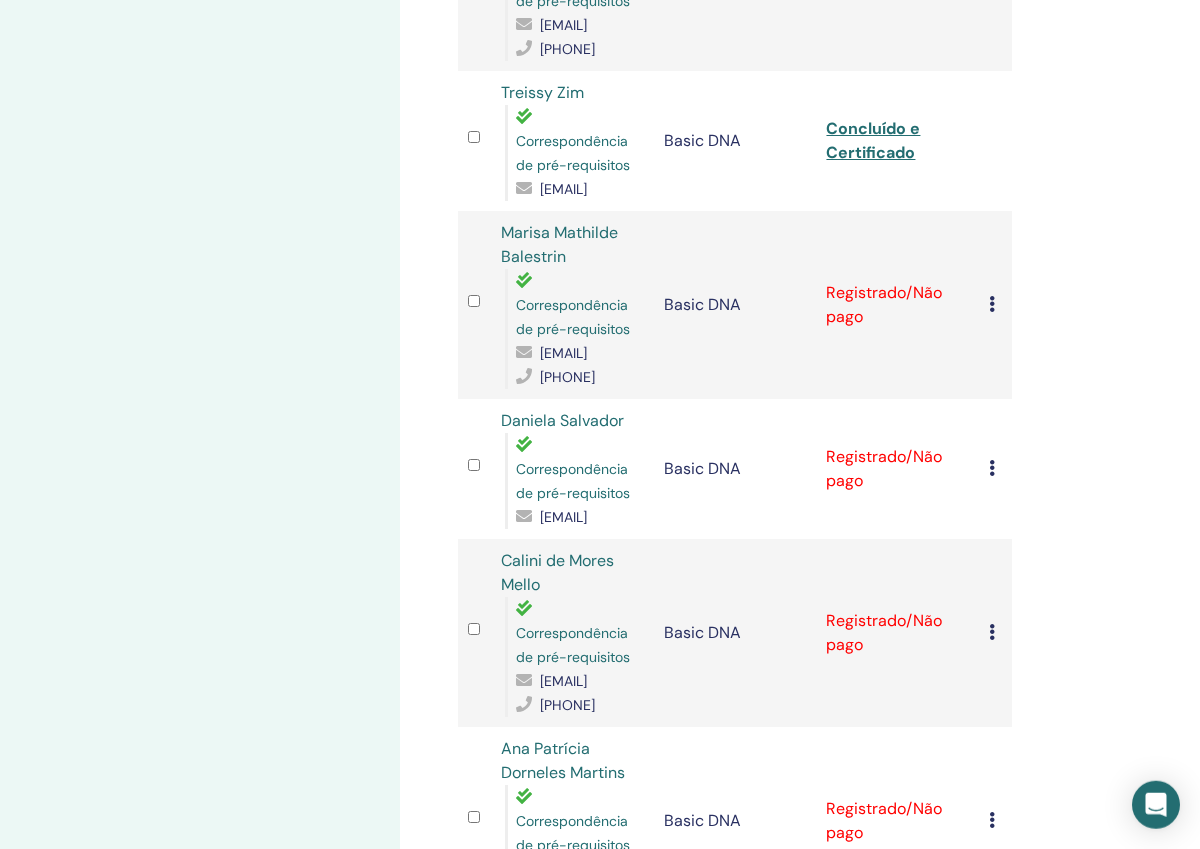 click at bounding box center (992, -12) 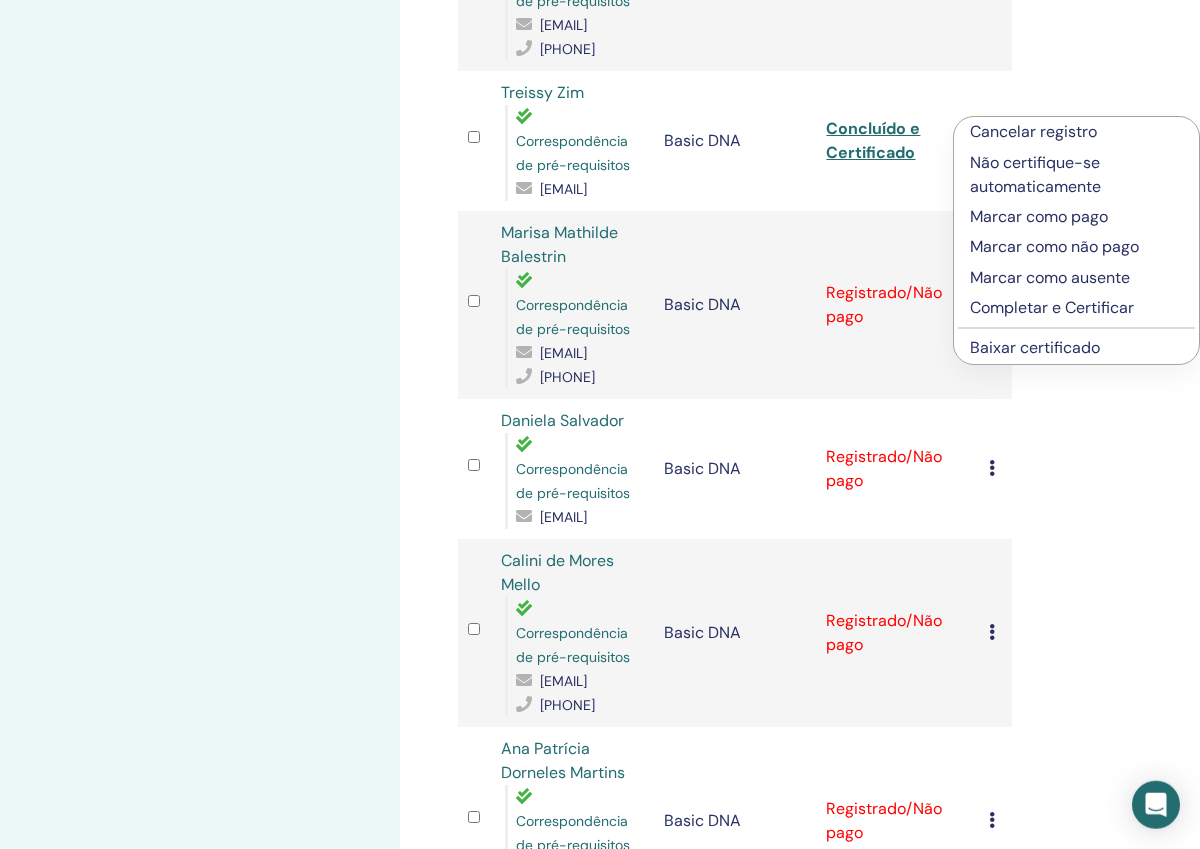 click on "Completar e Certificar" at bounding box center [1076, 308] 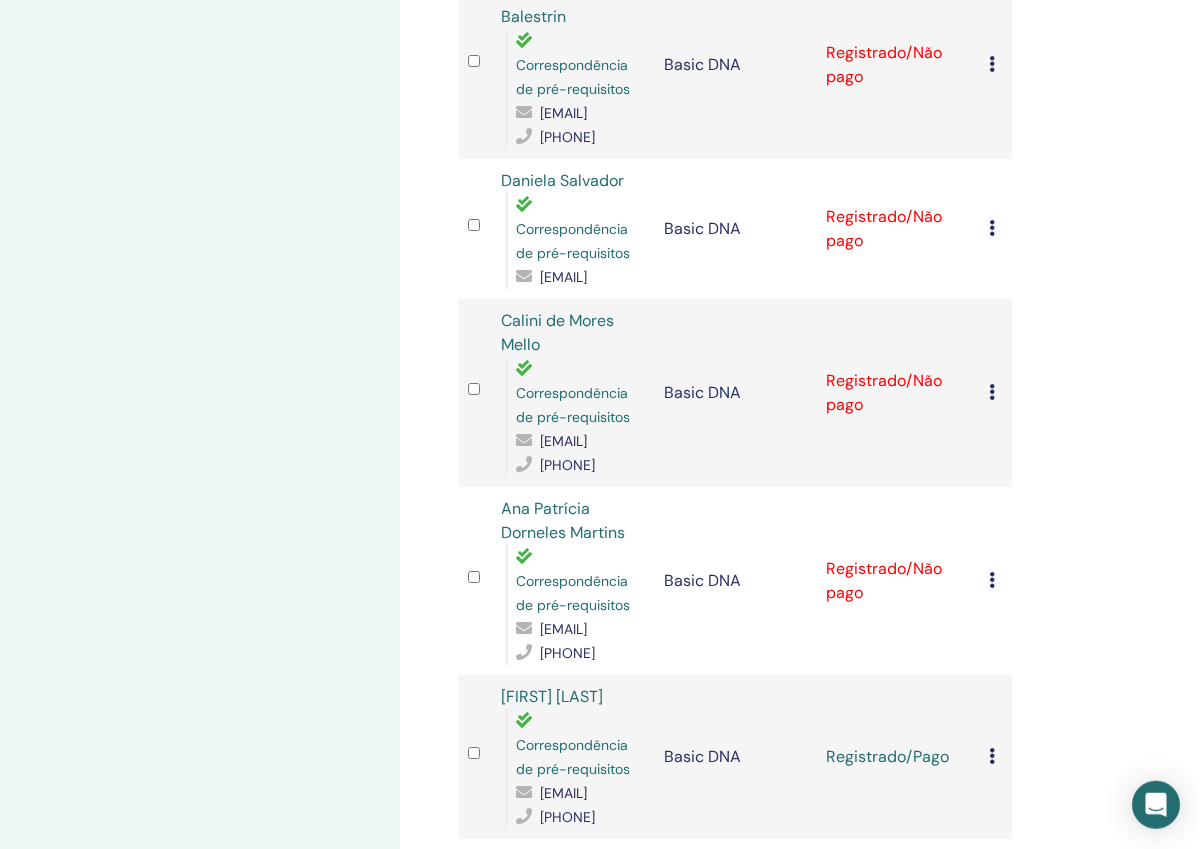 scroll, scrollTop: 1520, scrollLeft: 0, axis: vertical 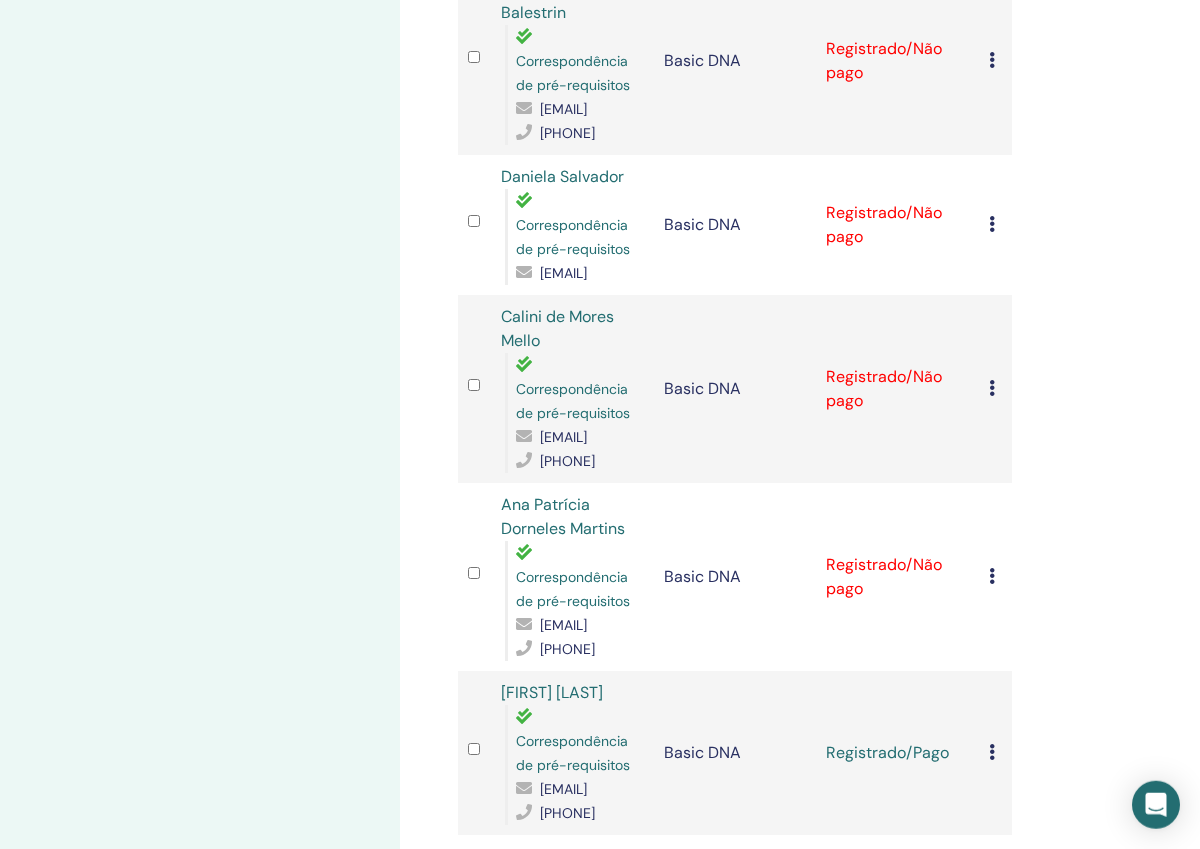 click at bounding box center [992, 60] 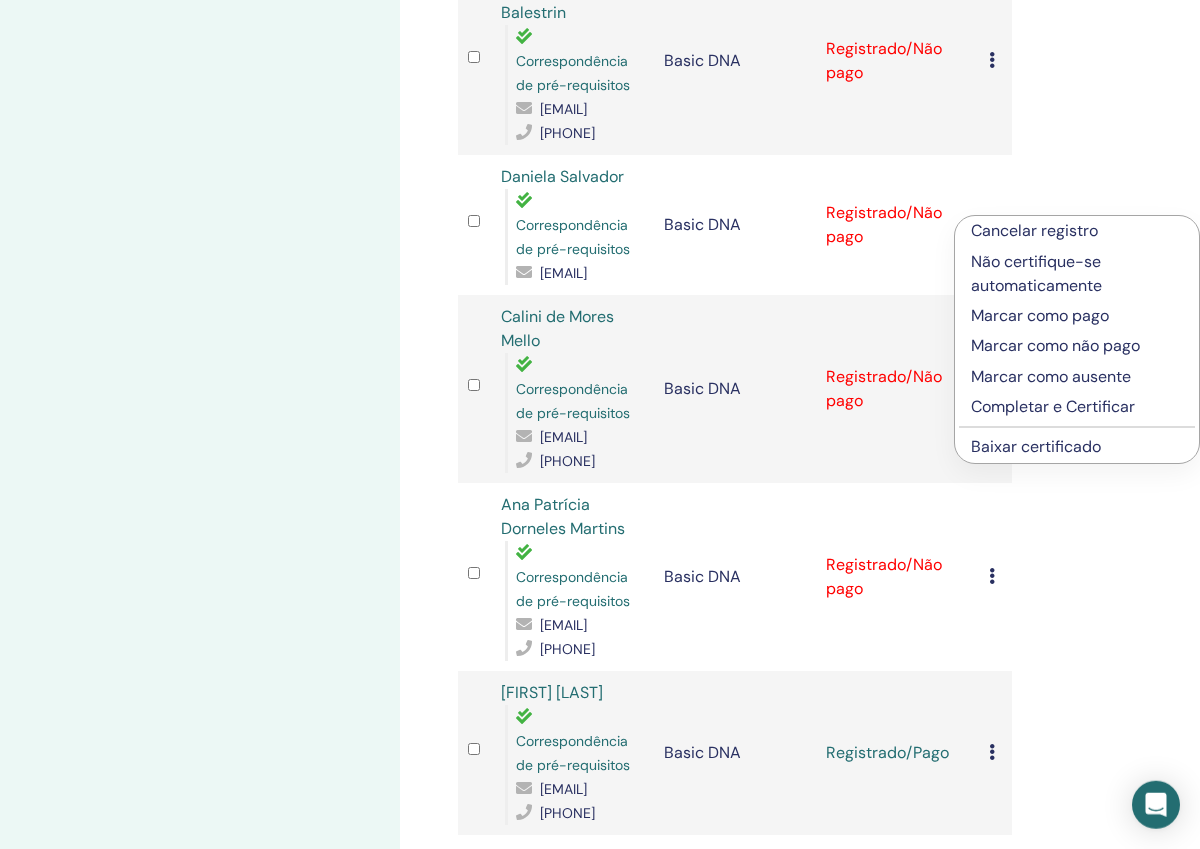 click on "Marcar como pago" at bounding box center (1077, 316) 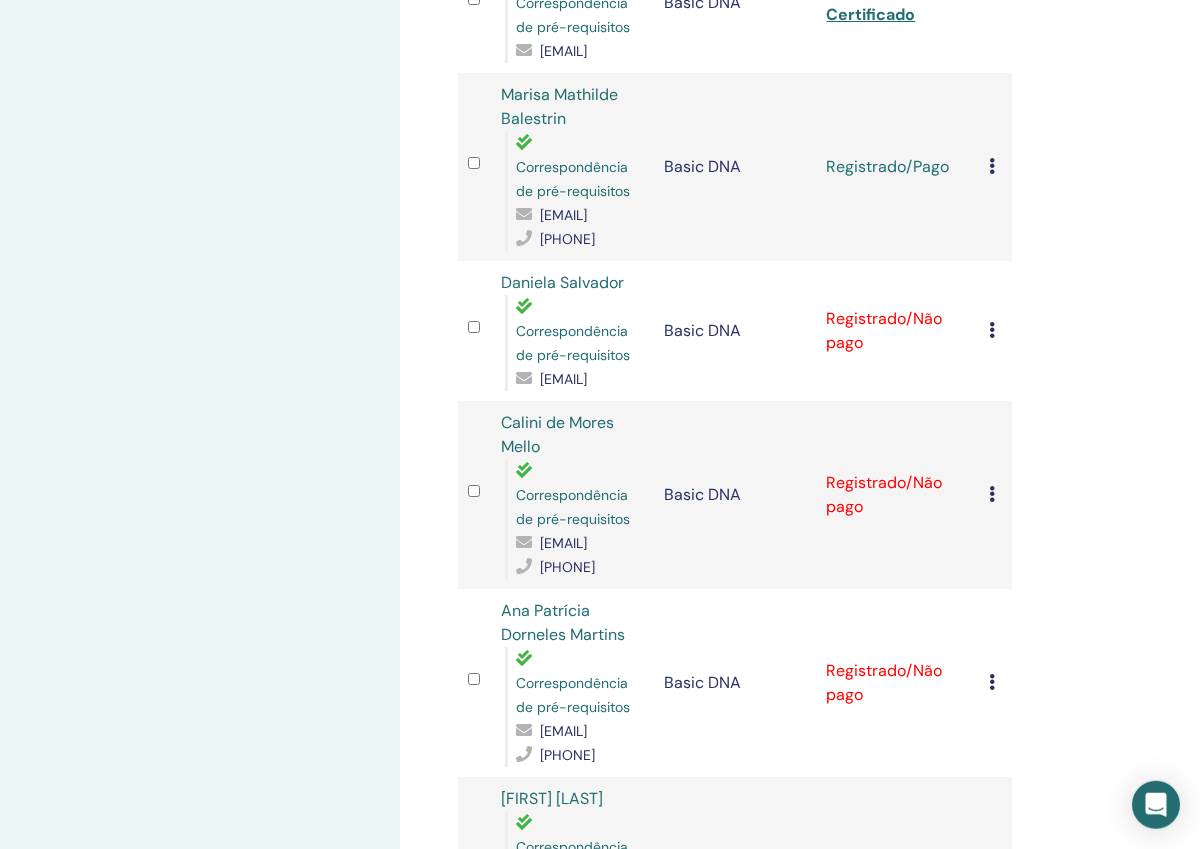 scroll, scrollTop: 1420, scrollLeft: 0, axis: vertical 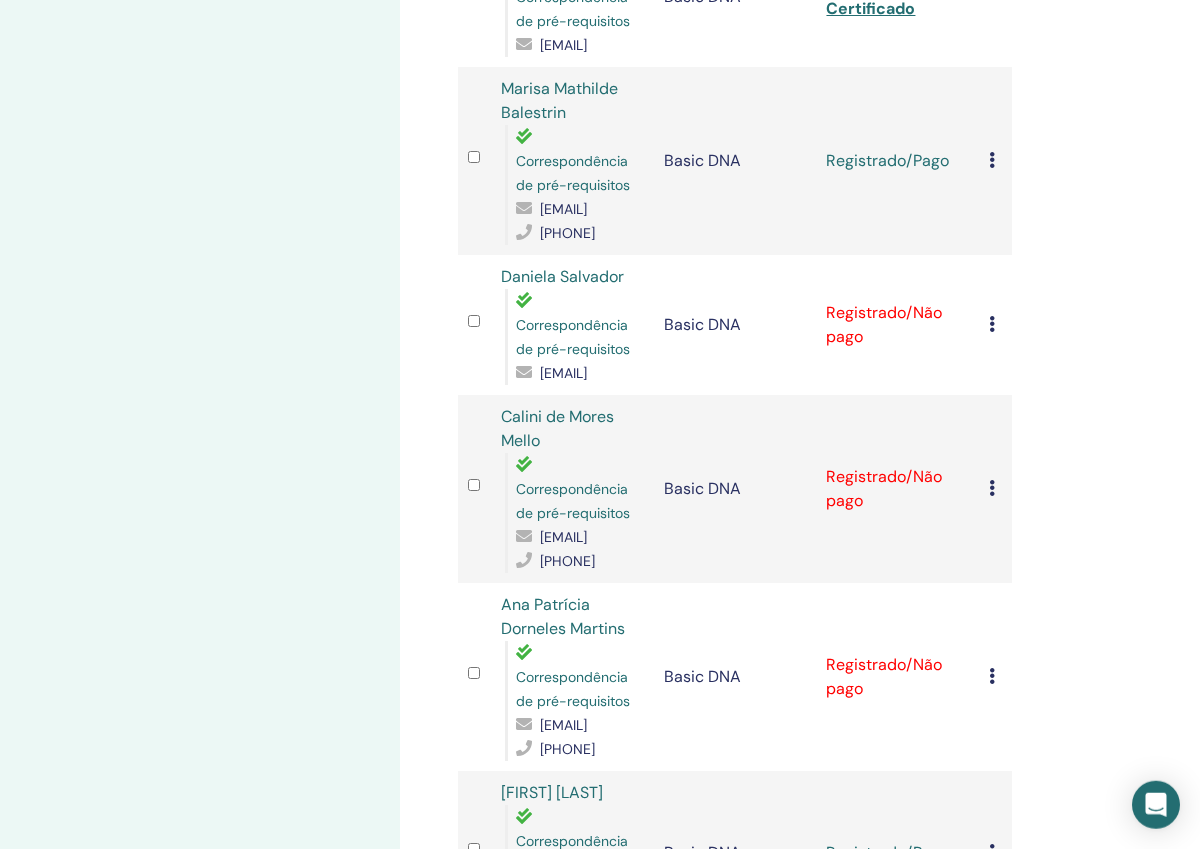 click at bounding box center (992, 160) 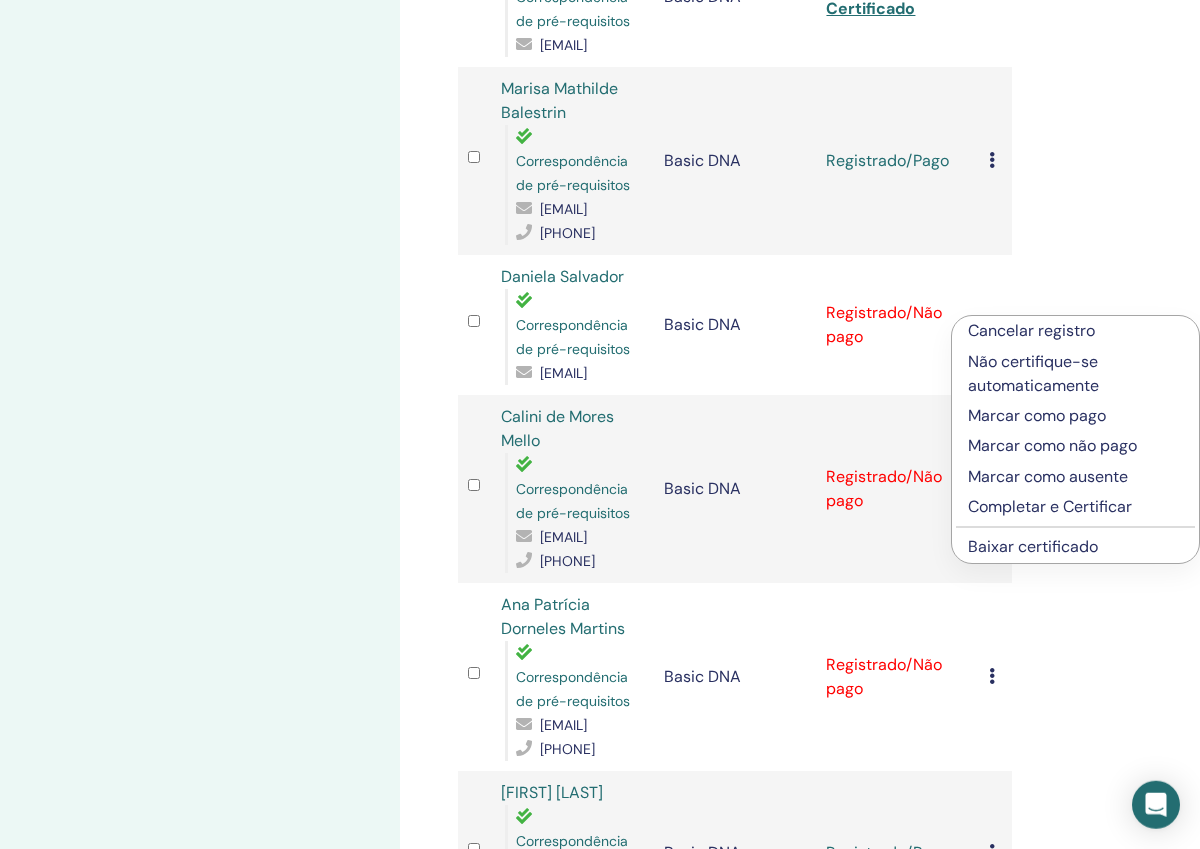 click on "Completar e Certificar" at bounding box center [1075, 507] 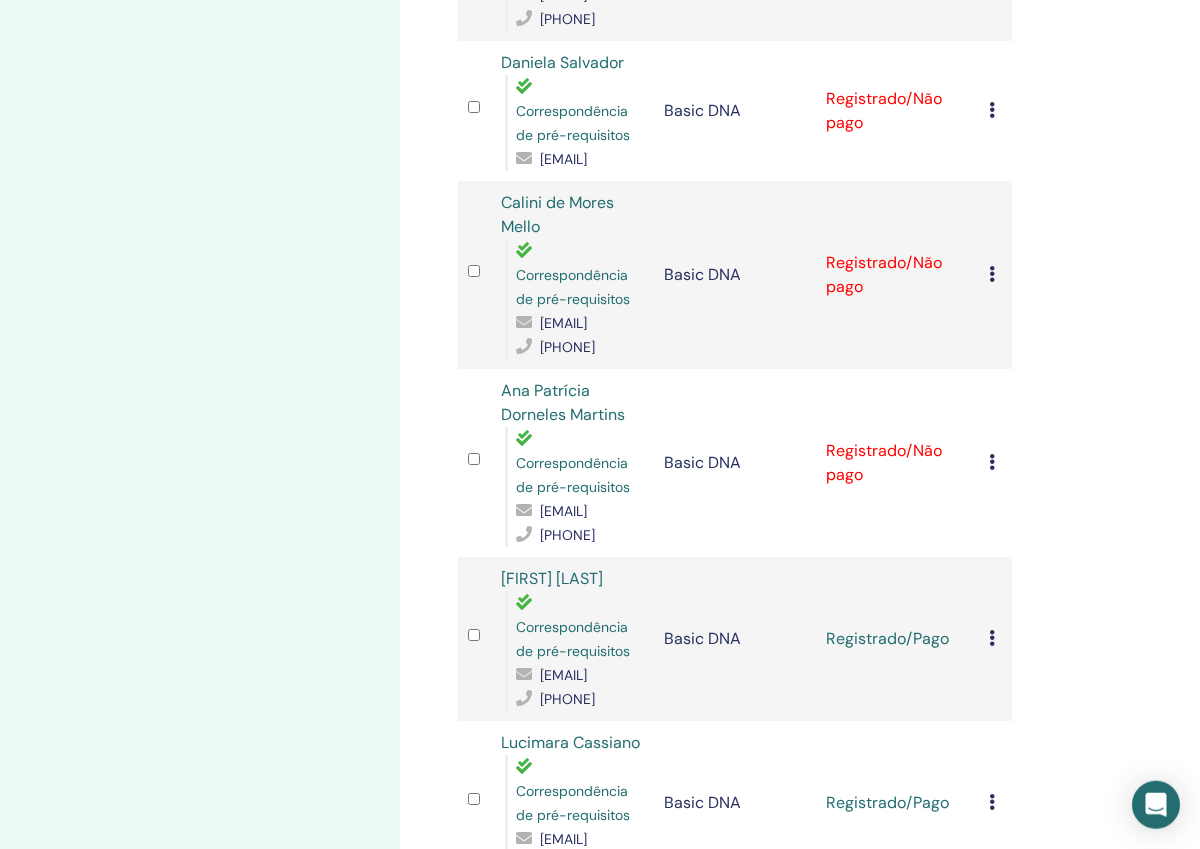 scroll, scrollTop: 1612, scrollLeft: 0, axis: vertical 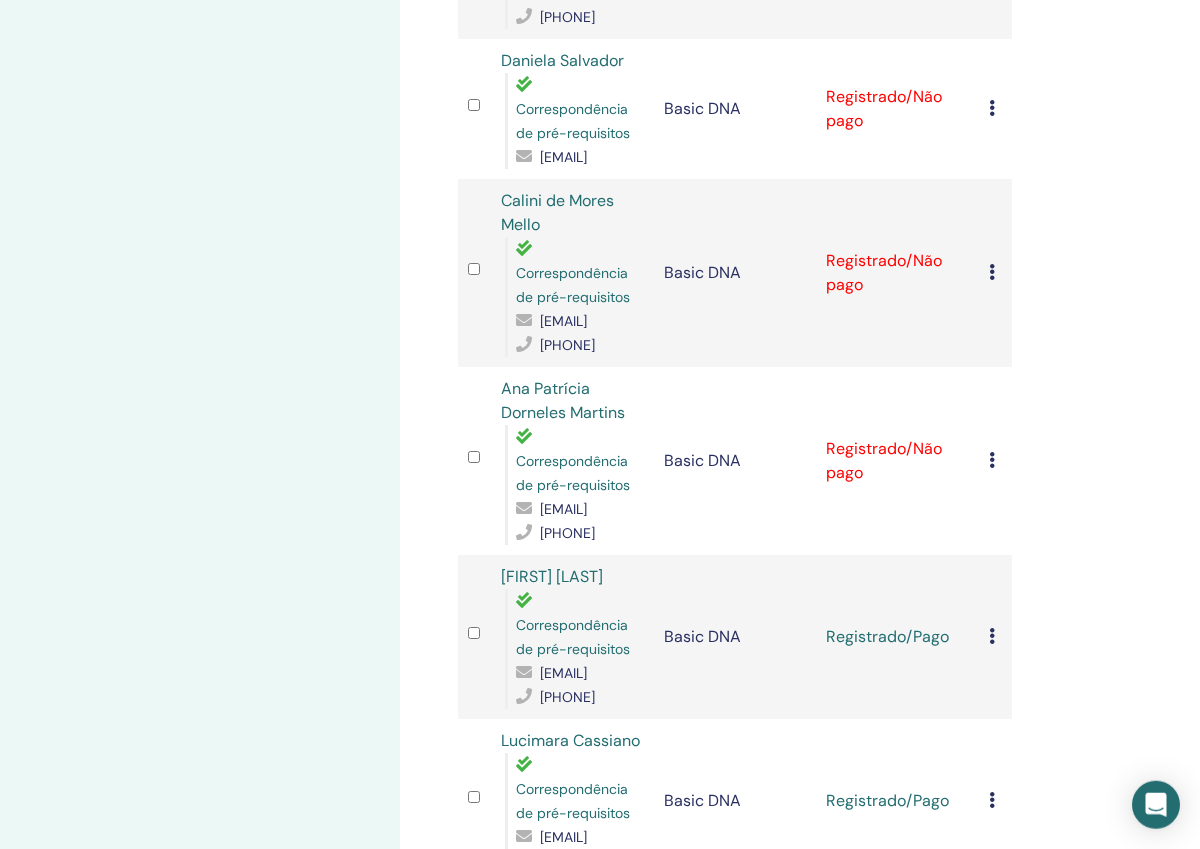 click at bounding box center [992, 108] 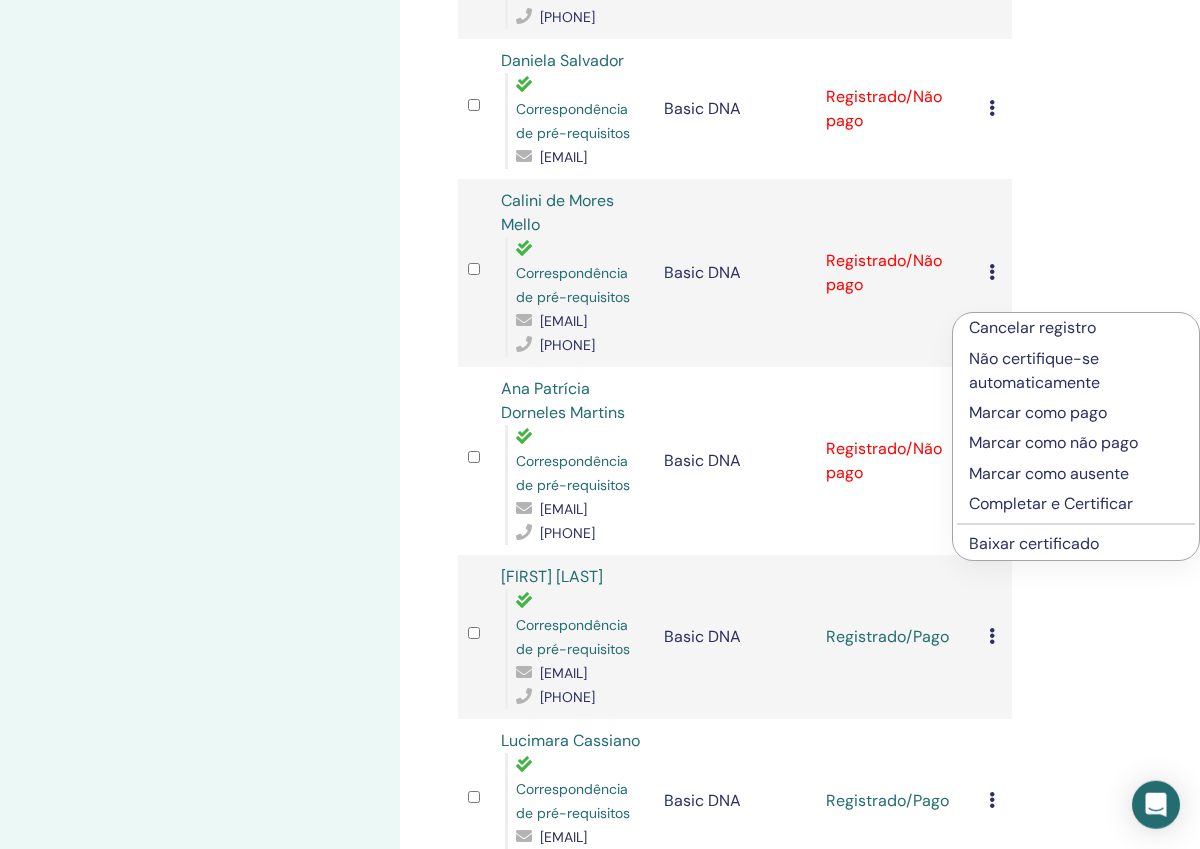 click on "Marcar como pago" at bounding box center (1076, 413) 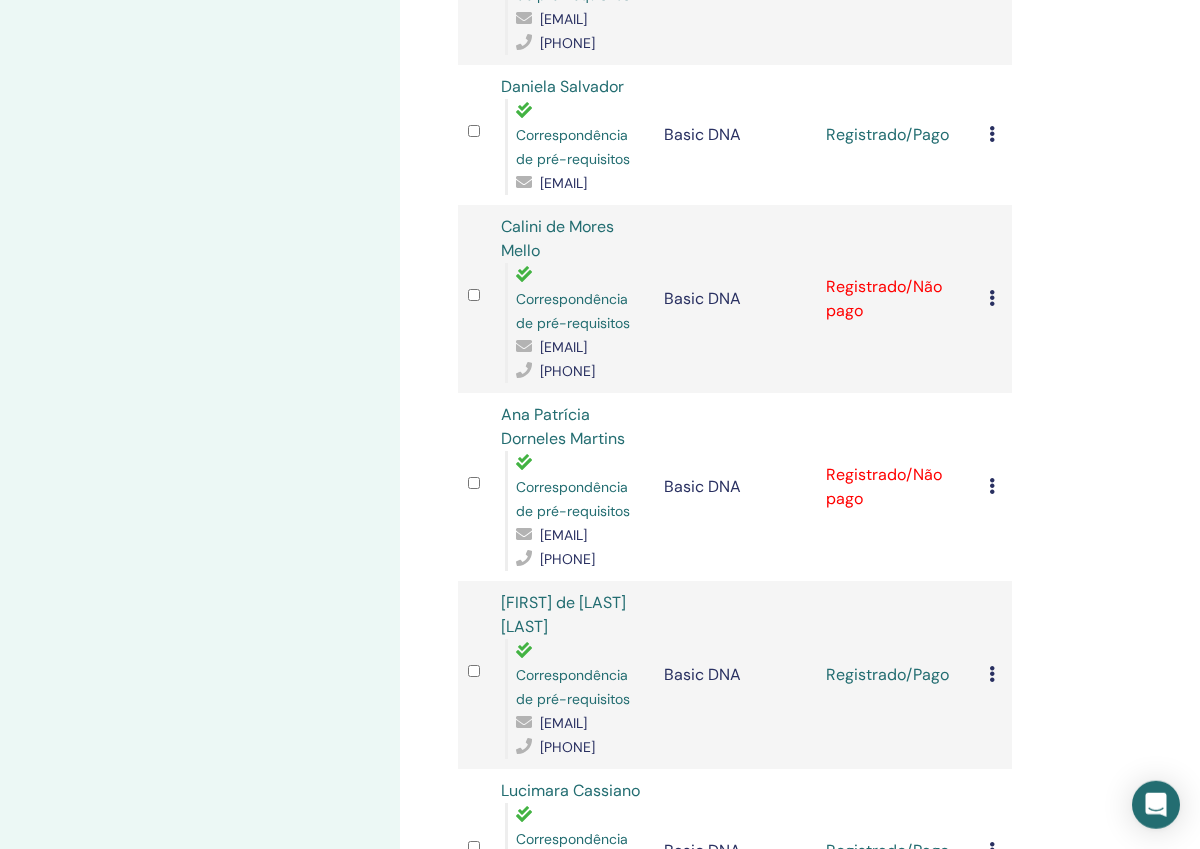 scroll, scrollTop: 1616, scrollLeft: 0, axis: vertical 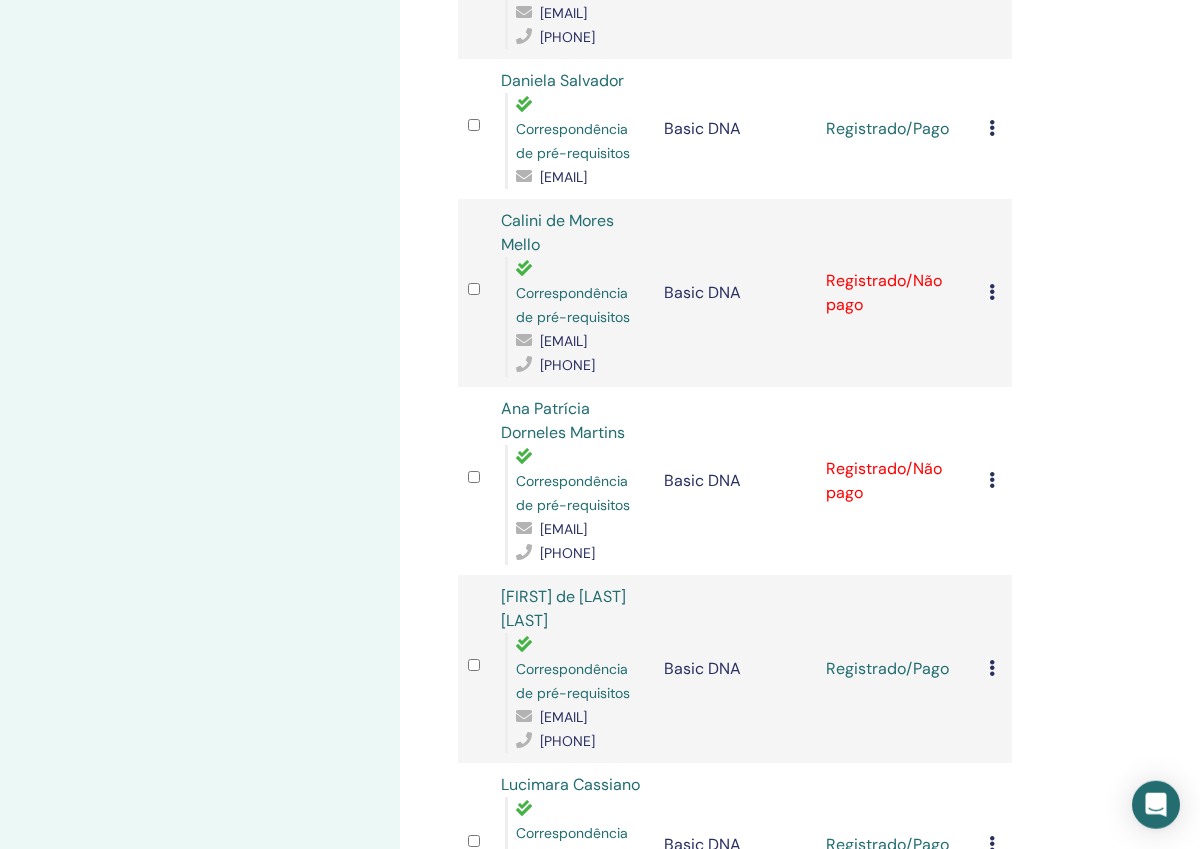 click at bounding box center [992, 128] 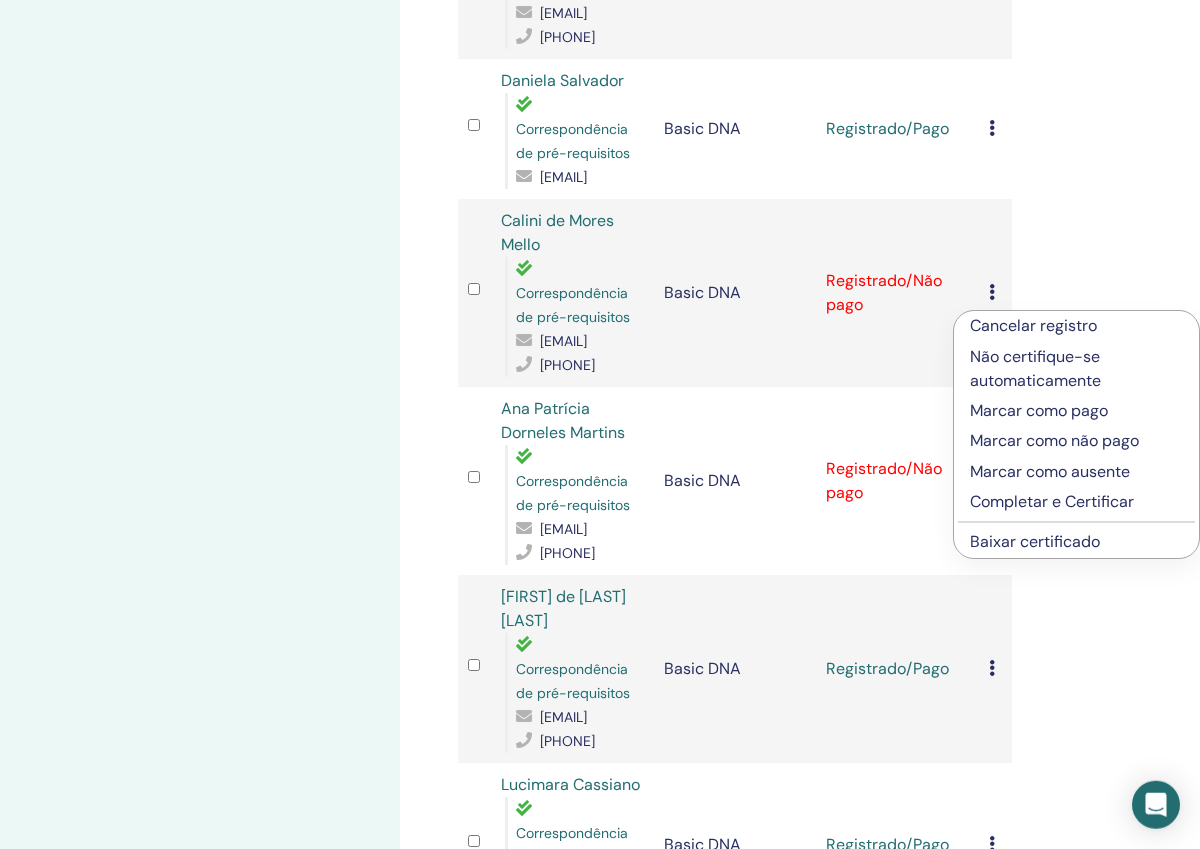 click on "Marcar como pago" at bounding box center [1076, 411] 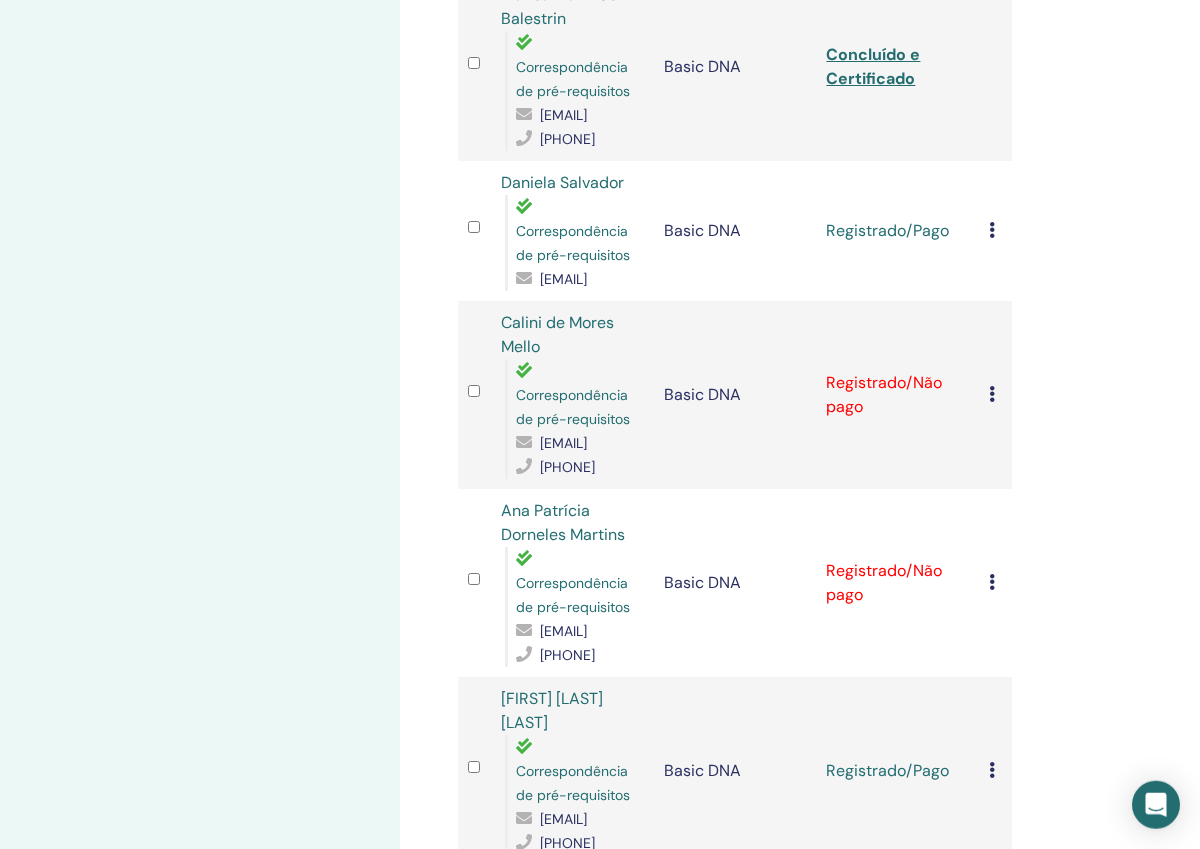 scroll, scrollTop: 1527, scrollLeft: 0, axis: vertical 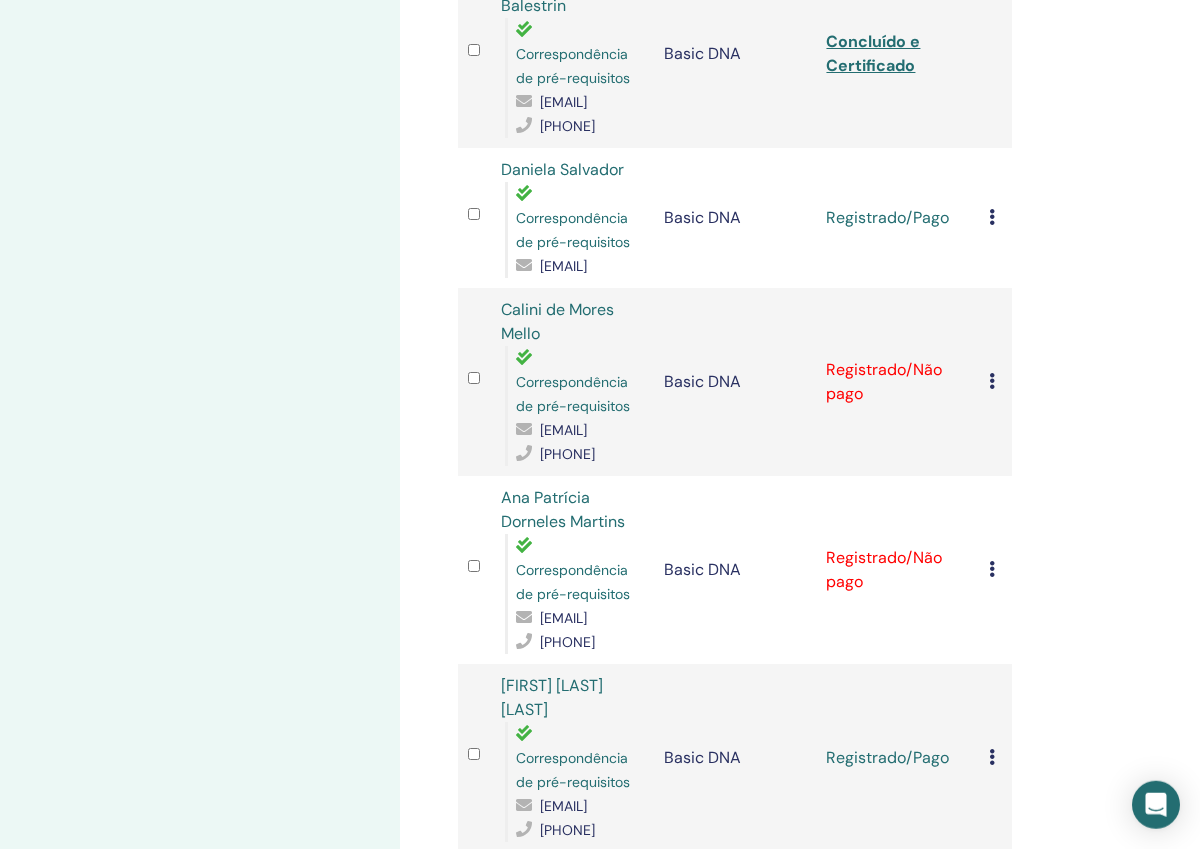 click at bounding box center (992, 217) 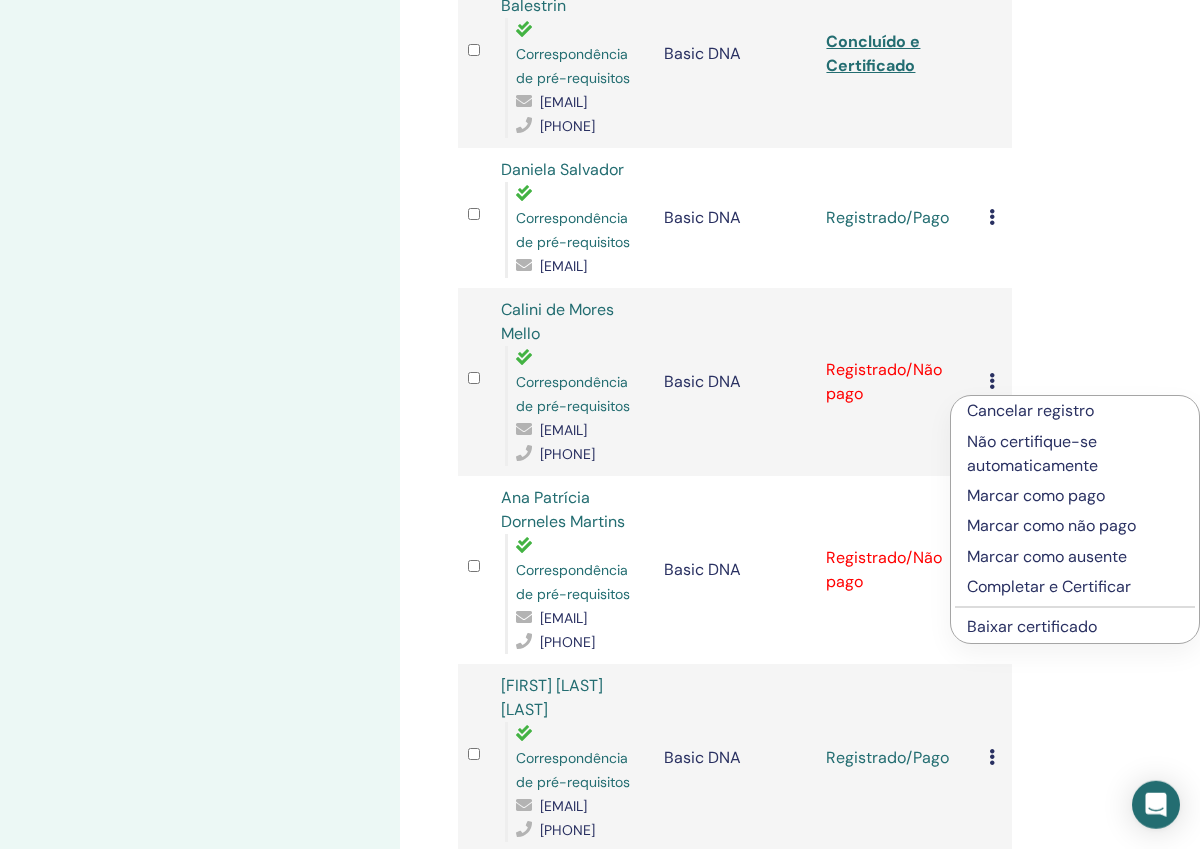 click on "Completar e Certificar" at bounding box center [1075, 587] 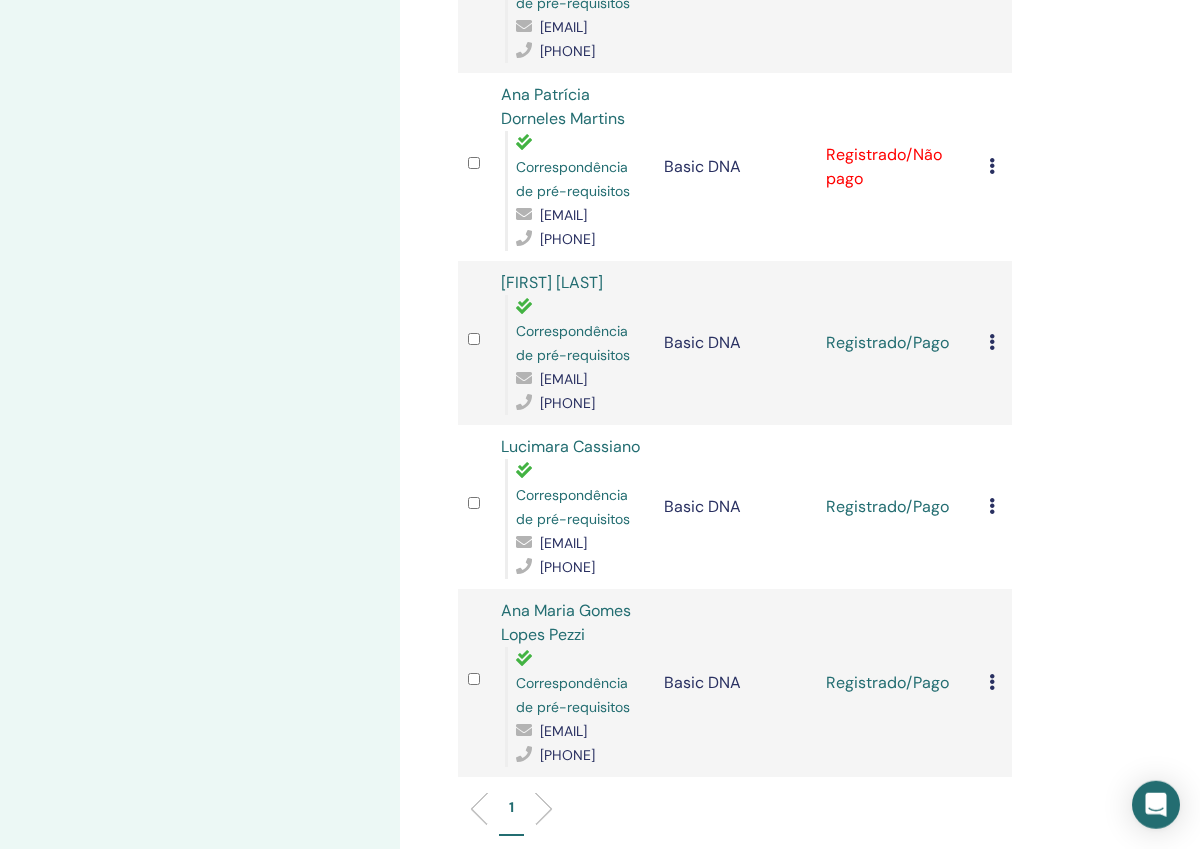 scroll, scrollTop: 1909, scrollLeft: 0, axis: vertical 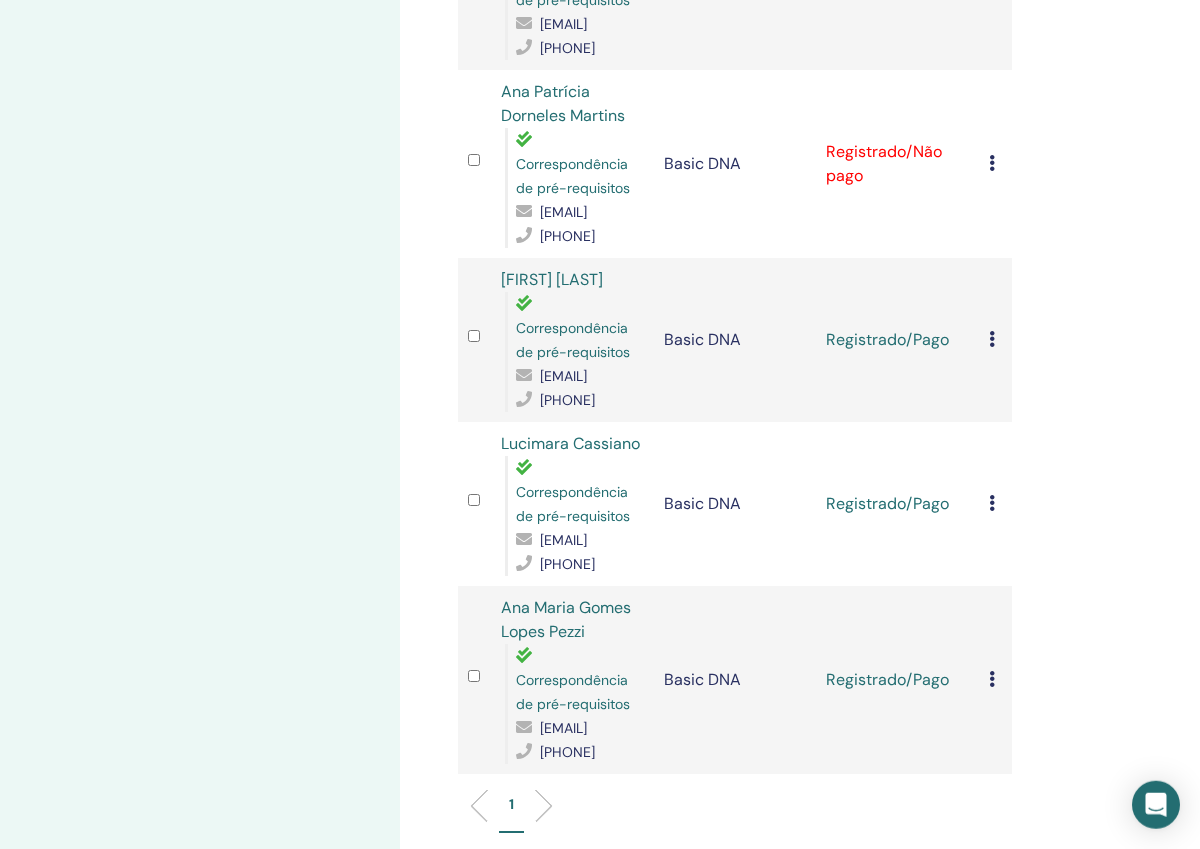 click at bounding box center (992, -25) 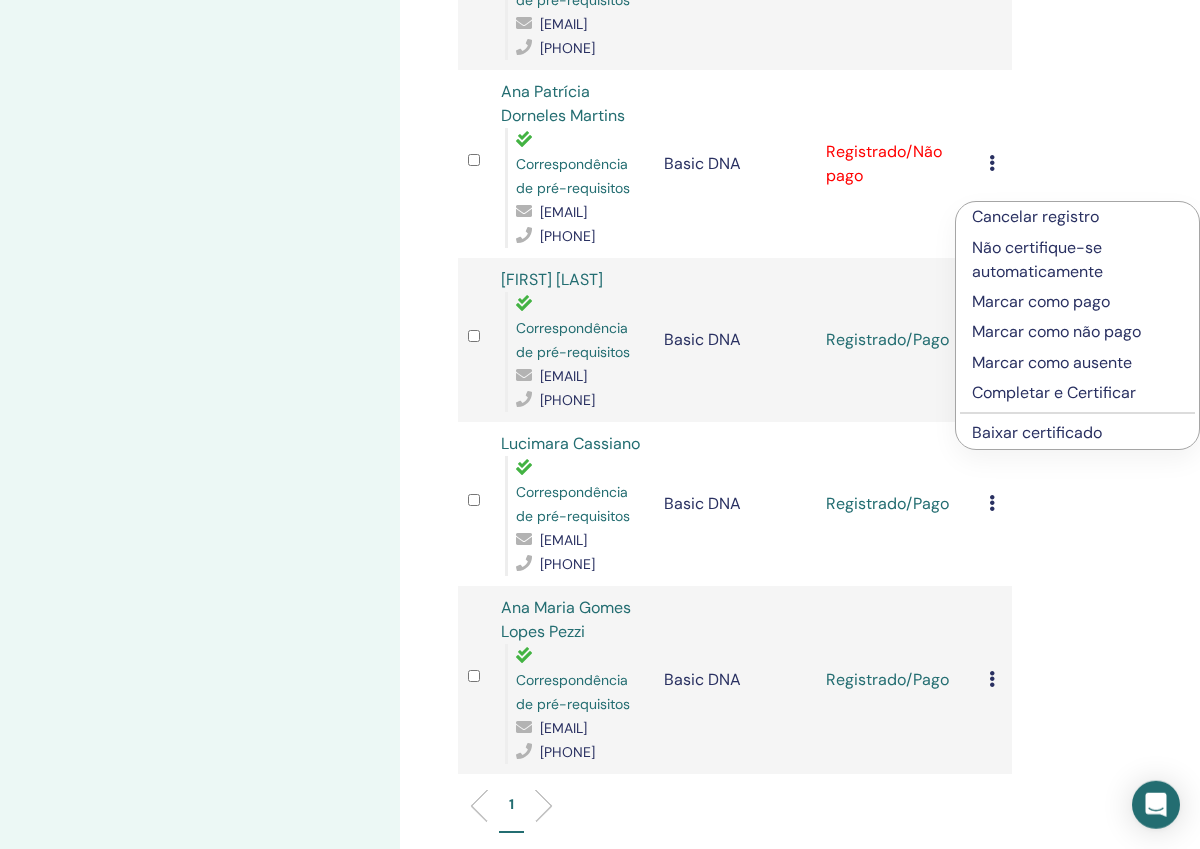 click on "Marcar como pago" at bounding box center (1077, 302) 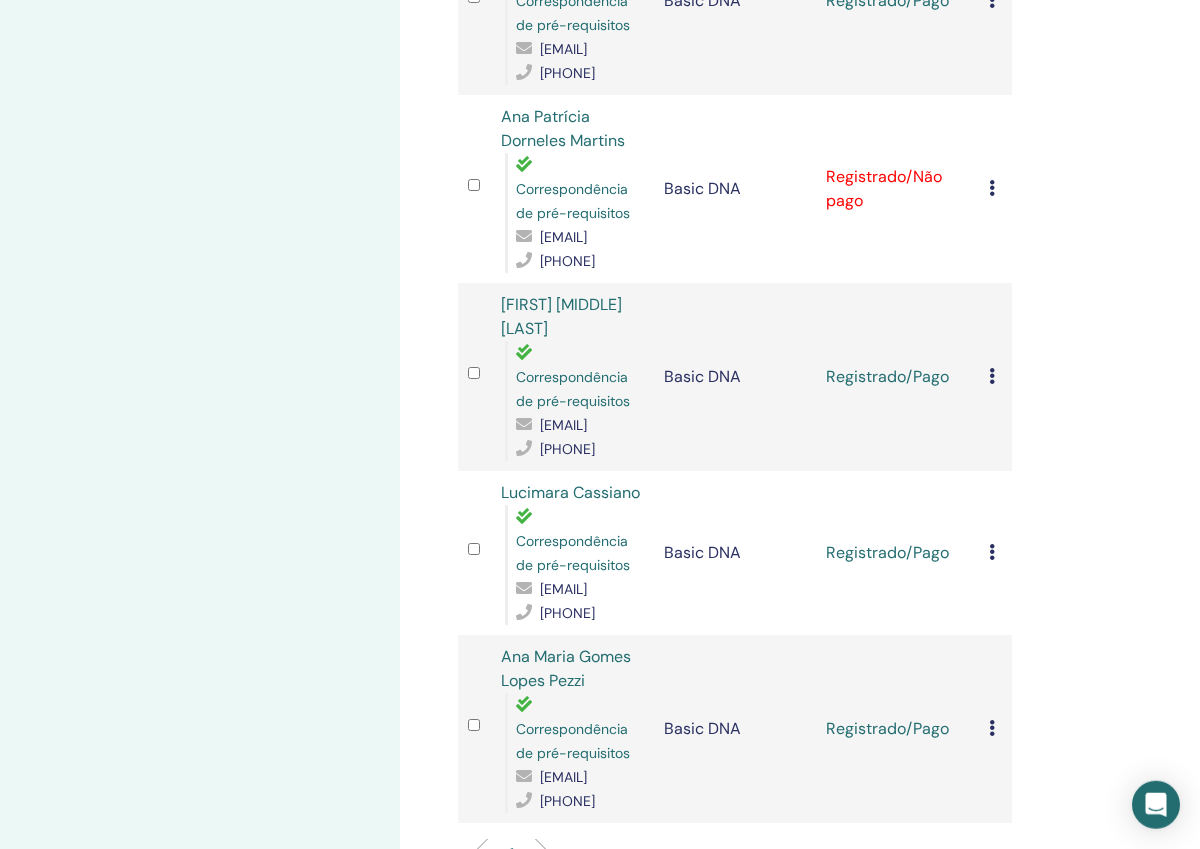 scroll, scrollTop: 1948, scrollLeft: 0, axis: vertical 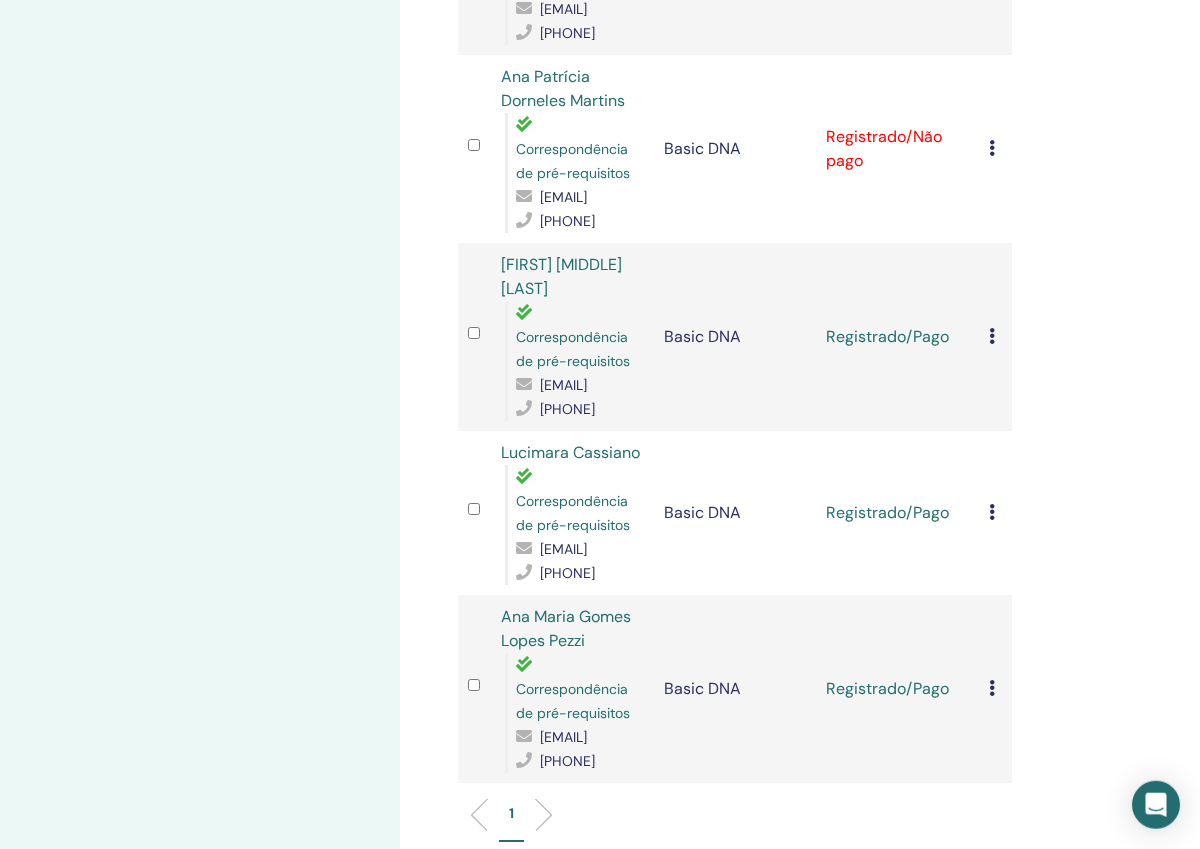 click at bounding box center [992, -40] 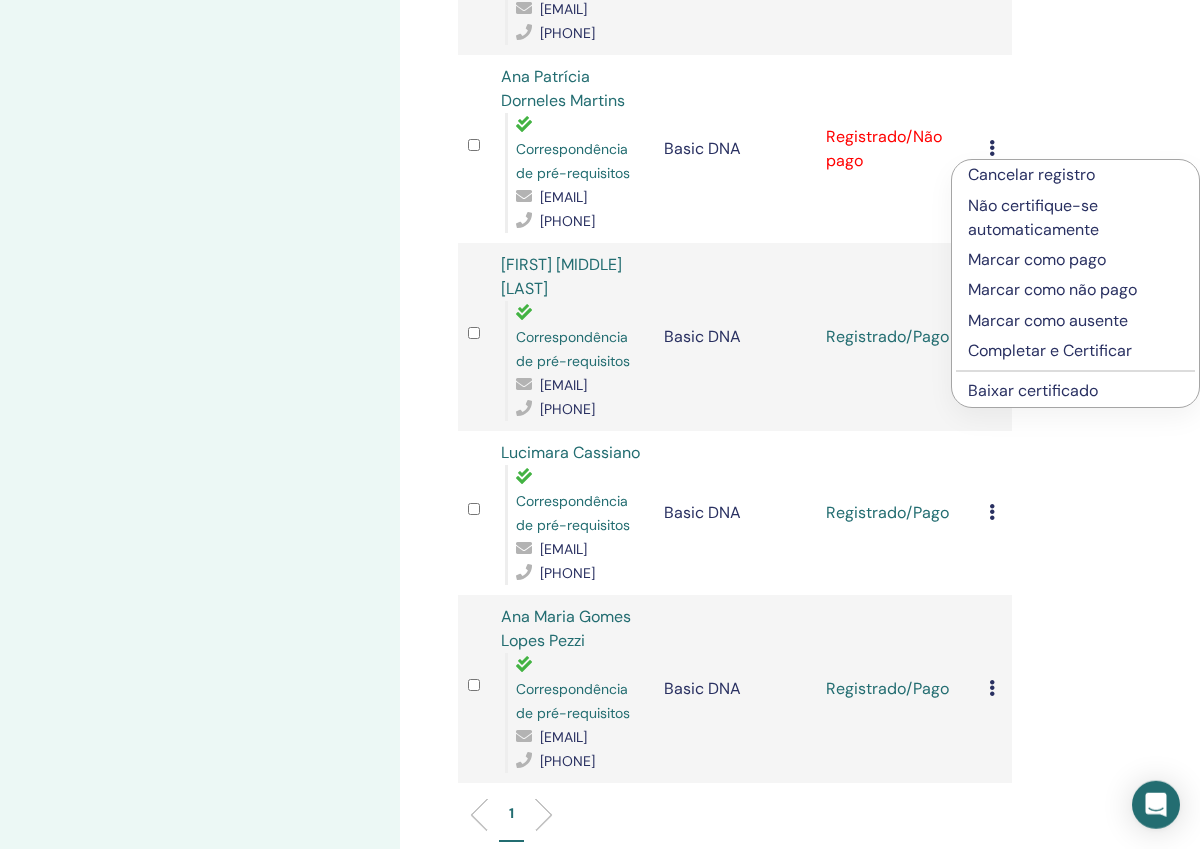 click on "Completar e Certificar" at bounding box center (1075, 351) 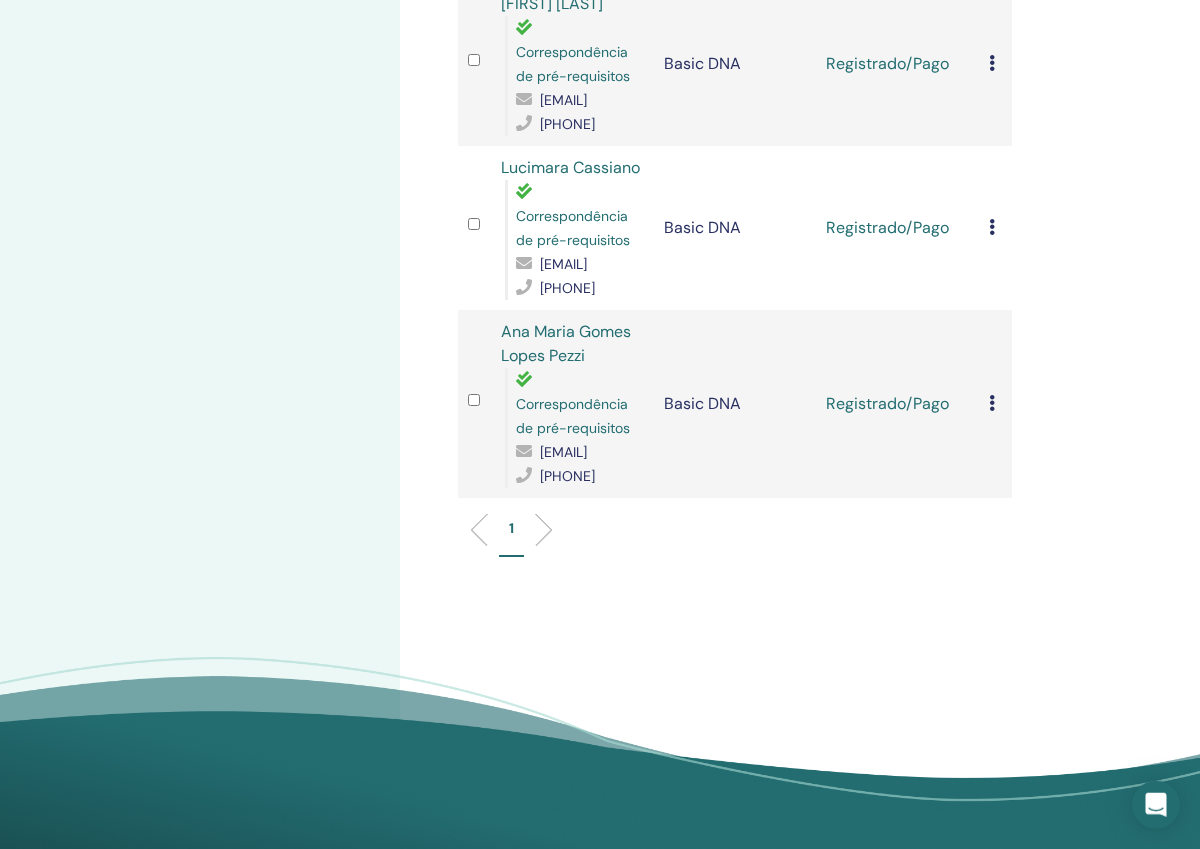 scroll, scrollTop: 2190, scrollLeft: 0, axis: vertical 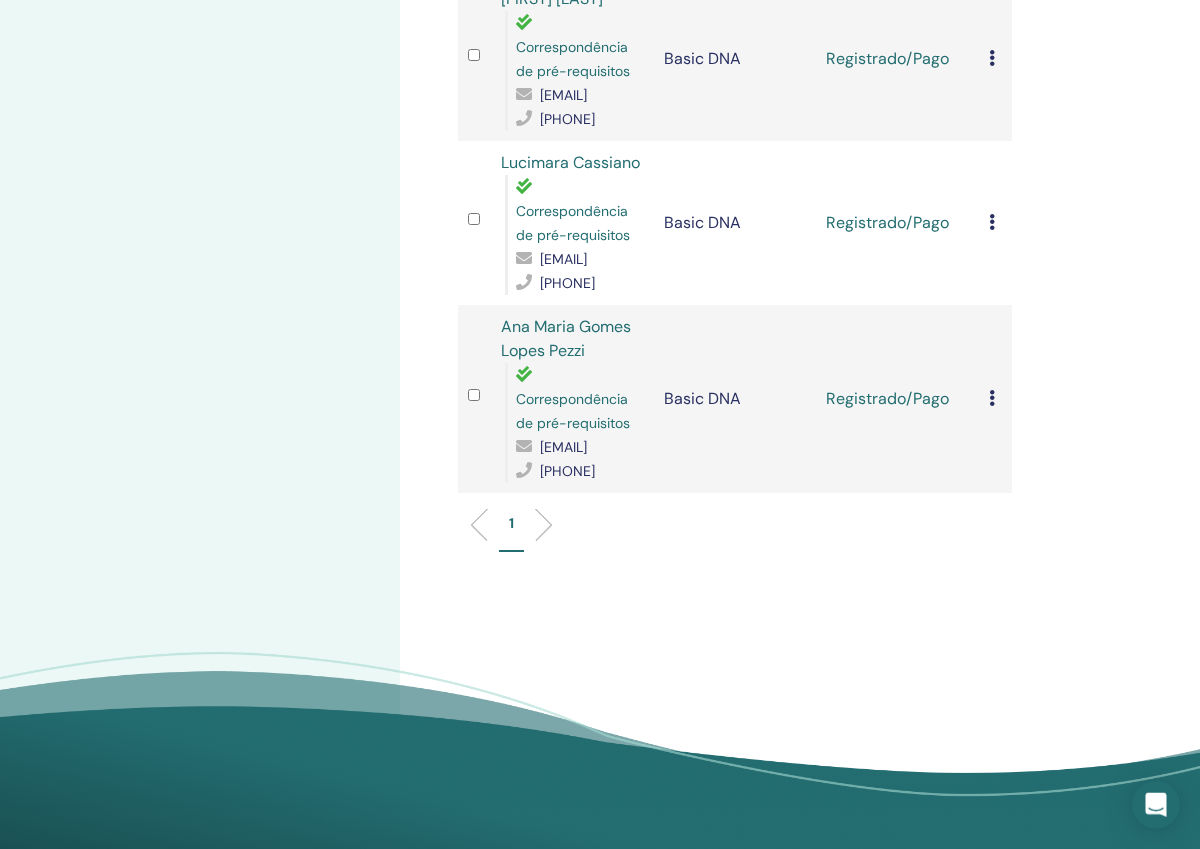 click at bounding box center [992, -118] 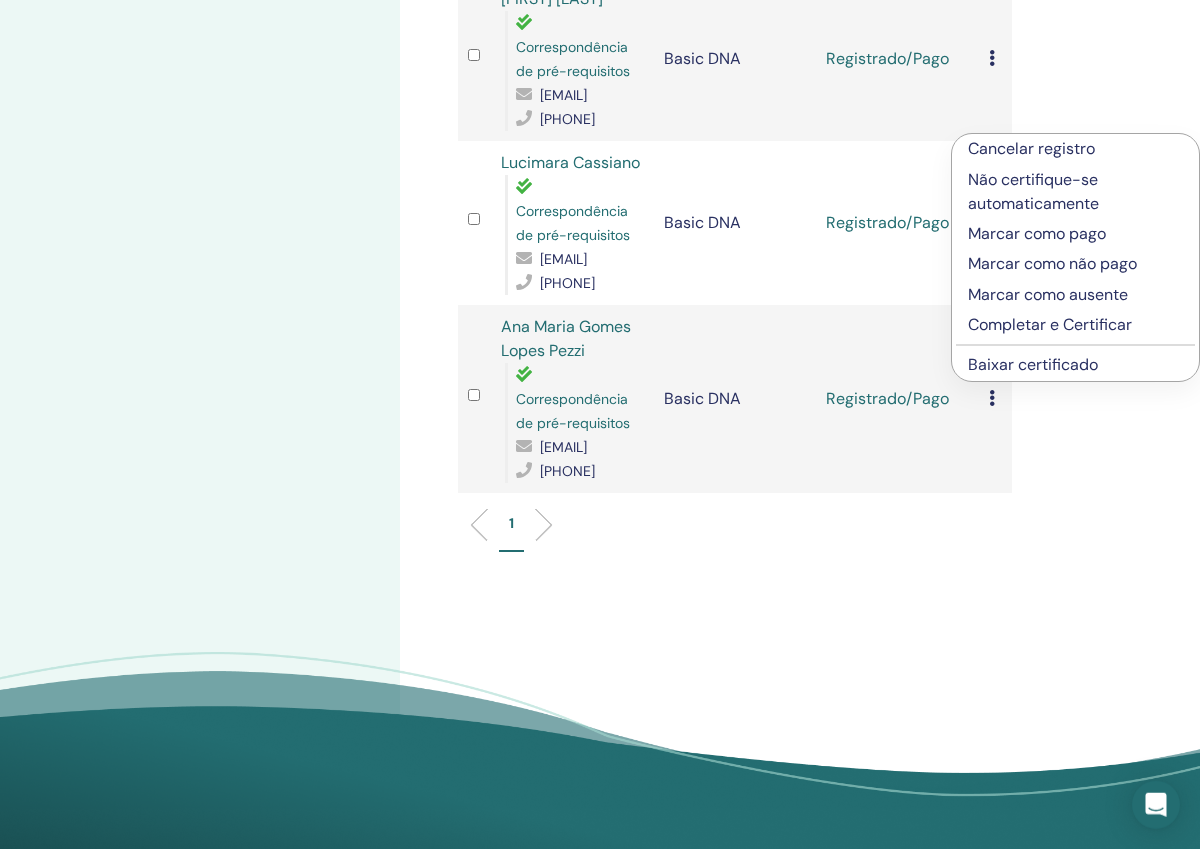 click on "Marcar como pago" at bounding box center (1075, 234) 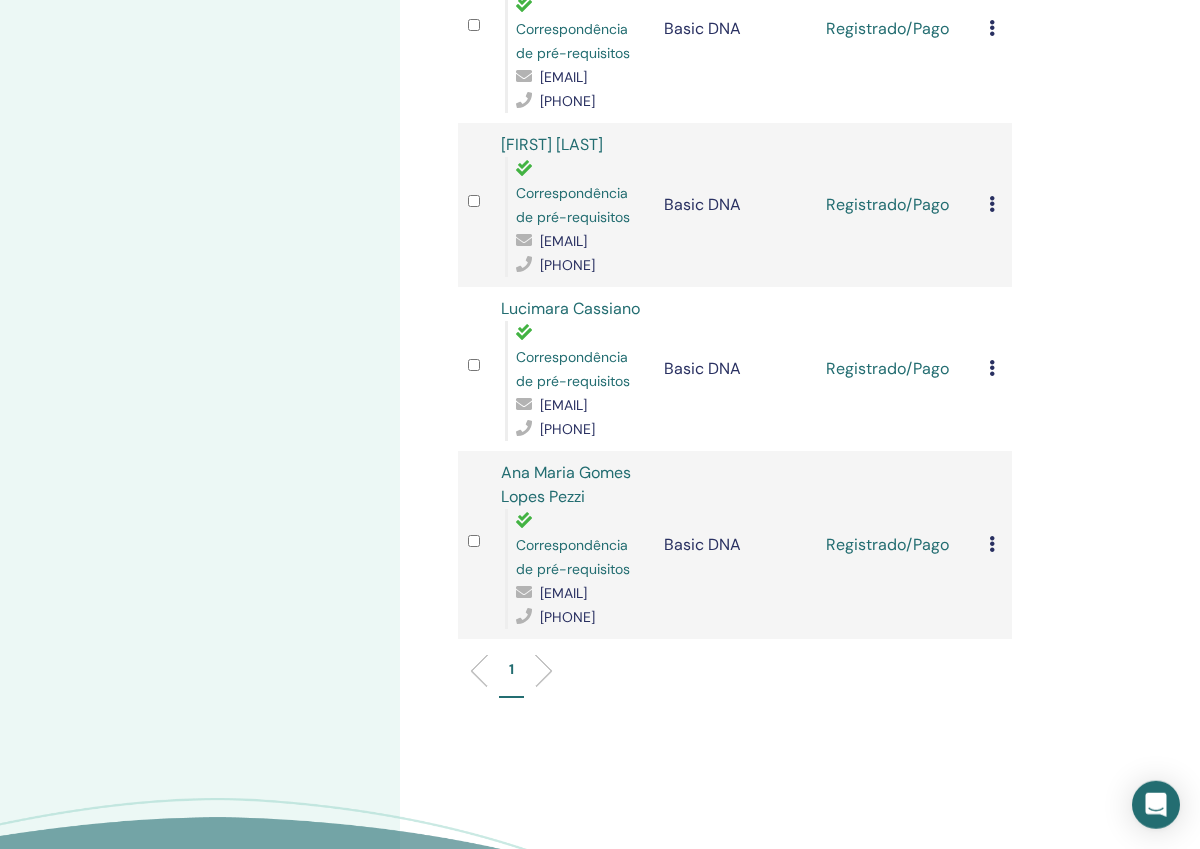 scroll, scrollTop: 2057, scrollLeft: 0, axis: vertical 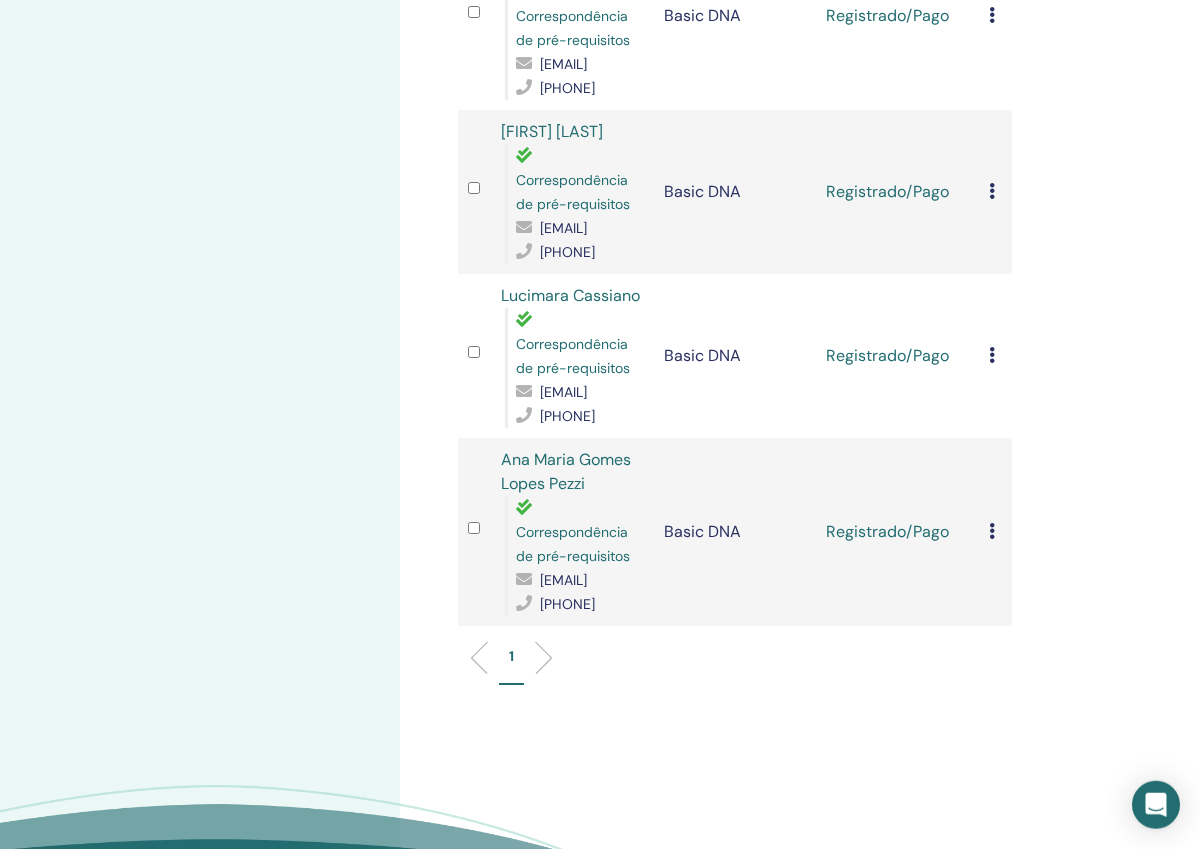 click at bounding box center [992, 15] 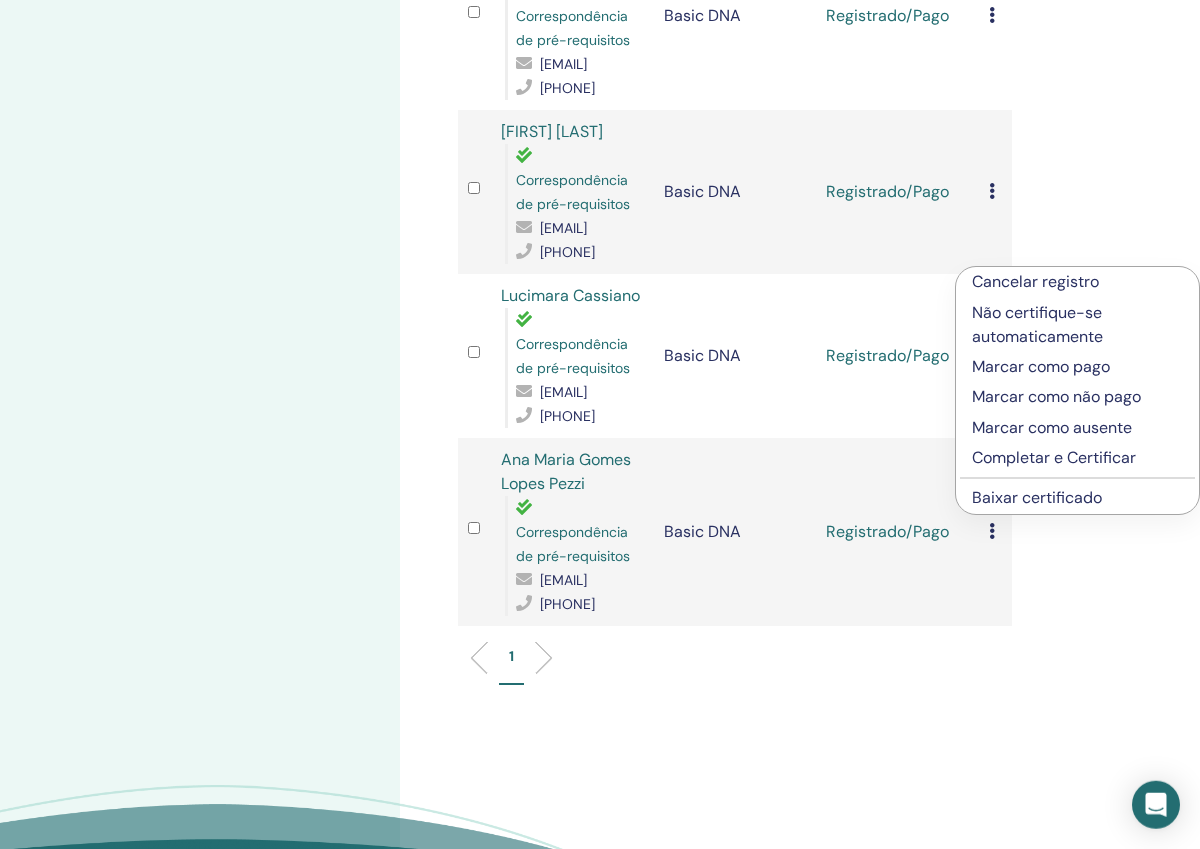 click on "Completar e Certificar" at bounding box center [1077, 458] 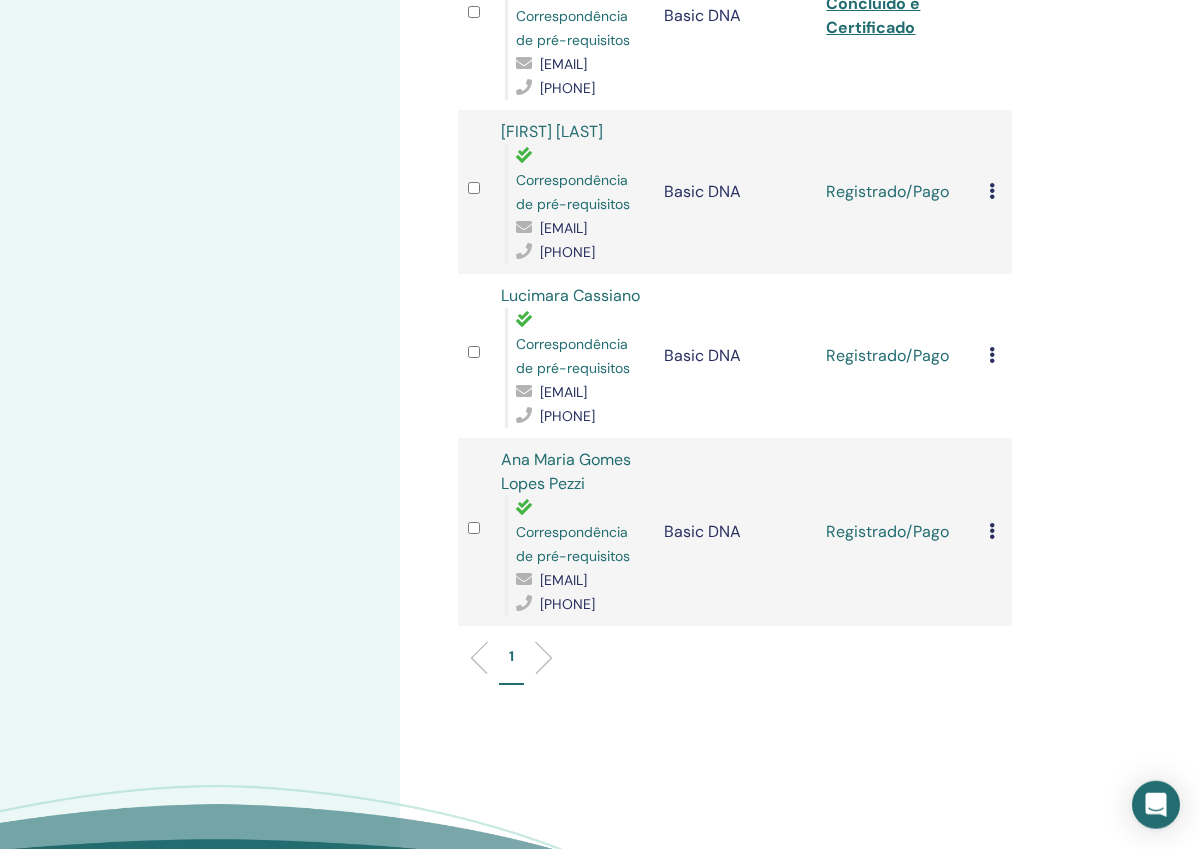 scroll, scrollTop: 2096, scrollLeft: 0, axis: vertical 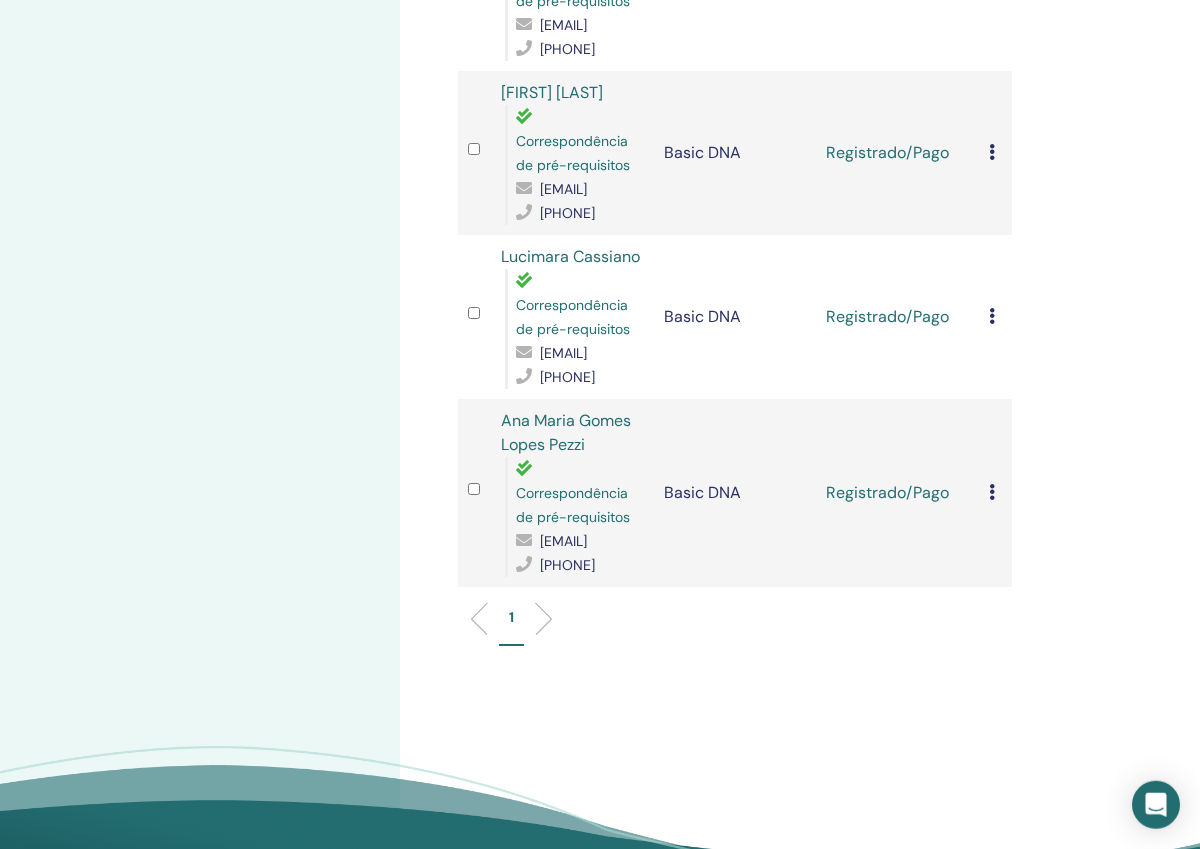 click at bounding box center (992, 152) 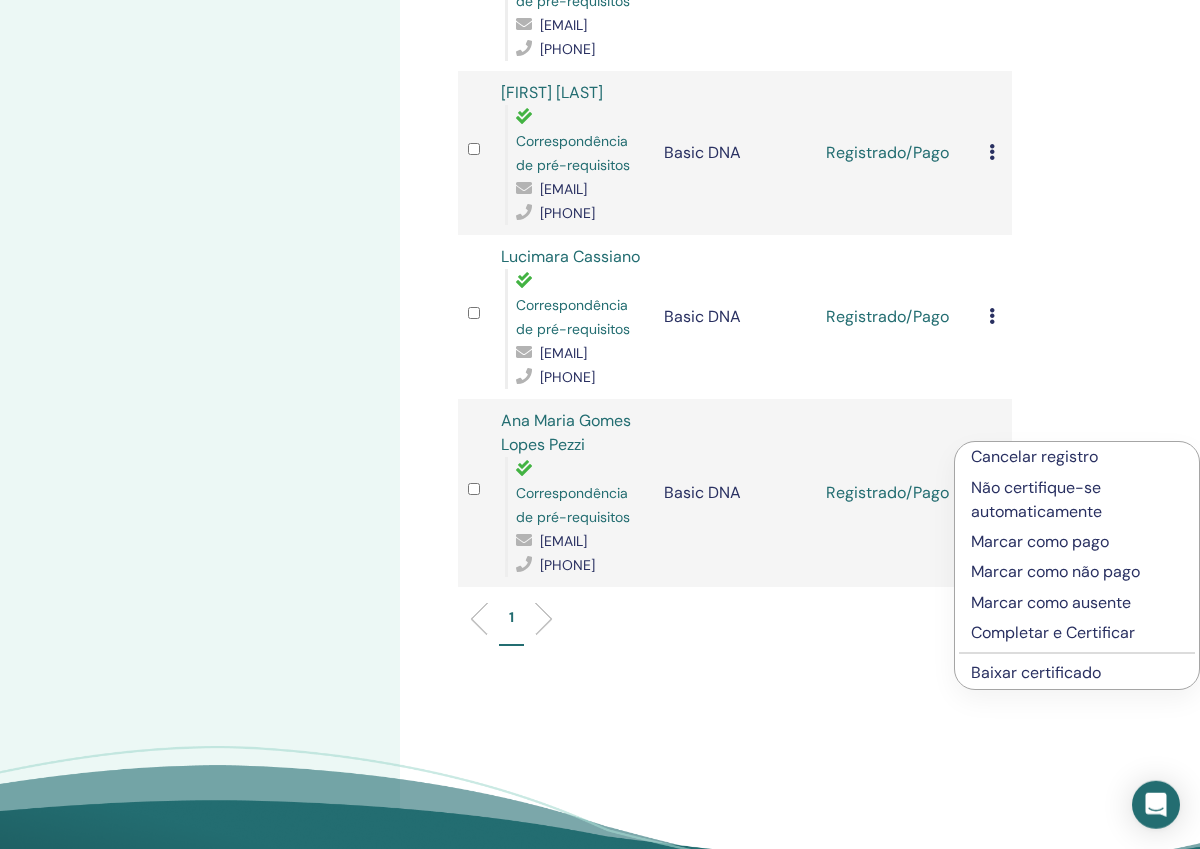 click on "Completar e Certificar" at bounding box center (1077, 633) 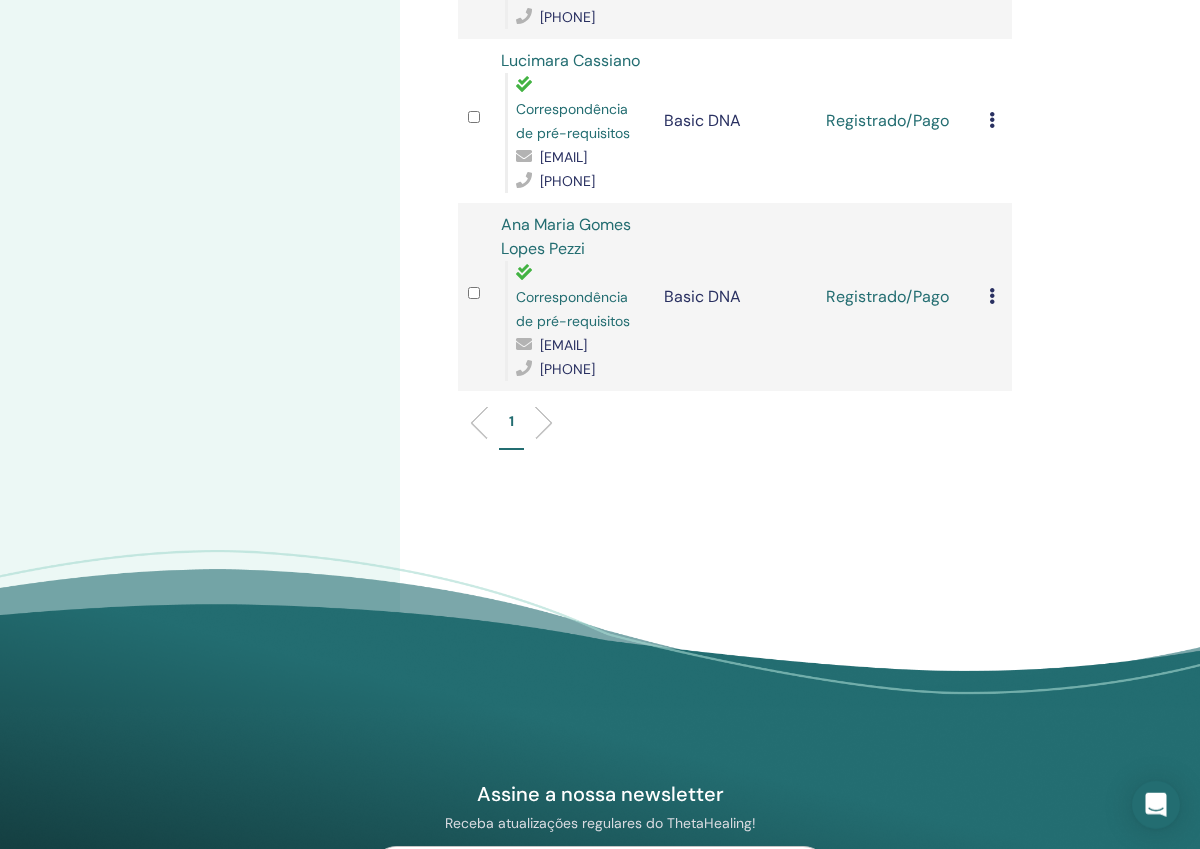 scroll, scrollTop: 2343, scrollLeft: 0, axis: vertical 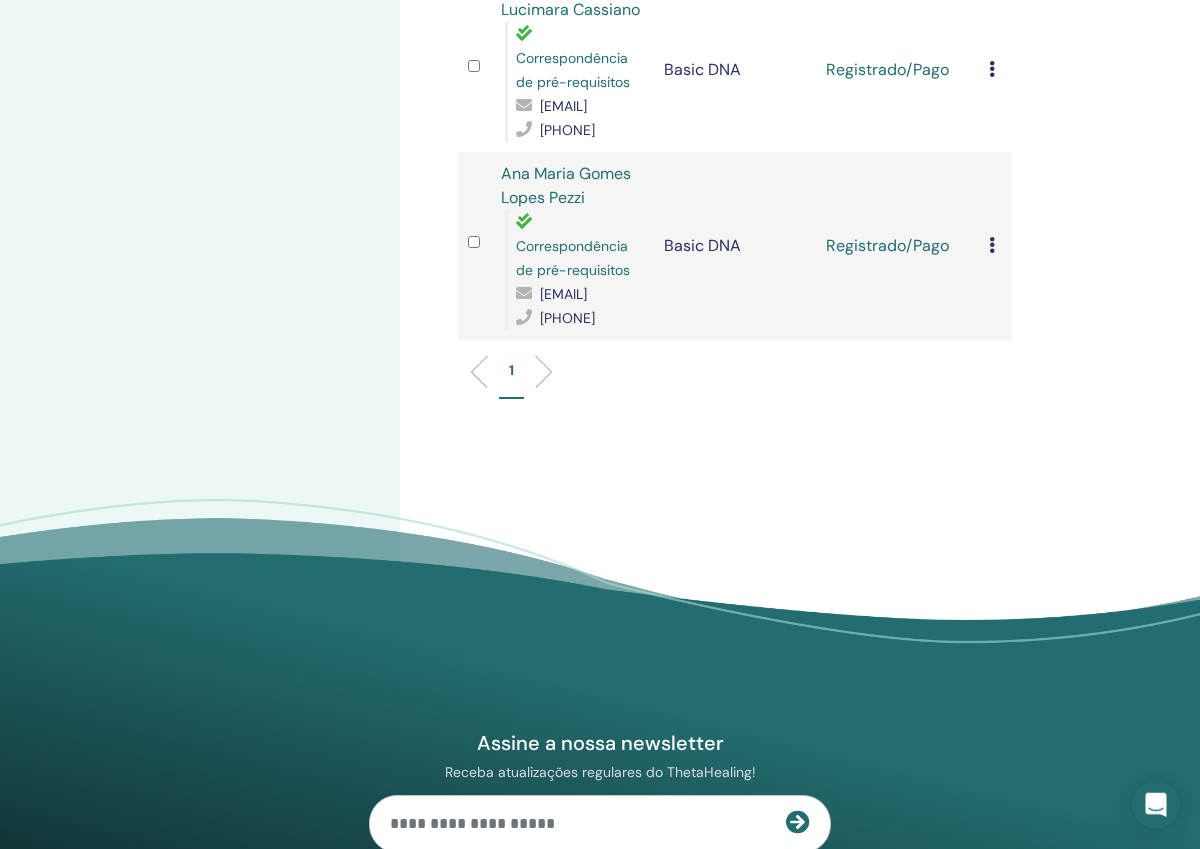 click on "Cancelar registro Não certifique-se automaticamente Marcar como pago Marcar como não pago Marcar como ausente Completar e Certificar Baixar certificado" at bounding box center (995, 70) 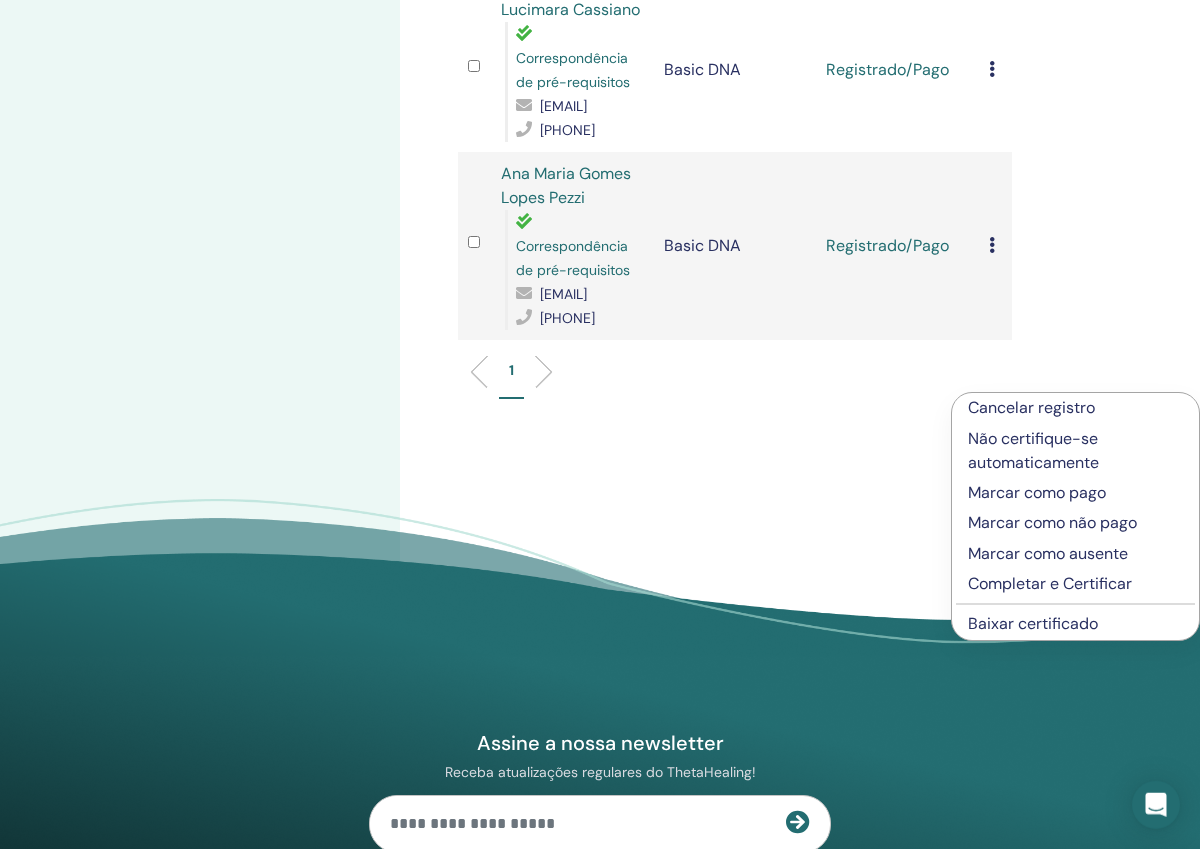 click on "Marcar como pago" at bounding box center [1075, 493] 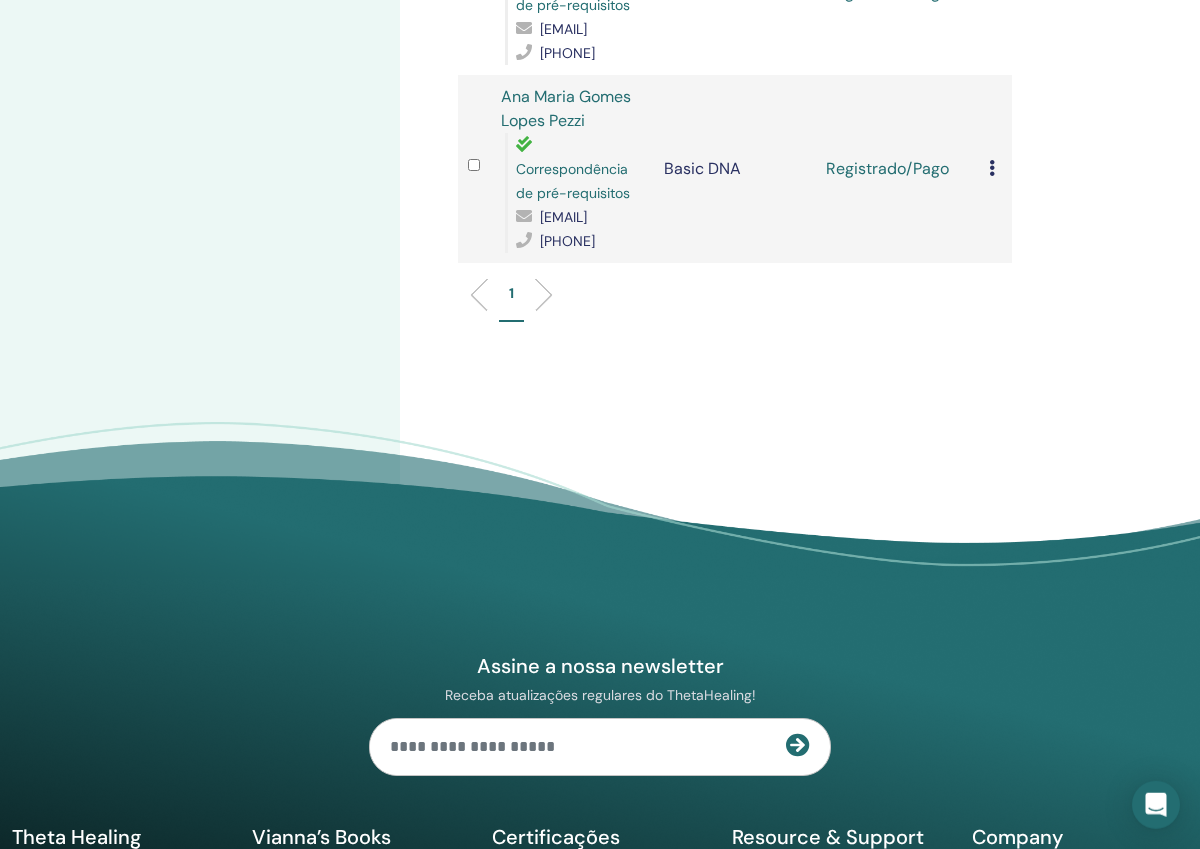 scroll, scrollTop: 2429, scrollLeft: 0, axis: vertical 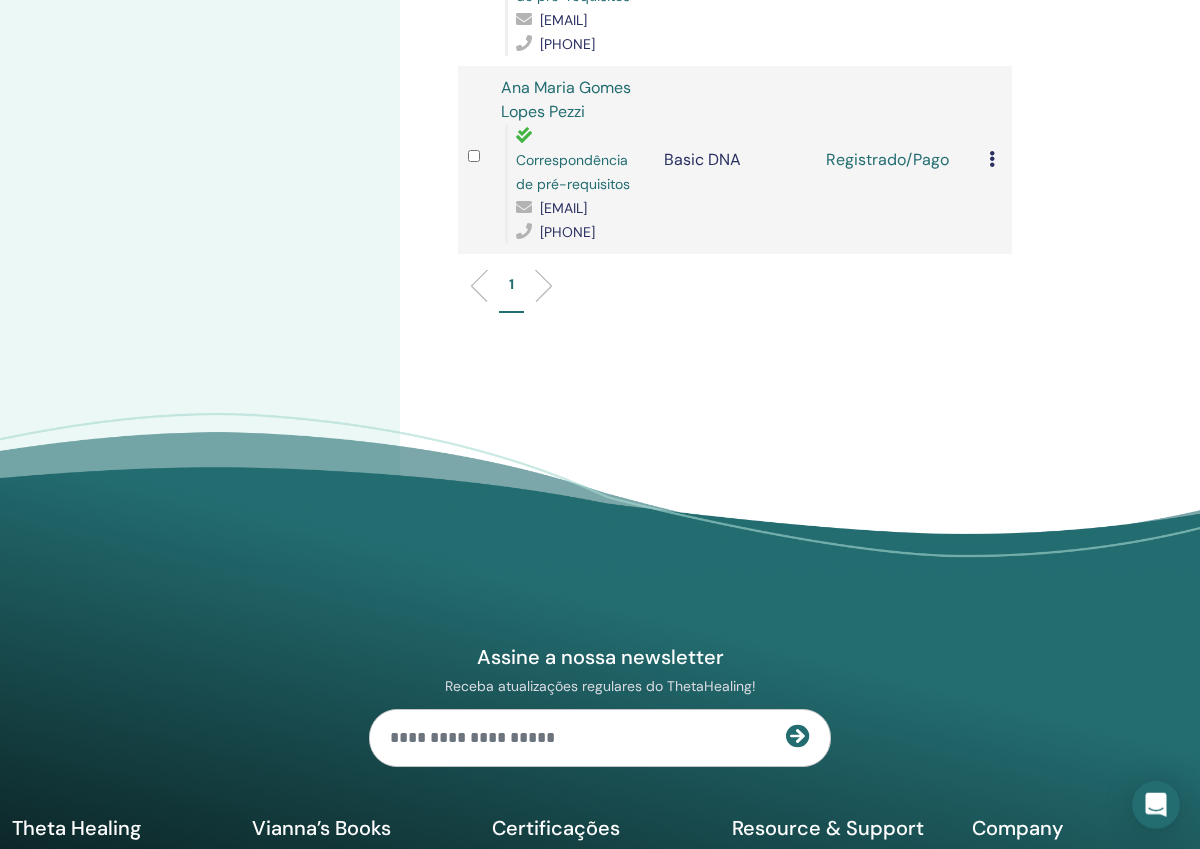 click at bounding box center (992, -17) 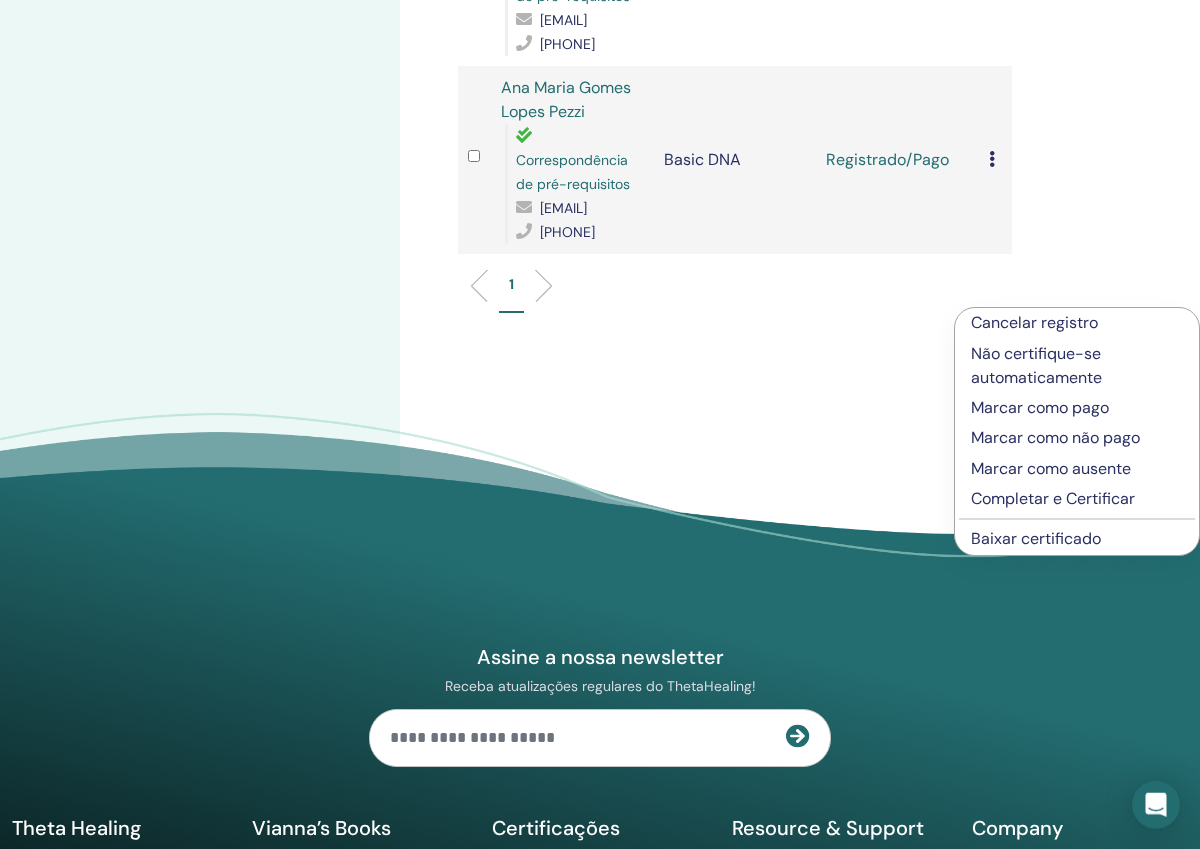 click on "Marcar como pago" at bounding box center (1077, 408) 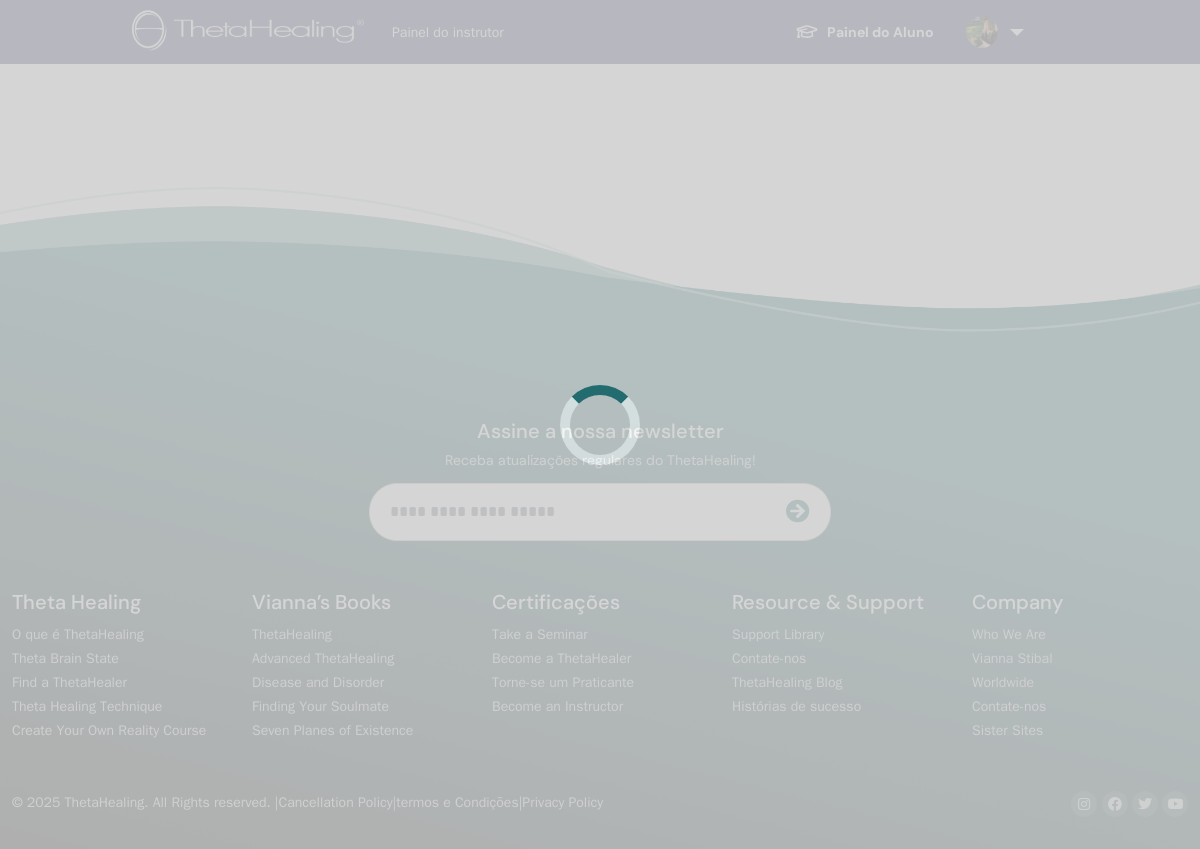 scroll, scrollTop: 470, scrollLeft: 0, axis: vertical 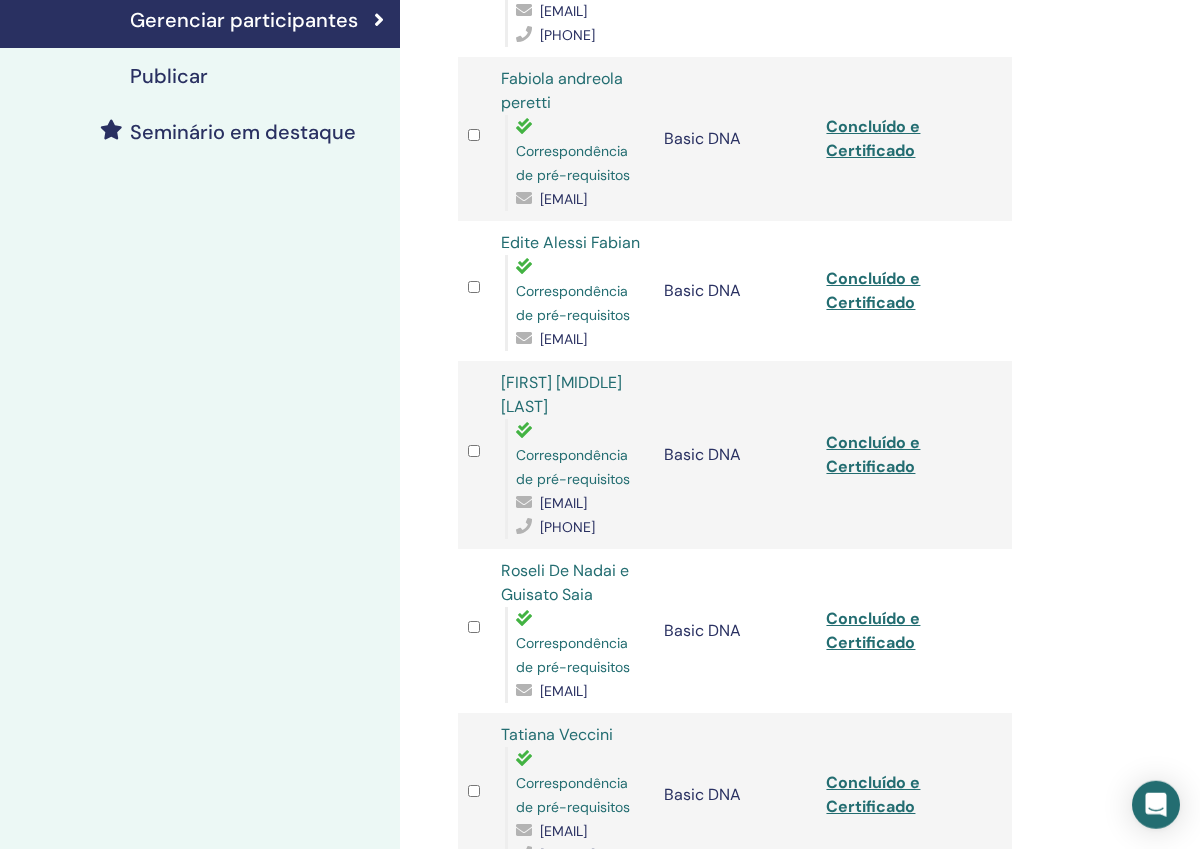 click on "Gerenciar participantes Ações em massa Exportar para CSV Participante Evento Status [FIRST] [LAST] Correspondência de pré-requisitos [EMAIL] [PHONE] Basic DNA Concluído e Certificado [FIRST] [LAST] Correspondência de pré-requisitos [EMAIL] Basic DNA Concluído e Certificado [FIRST] [LAST] Correspondência de pré-requisitos [EMAIL] Basic DNA Concluído e Certificado [FIRST] [MIDDLE] [LAST] Correspondência de pré-requisitos [EMAIL] [PHONE] Basic DNA Concluído e Certificado [FIRST] [LAST] Correspondência de pré-requisitos [EMAIL] Basic DNA Concluído e Certificado [FIRST] [LAST] Correspondência de pré-requisitos [EMAIL] [PHONE] Basic DNA Concluído e Certificado [FIRST] [LAST] Correspondência de pré-requisitos [EMAIL] Basic DNA Concluído e Certificado [FIRST] [LAST] Correspondência de pré-requisitos [EMAIL] [PHONE]" at bounding box center [800, 1107] 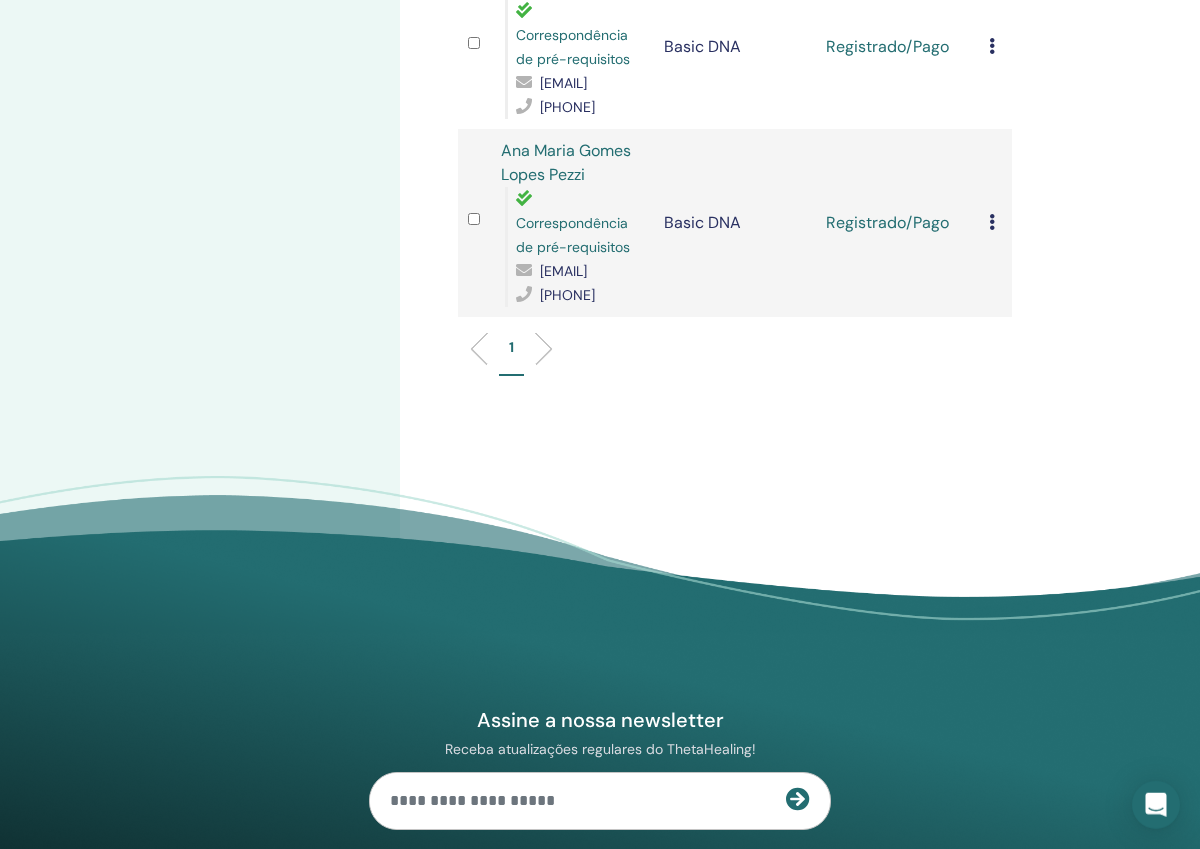 scroll, scrollTop: 2420, scrollLeft: 0, axis: vertical 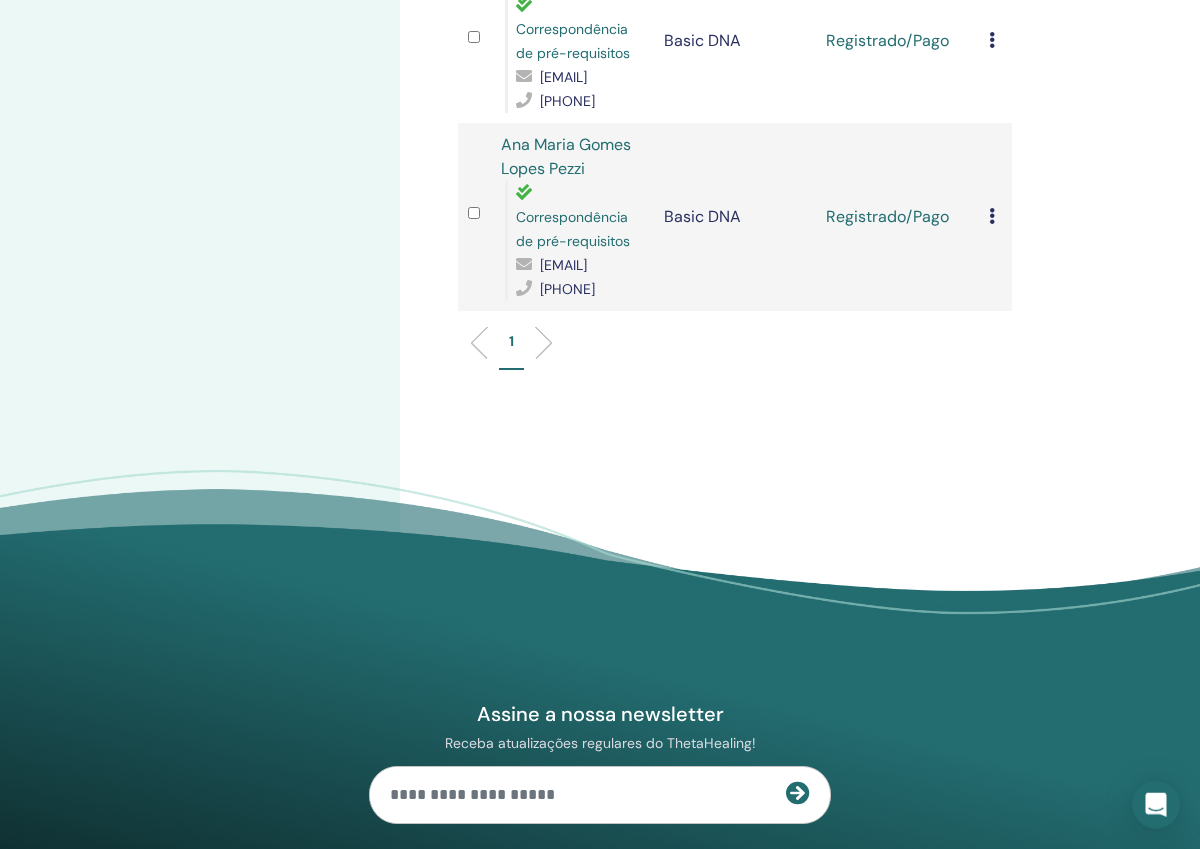 click at bounding box center (992, 40) 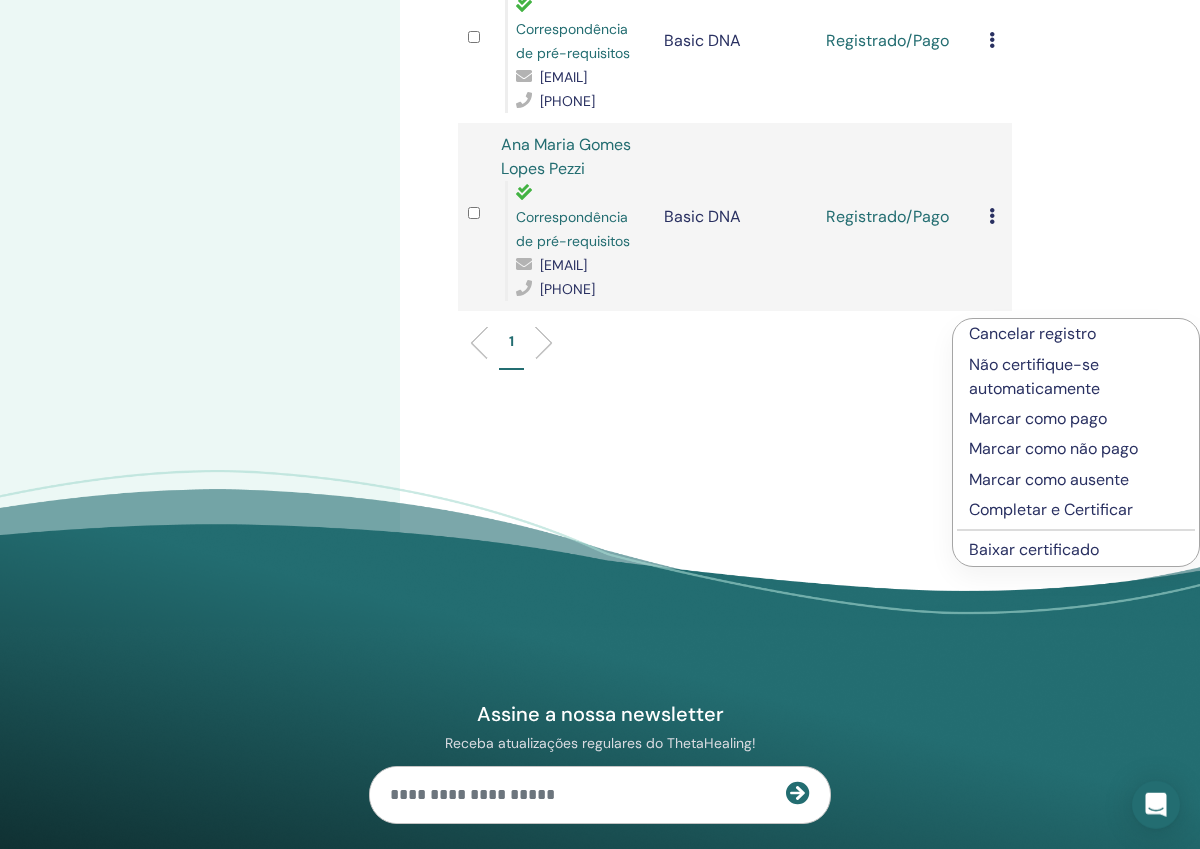 click on "Completar e Certificar" at bounding box center (1076, 510) 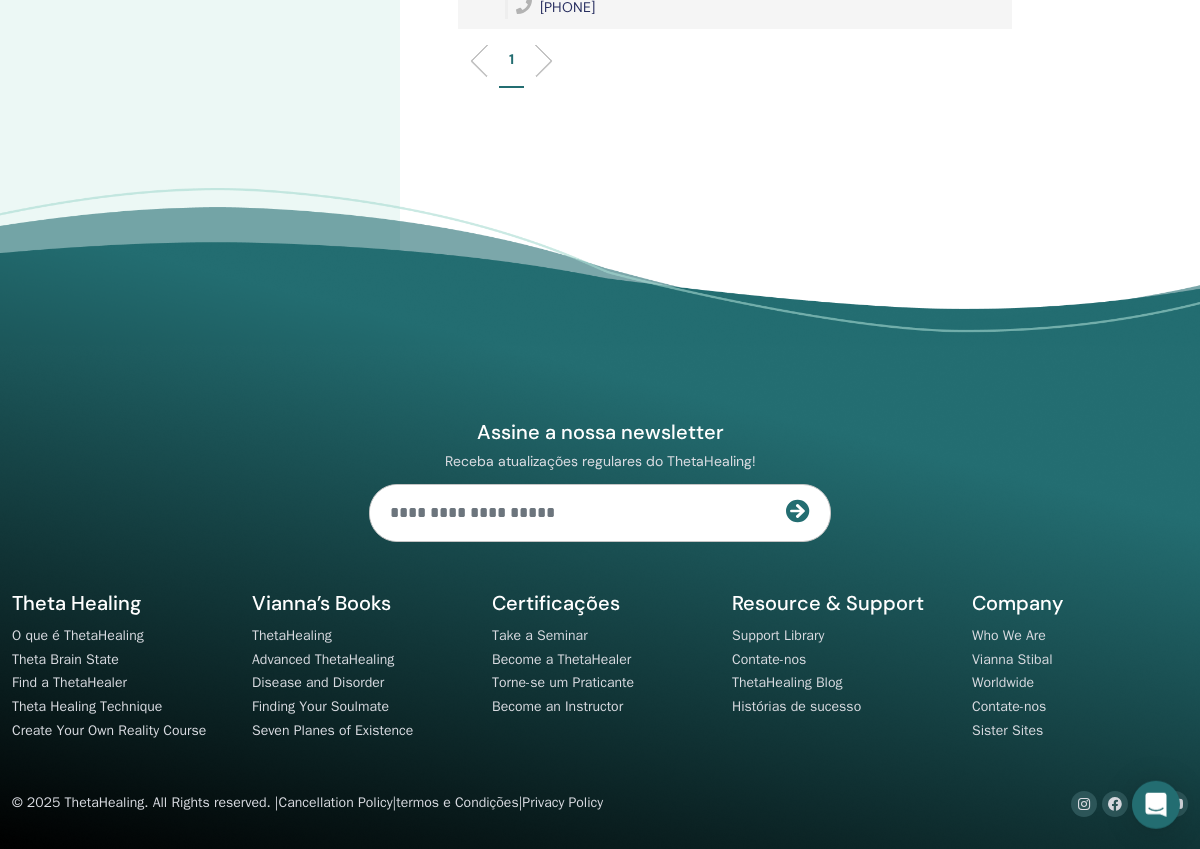 scroll, scrollTop: 2703, scrollLeft: 0, axis: vertical 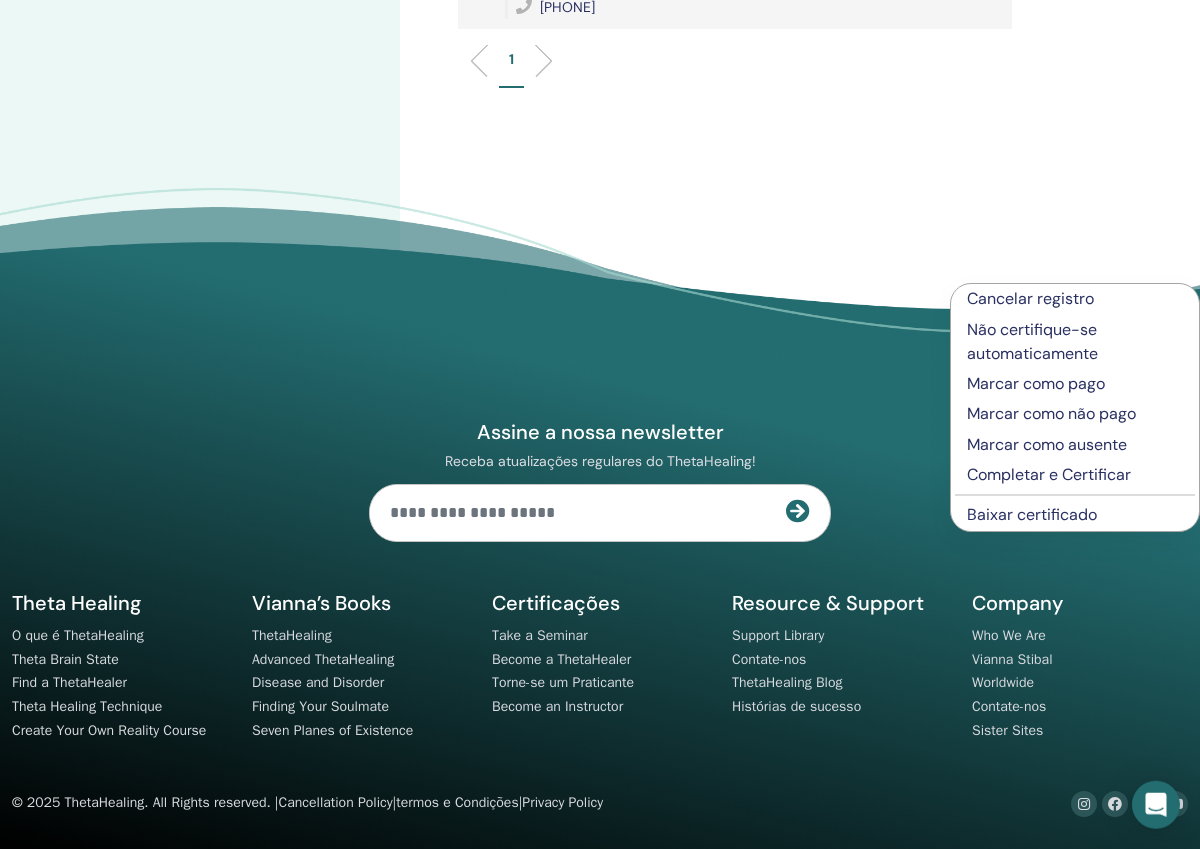 click on "Completar e Certificar" at bounding box center [1075, 475] 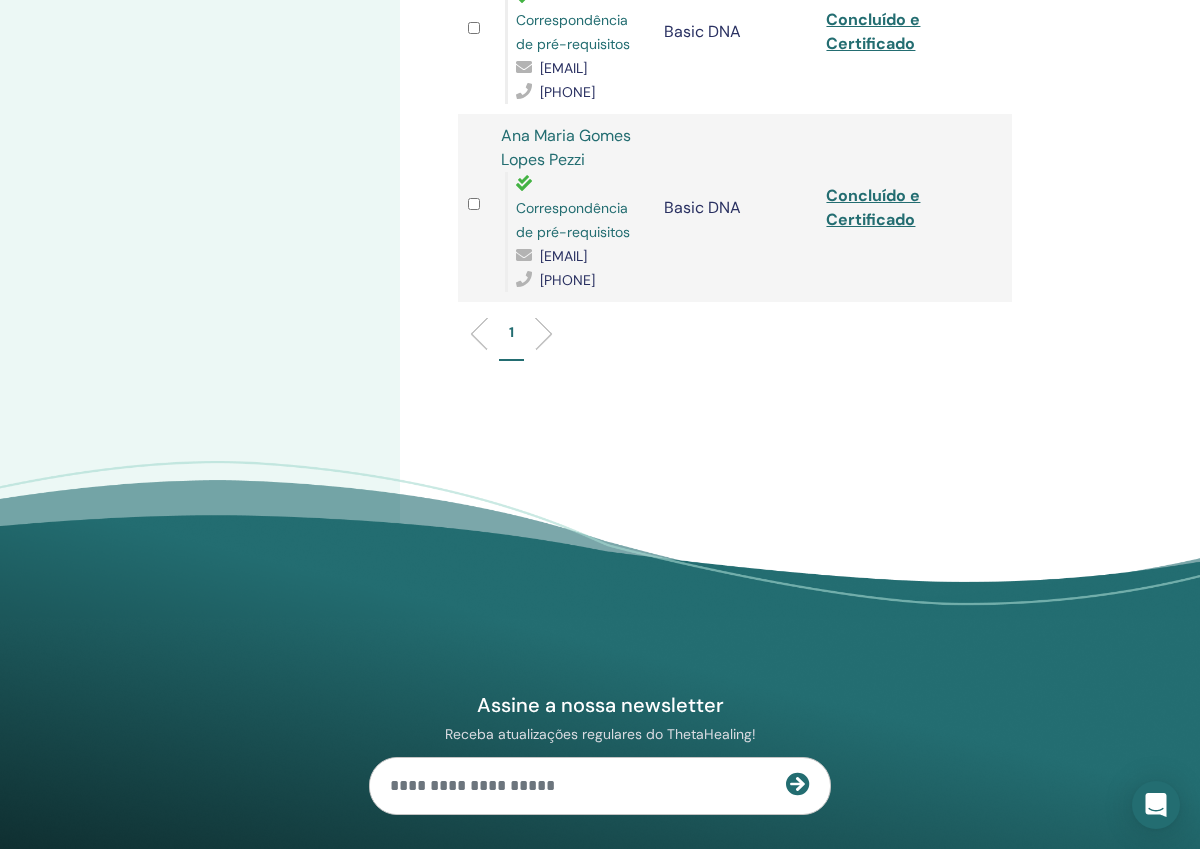 scroll, scrollTop: 2397, scrollLeft: 0, axis: vertical 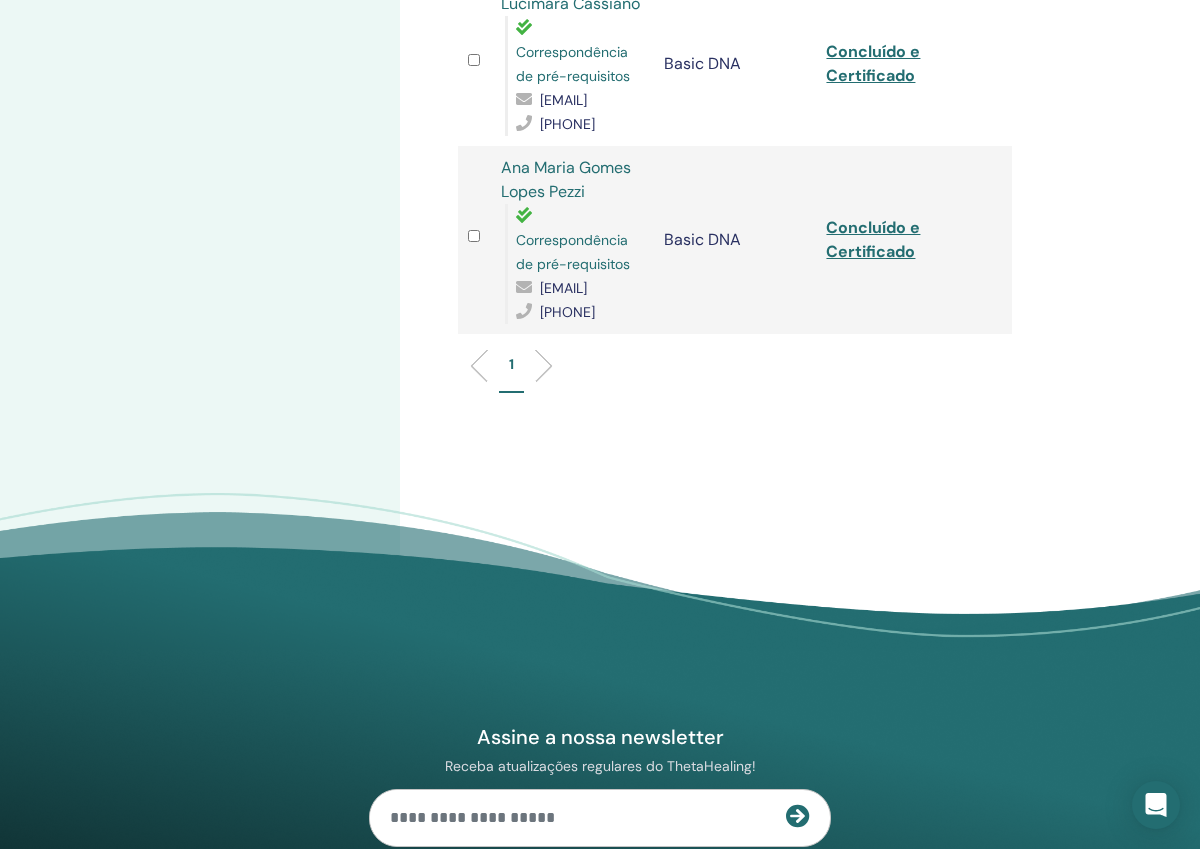 click at bounding box center [536, 366] 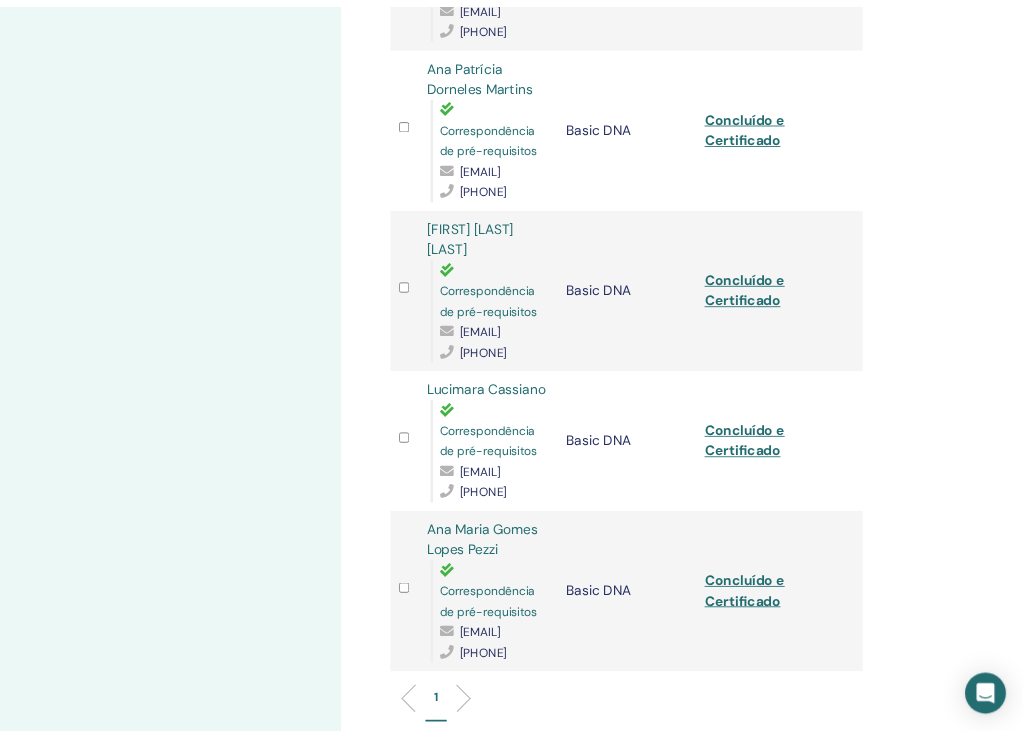 scroll, scrollTop: 1953, scrollLeft: 0, axis: vertical 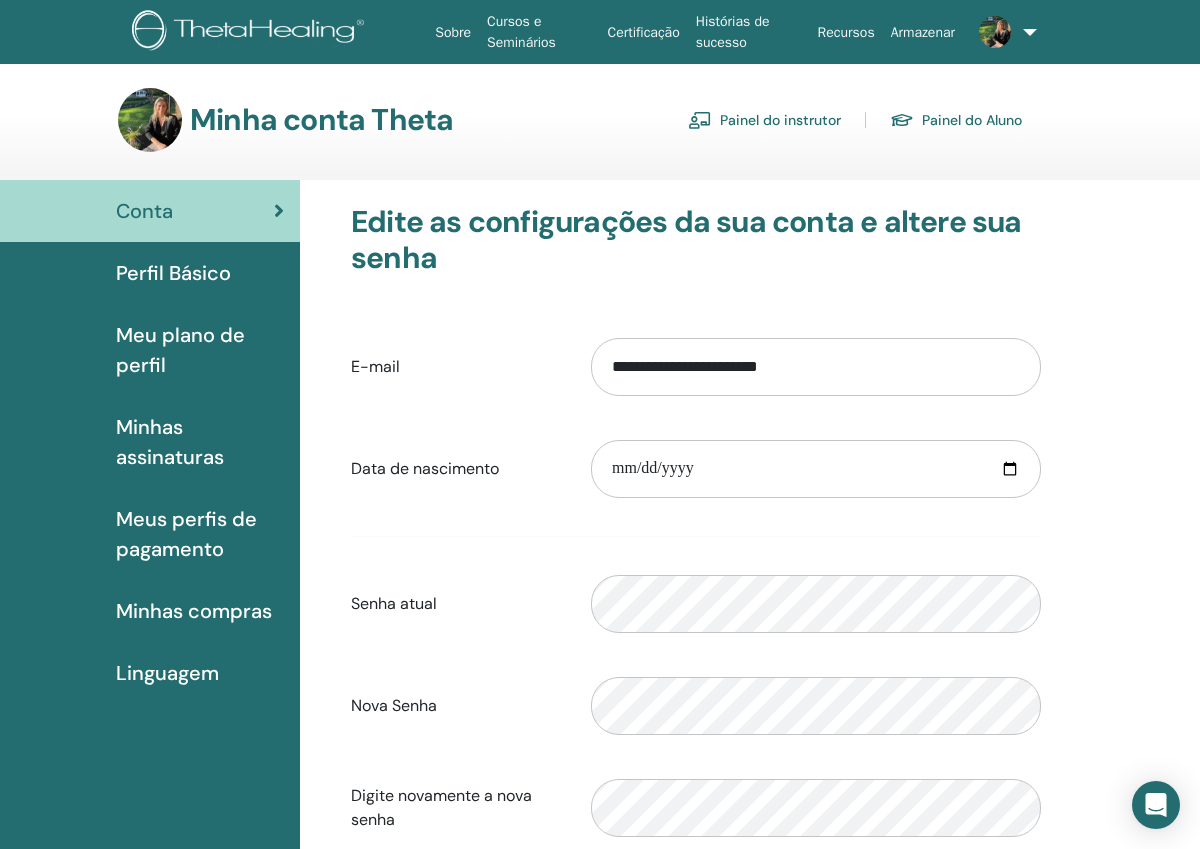 click on "Painel do instrutor" at bounding box center (764, 120) 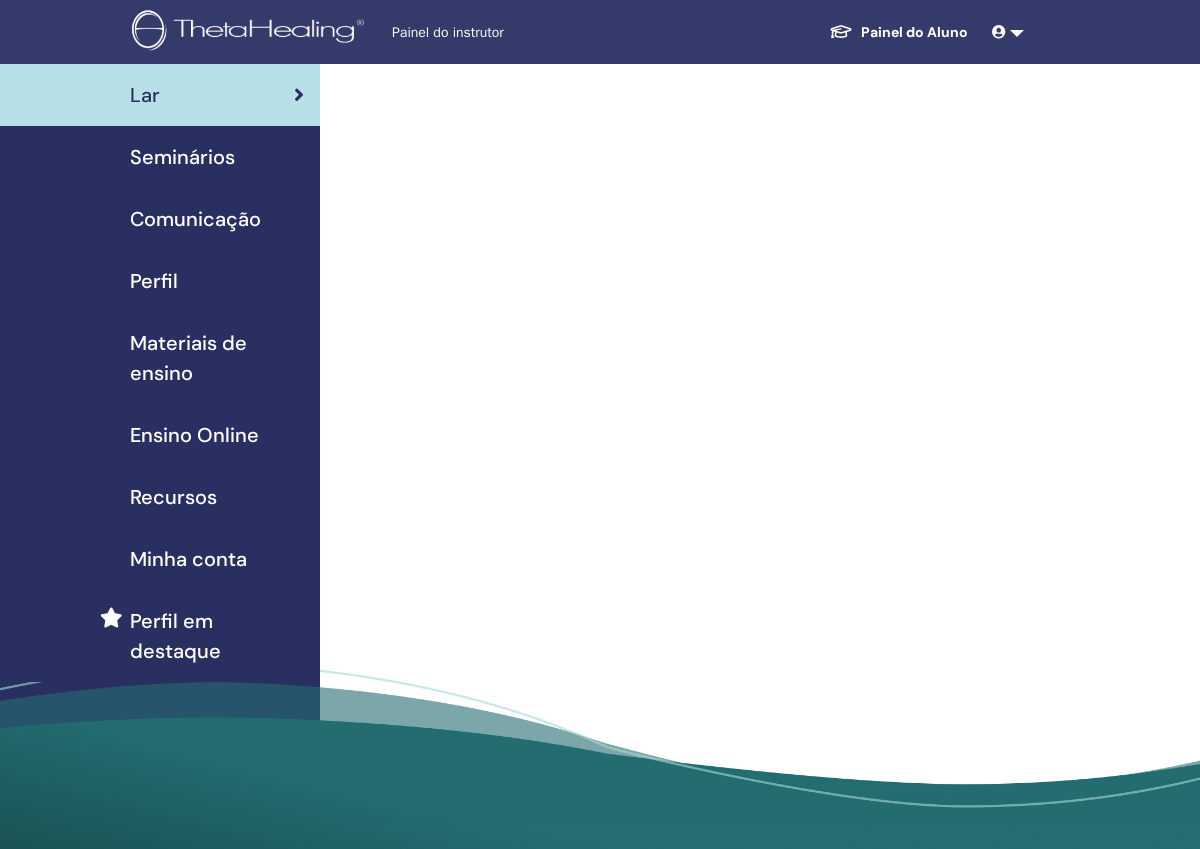scroll, scrollTop: 0, scrollLeft: 0, axis: both 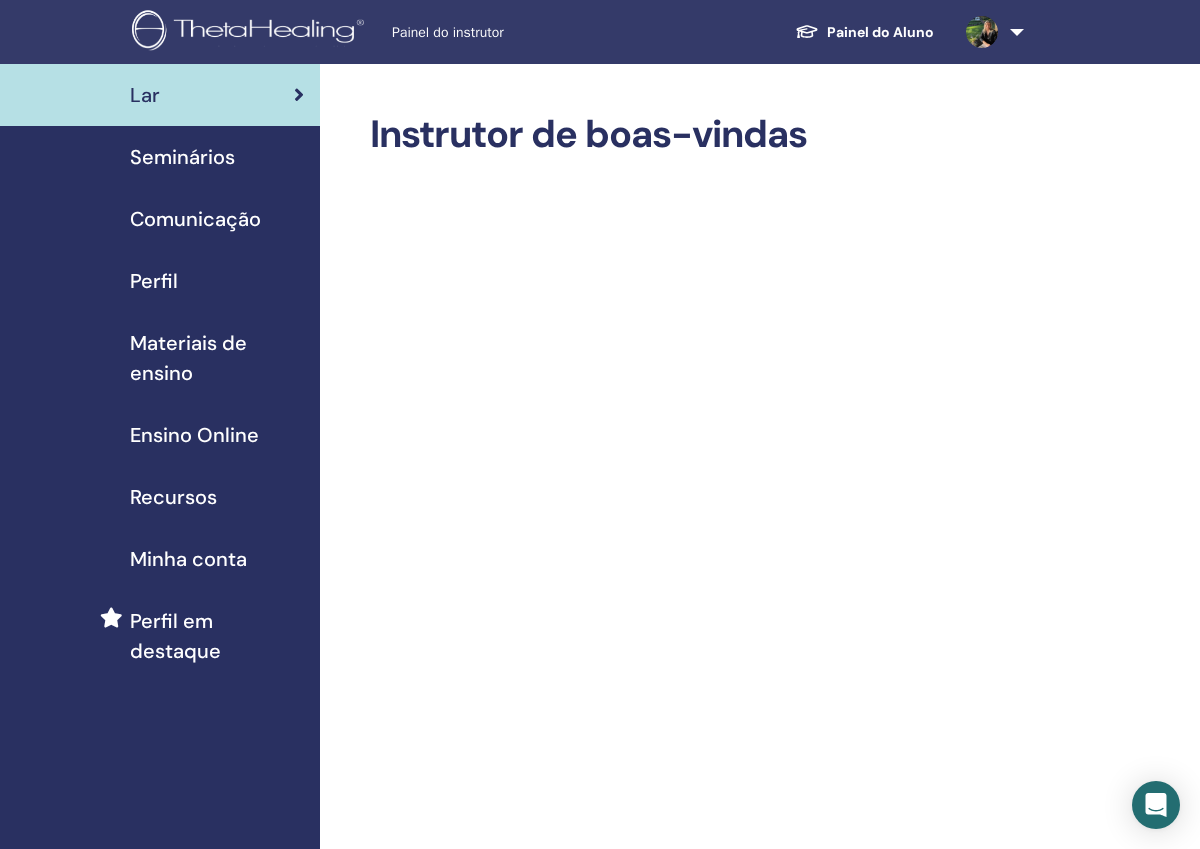 click at bounding box center [991, 32] 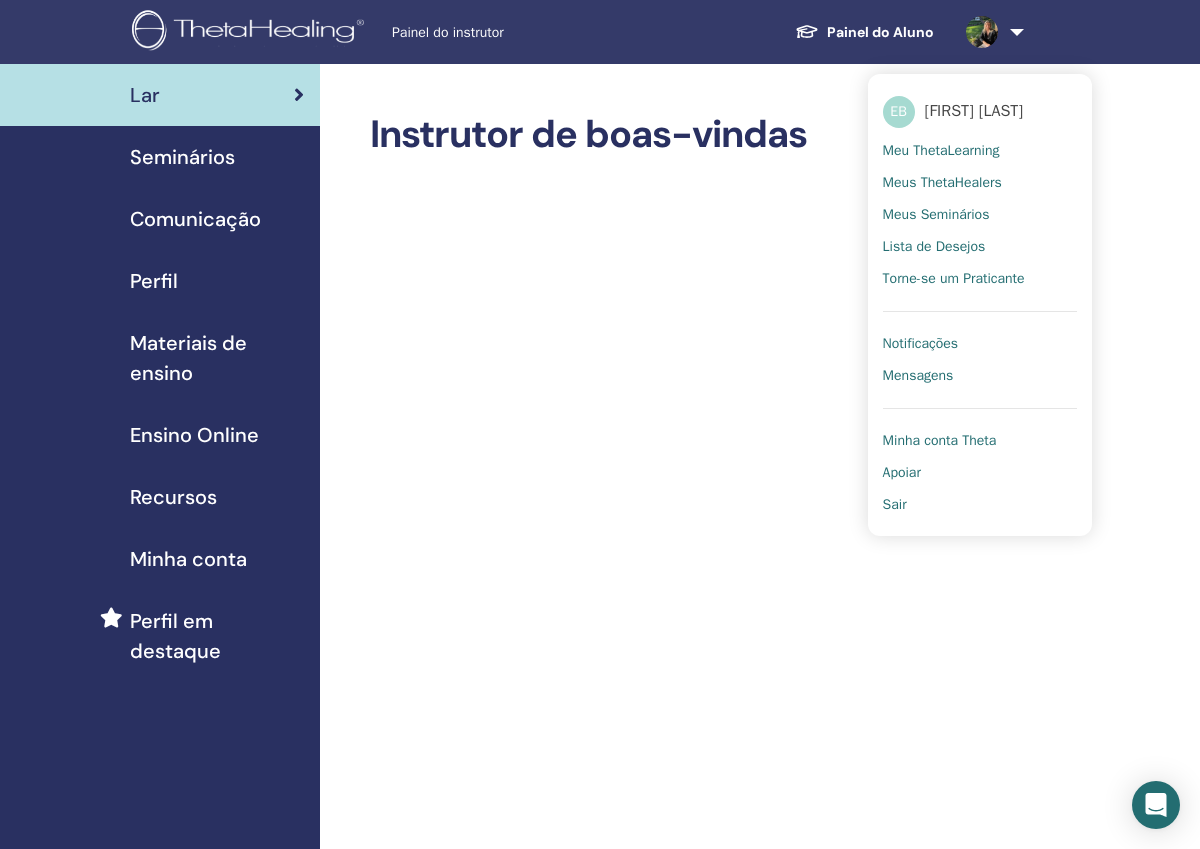 click on "Meus ThetaHealers" at bounding box center [942, 183] 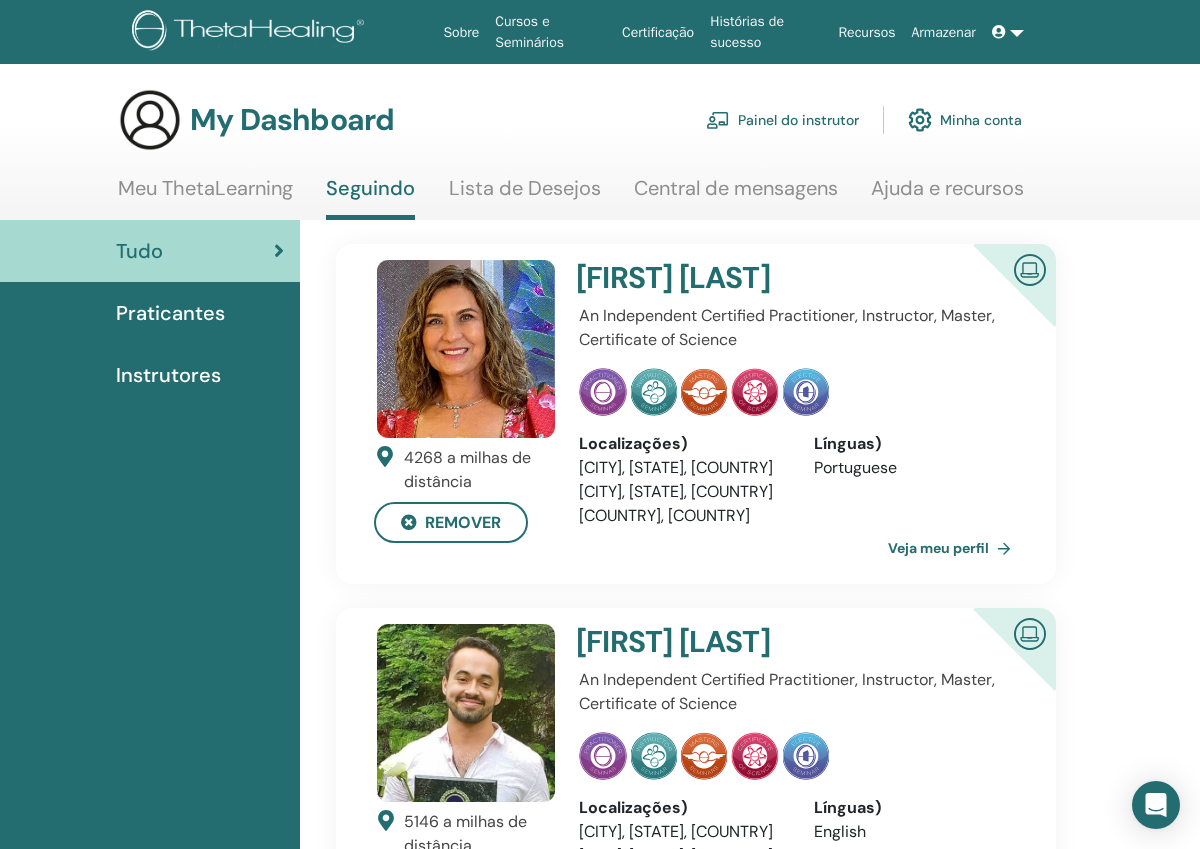 scroll, scrollTop: 0, scrollLeft: 0, axis: both 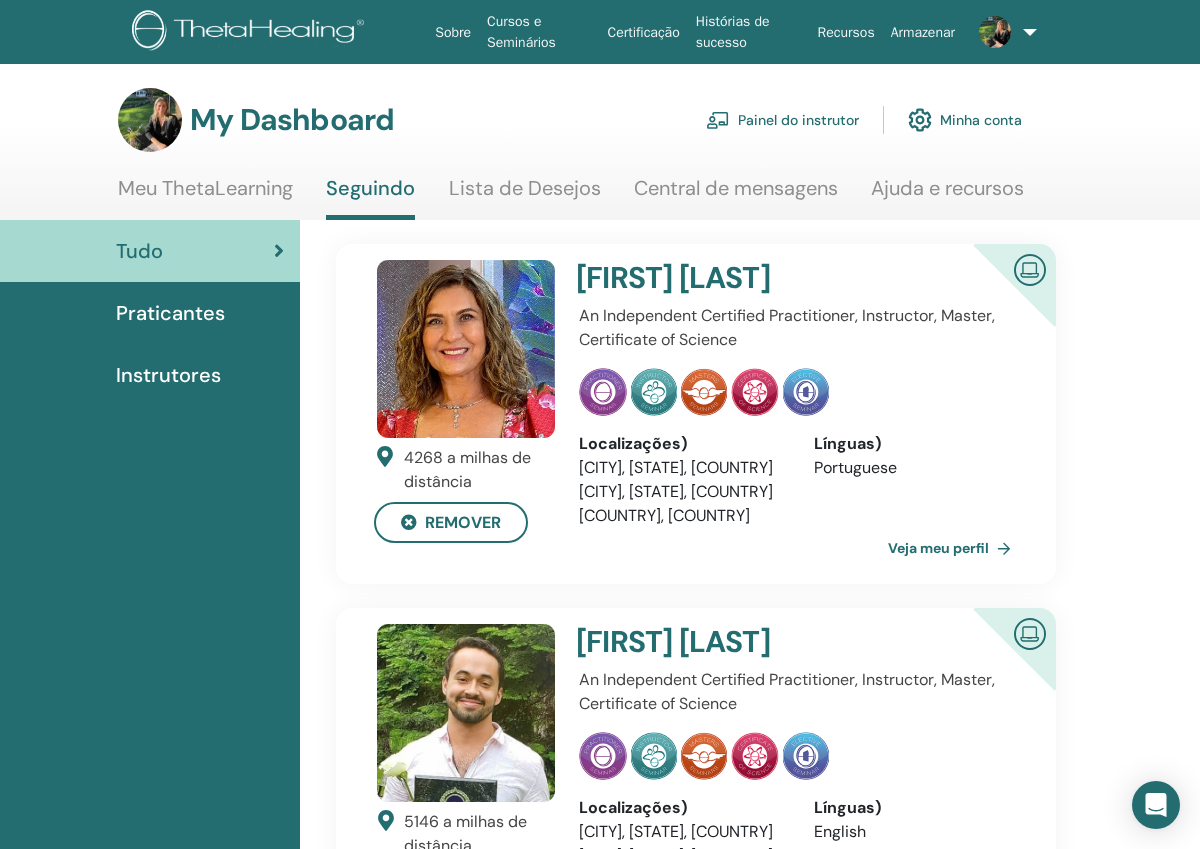 click on "Minha conta" at bounding box center (965, 120) 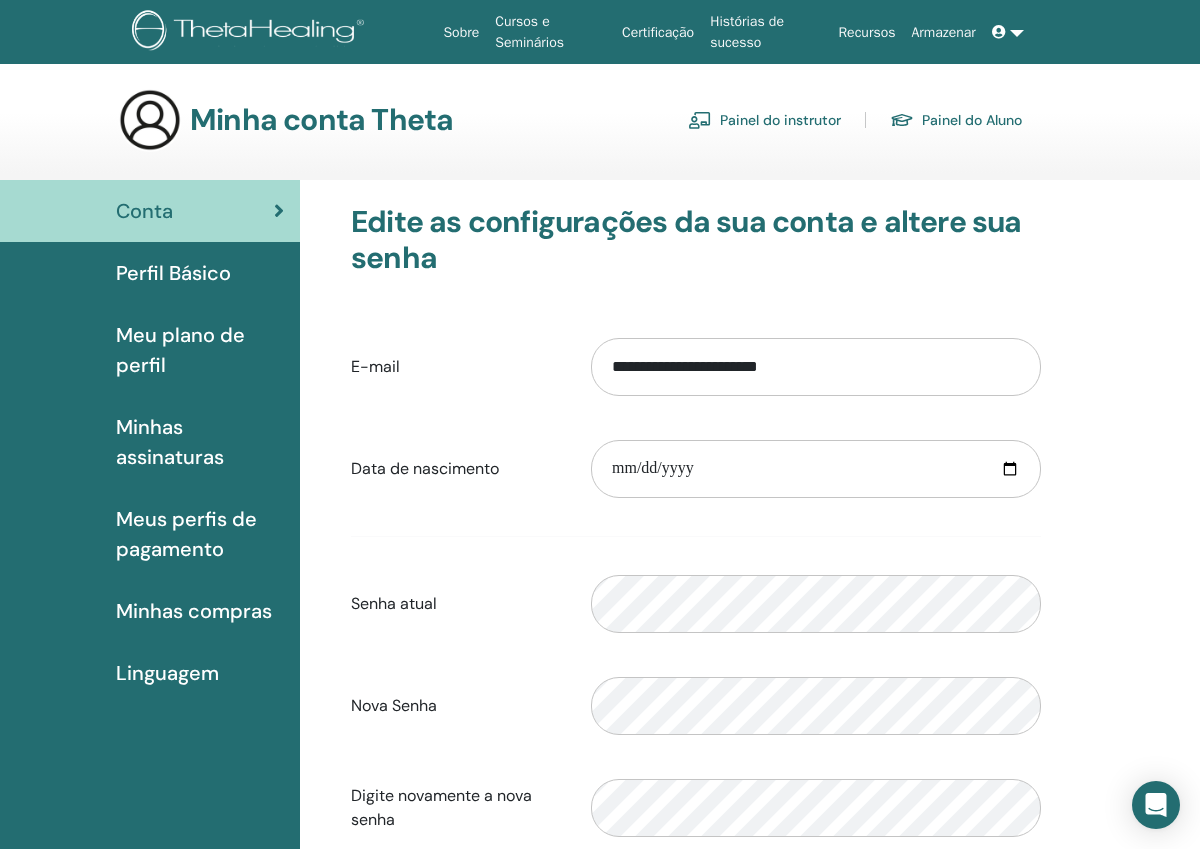 scroll, scrollTop: 0, scrollLeft: 0, axis: both 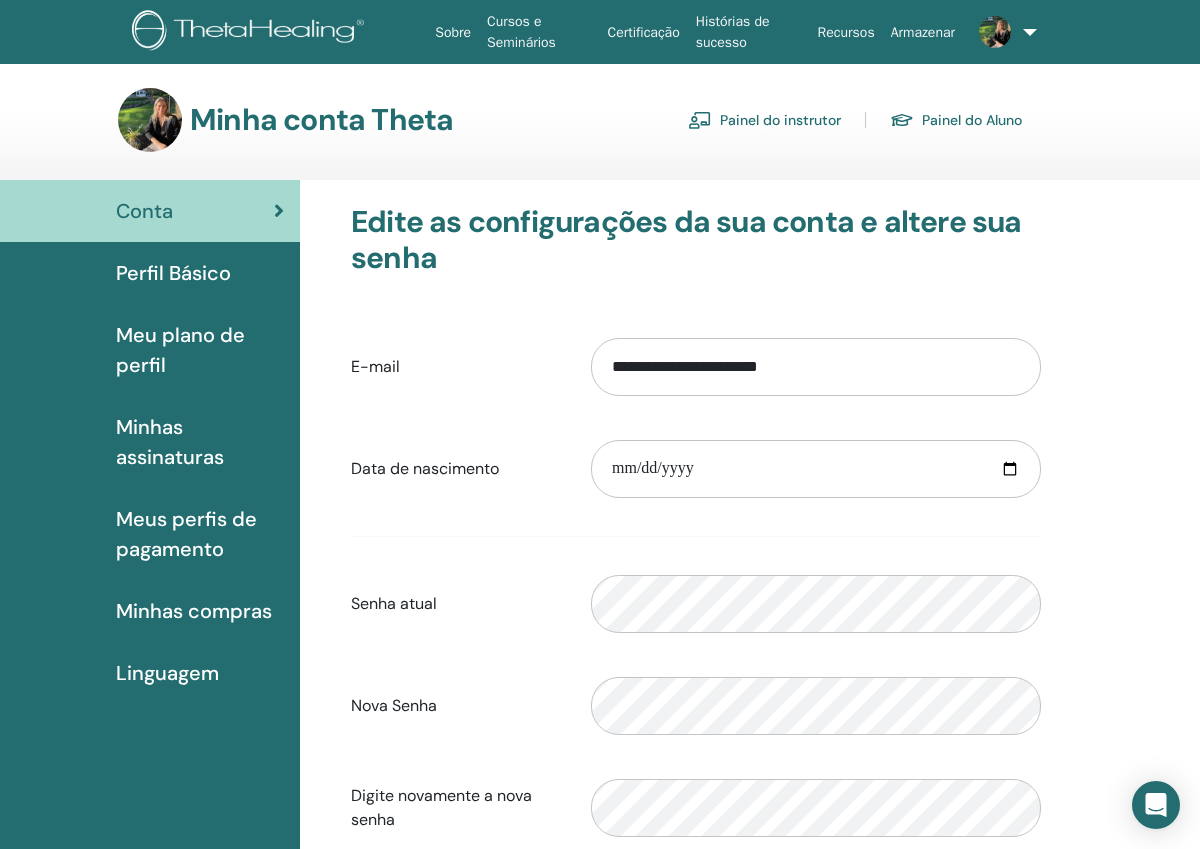click at bounding box center [997, 32] 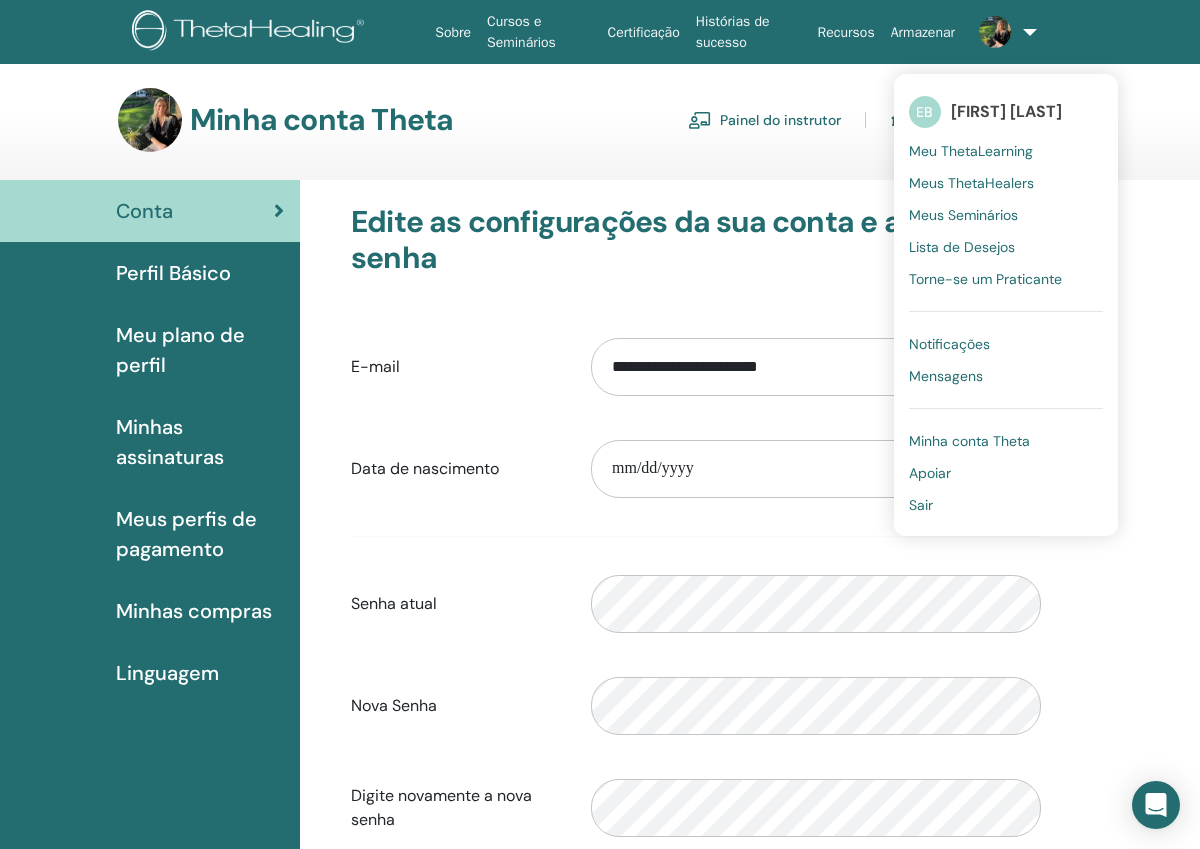 click on "Meus Seminários" at bounding box center (963, 215) 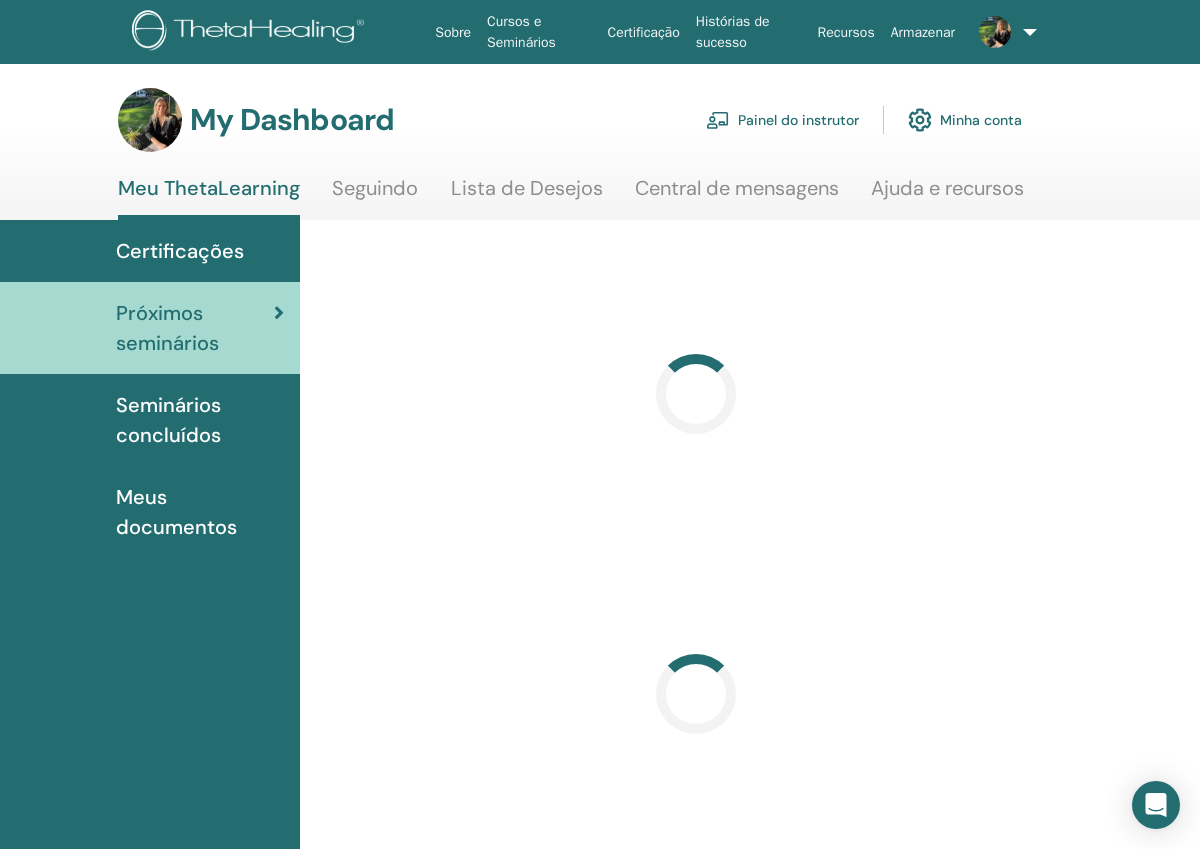 scroll, scrollTop: 0, scrollLeft: 0, axis: both 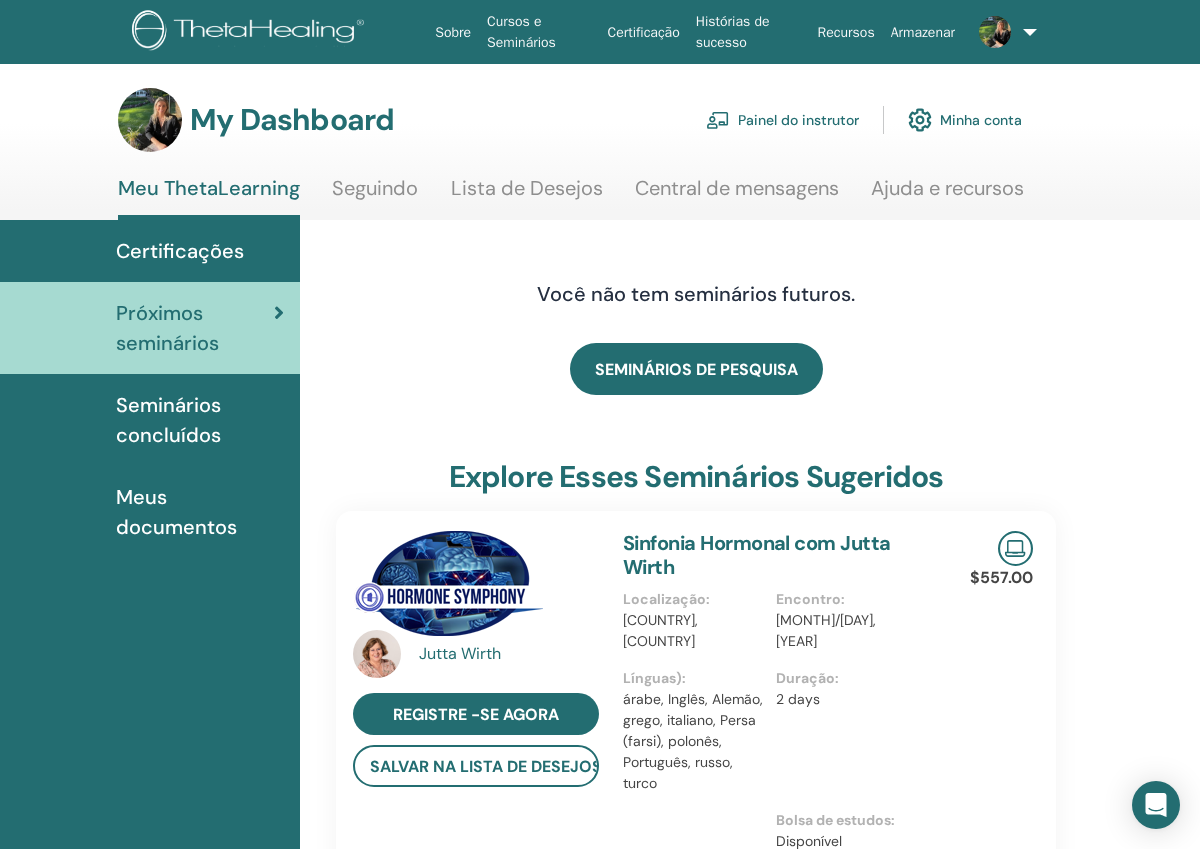 click on "SEMINÁRIOS DE PESQUISA" at bounding box center (696, 369) 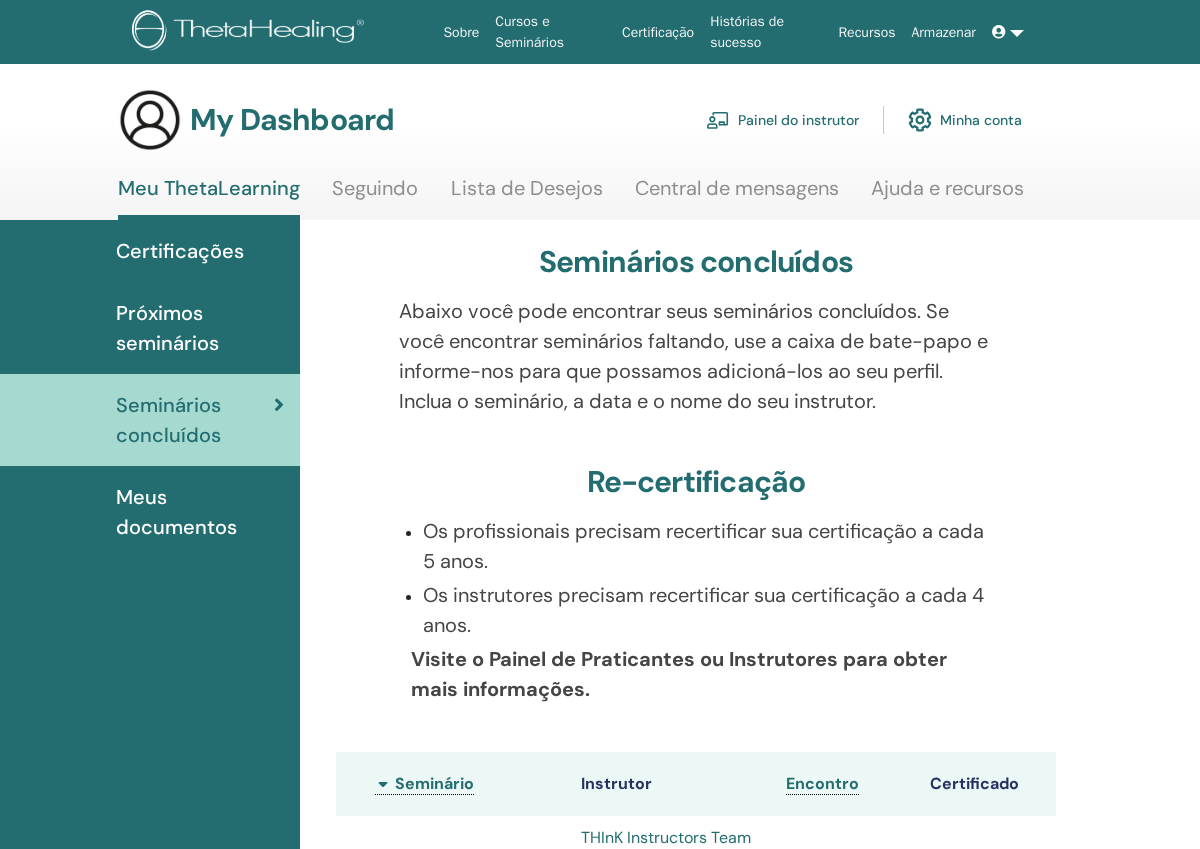 scroll, scrollTop: 0, scrollLeft: 0, axis: both 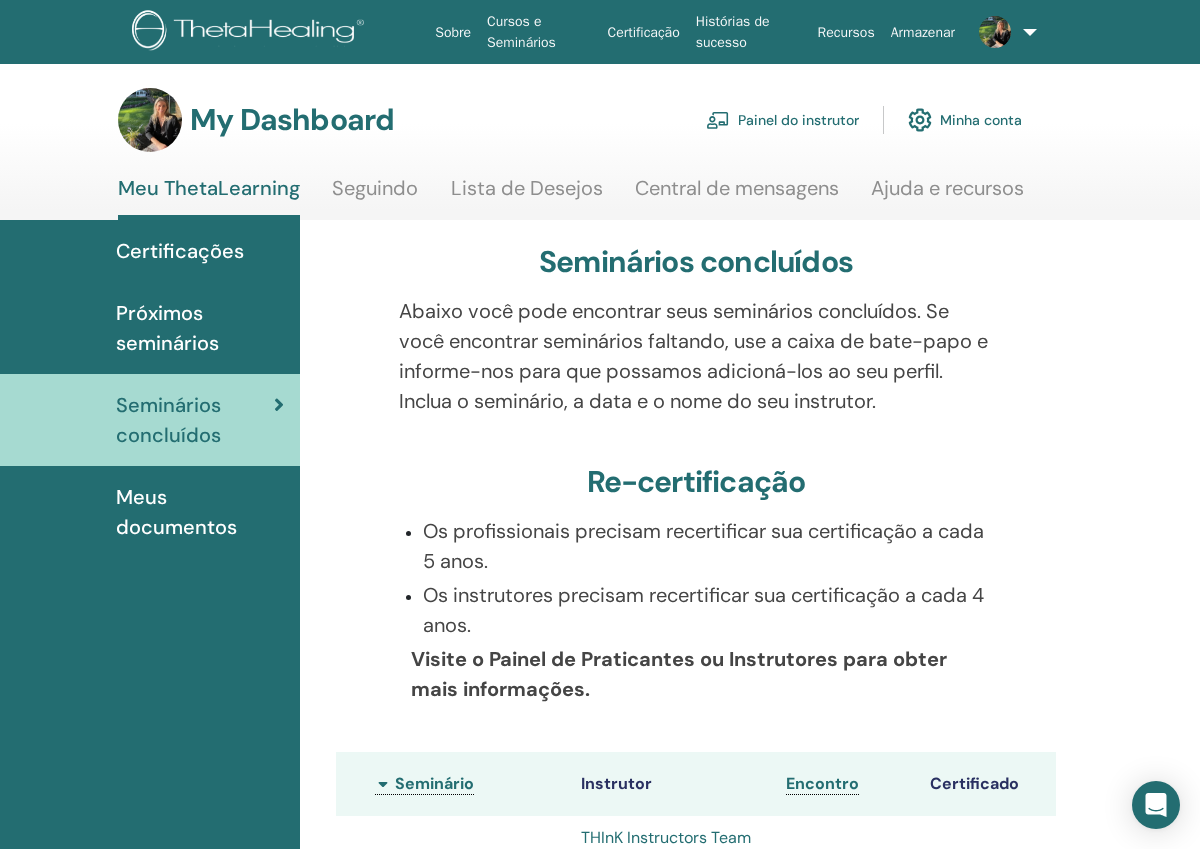 click on "Certificações" at bounding box center (180, 251) 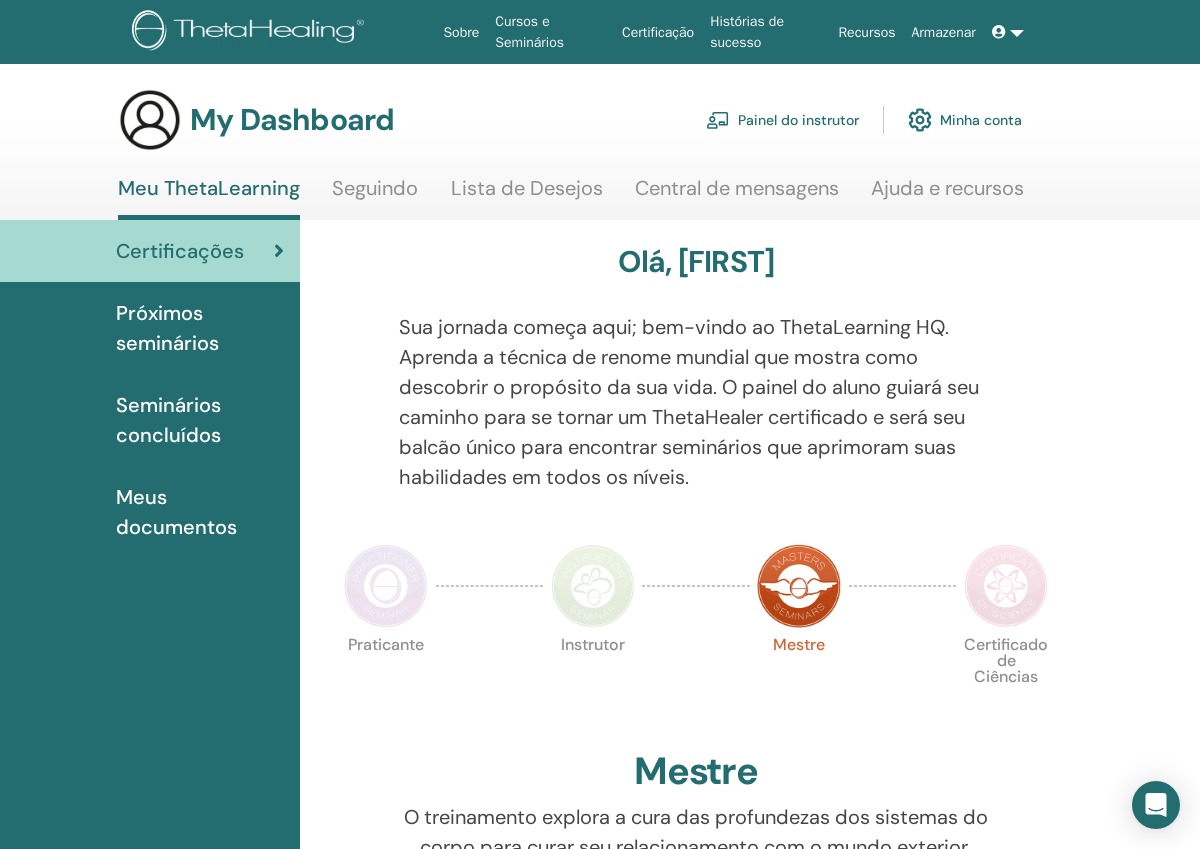 scroll, scrollTop: 0, scrollLeft: 0, axis: both 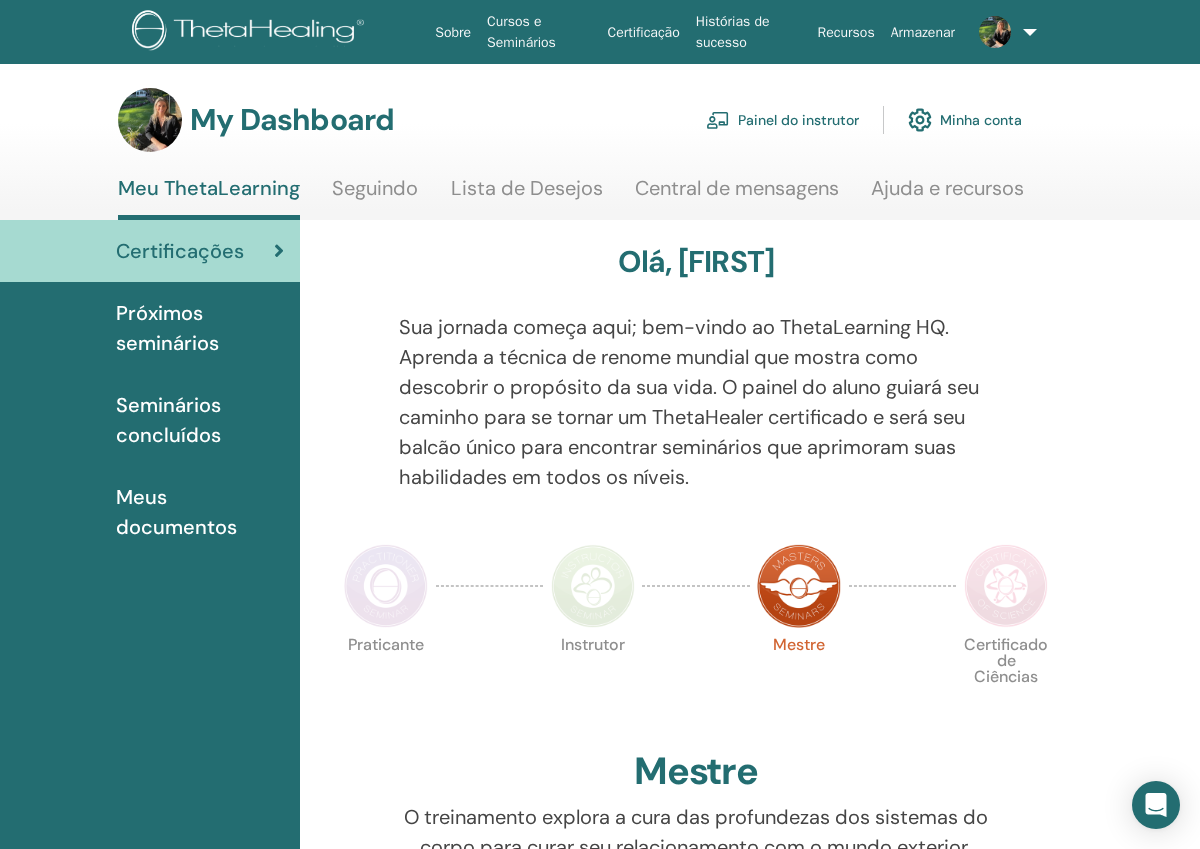 click on "Painel do instrutor" at bounding box center [782, 120] 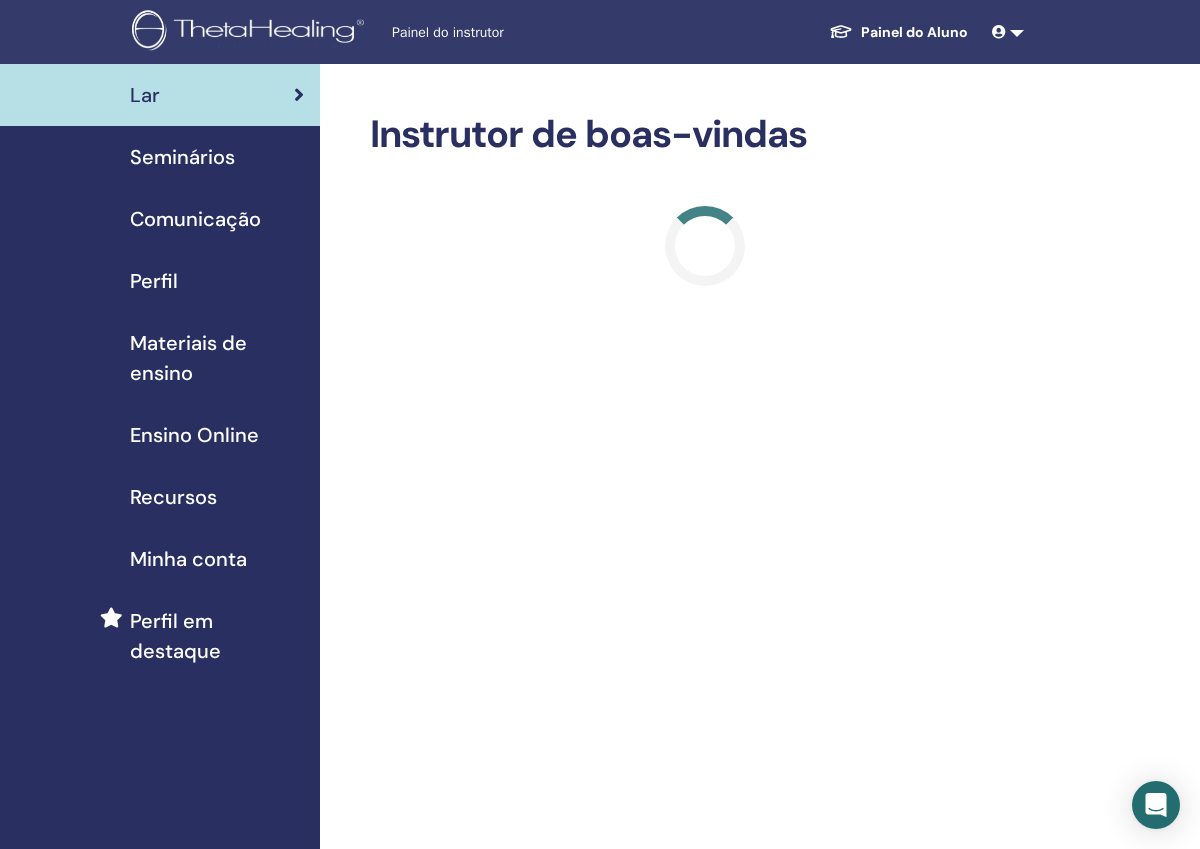 scroll, scrollTop: 0, scrollLeft: 0, axis: both 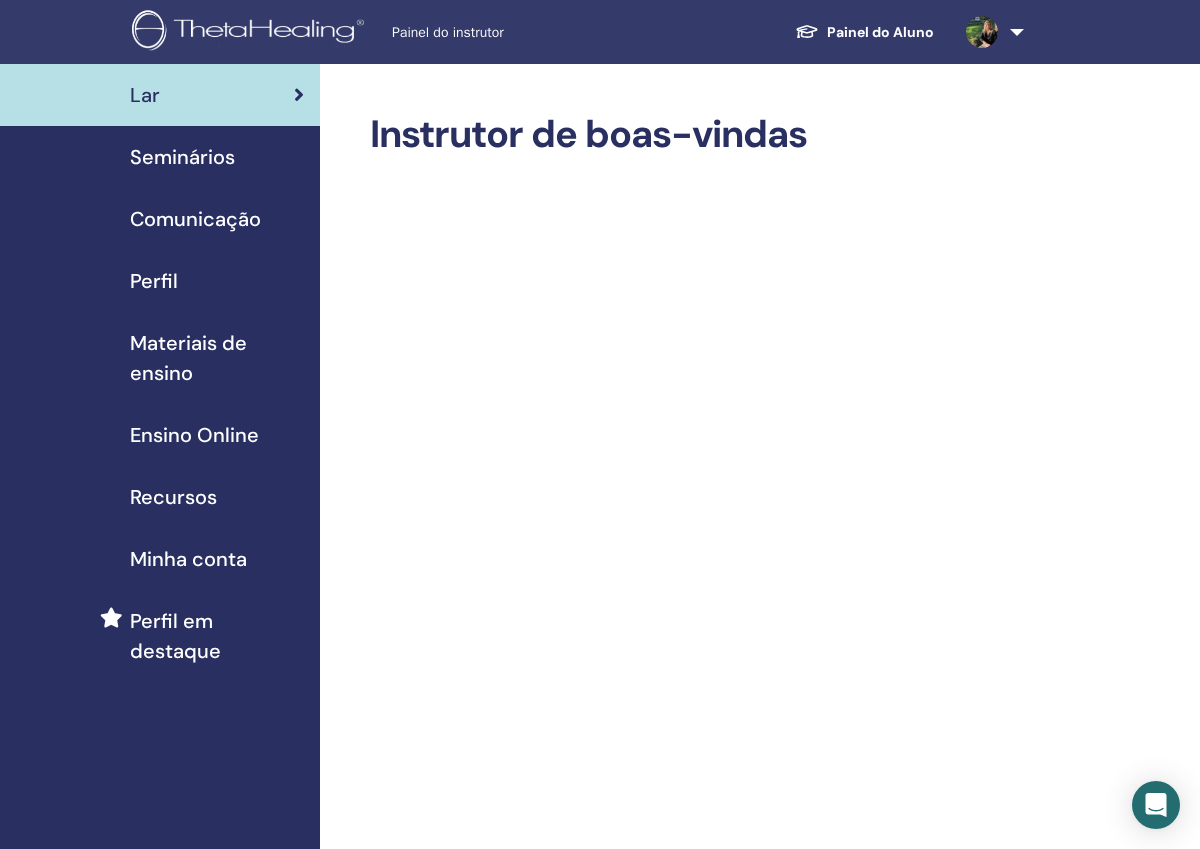 click on "Minha conta" at bounding box center [188, 559] 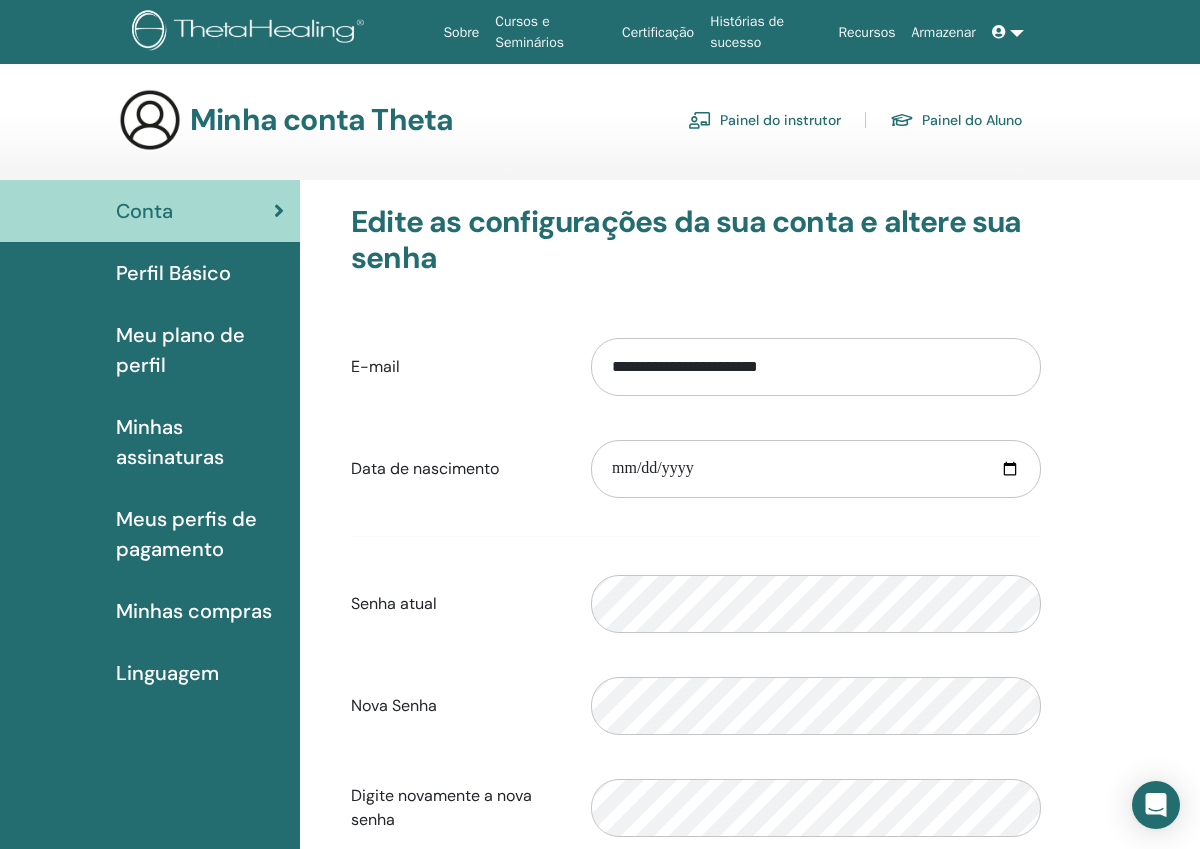 scroll, scrollTop: 0, scrollLeft: 0, axis: both 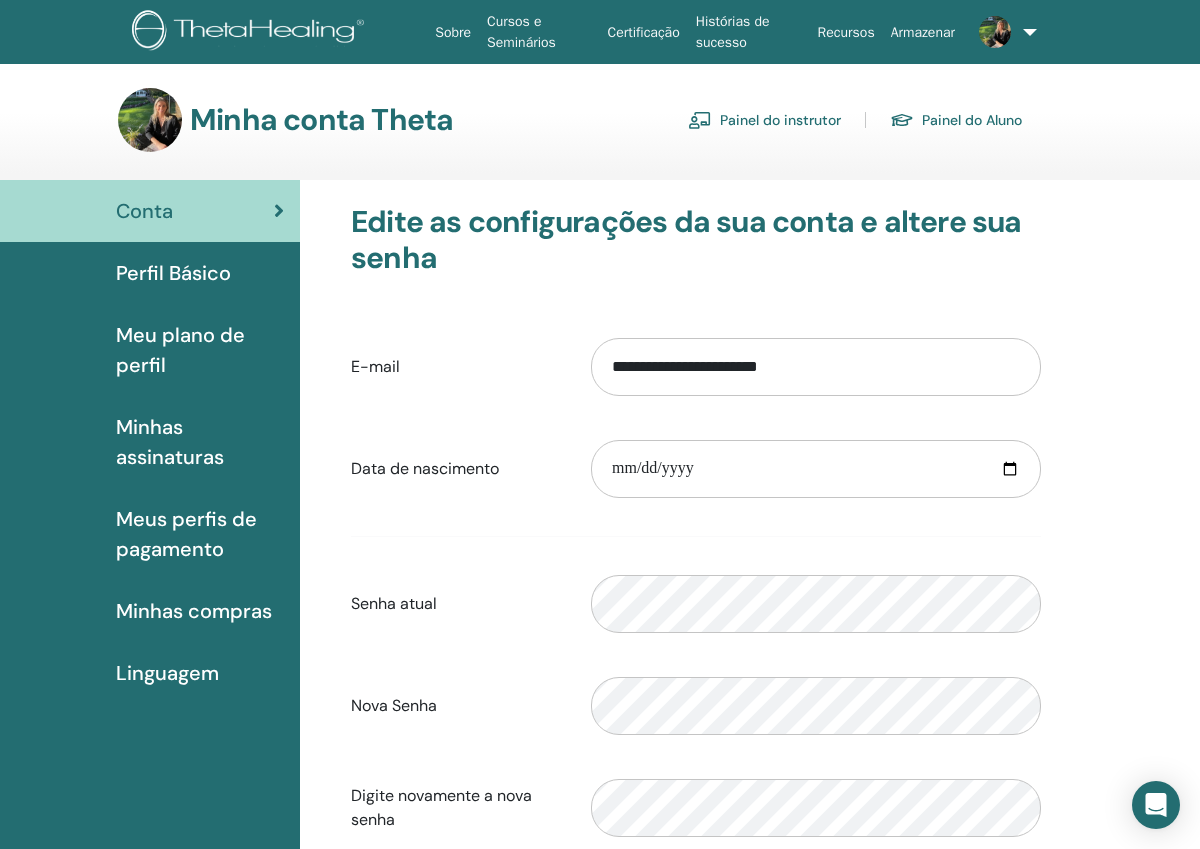 click on "Painel do instrutor" at bounding box center (764, 120) 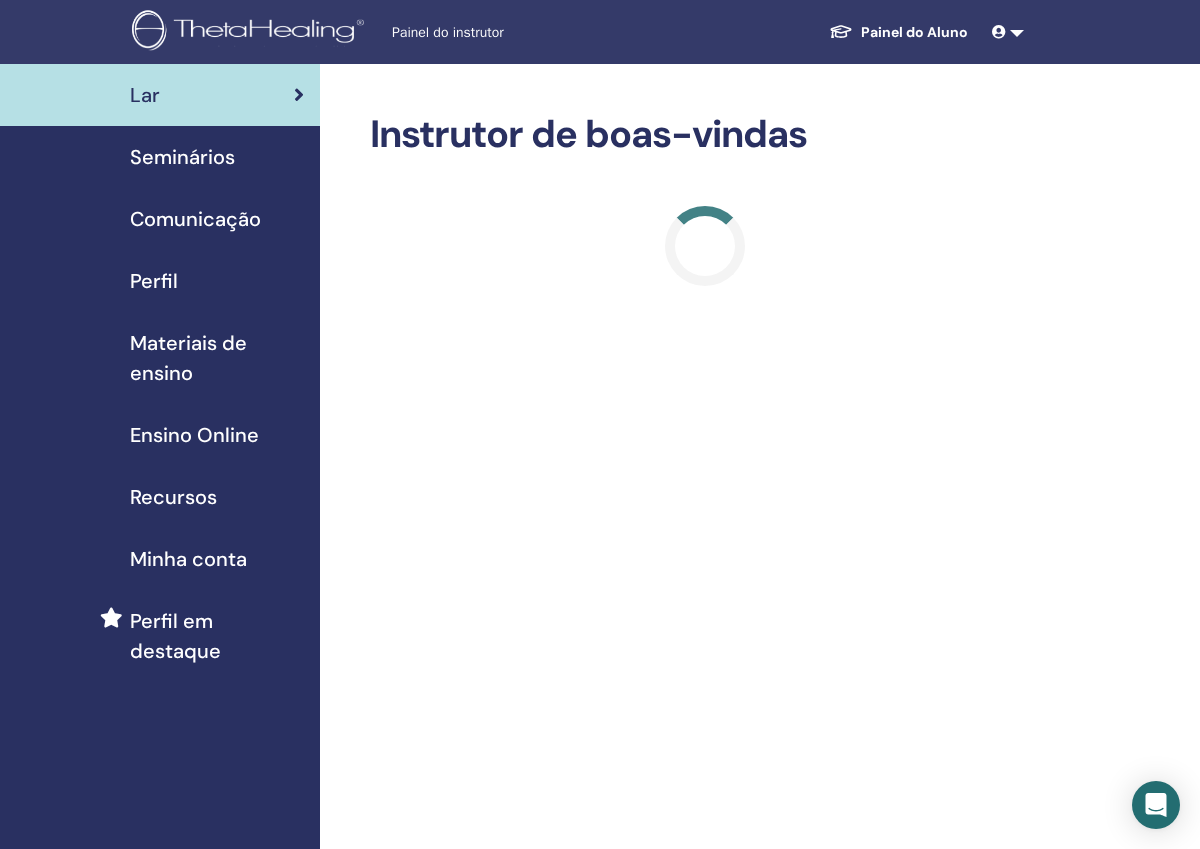 scroll, scrollTop: 0, scrollLeft: 0, axis: both 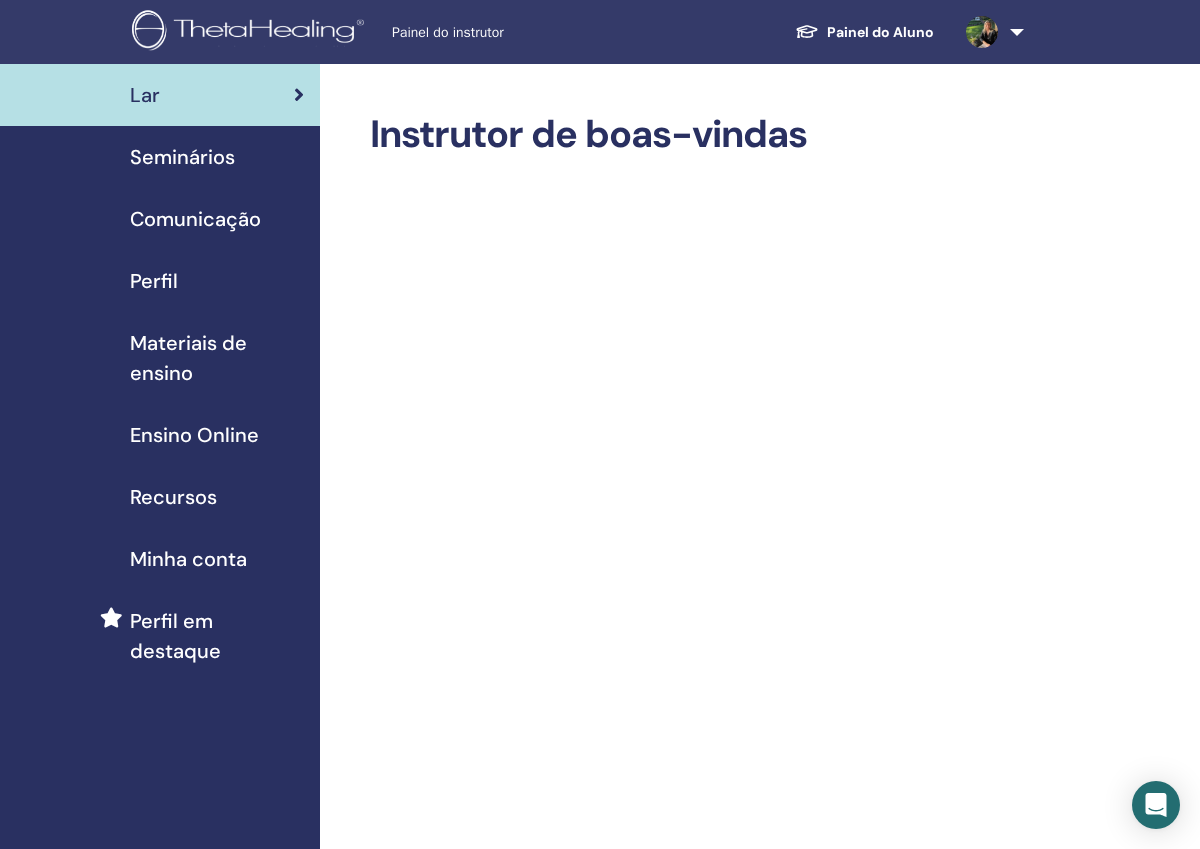 click at bounding box center (991, 32) 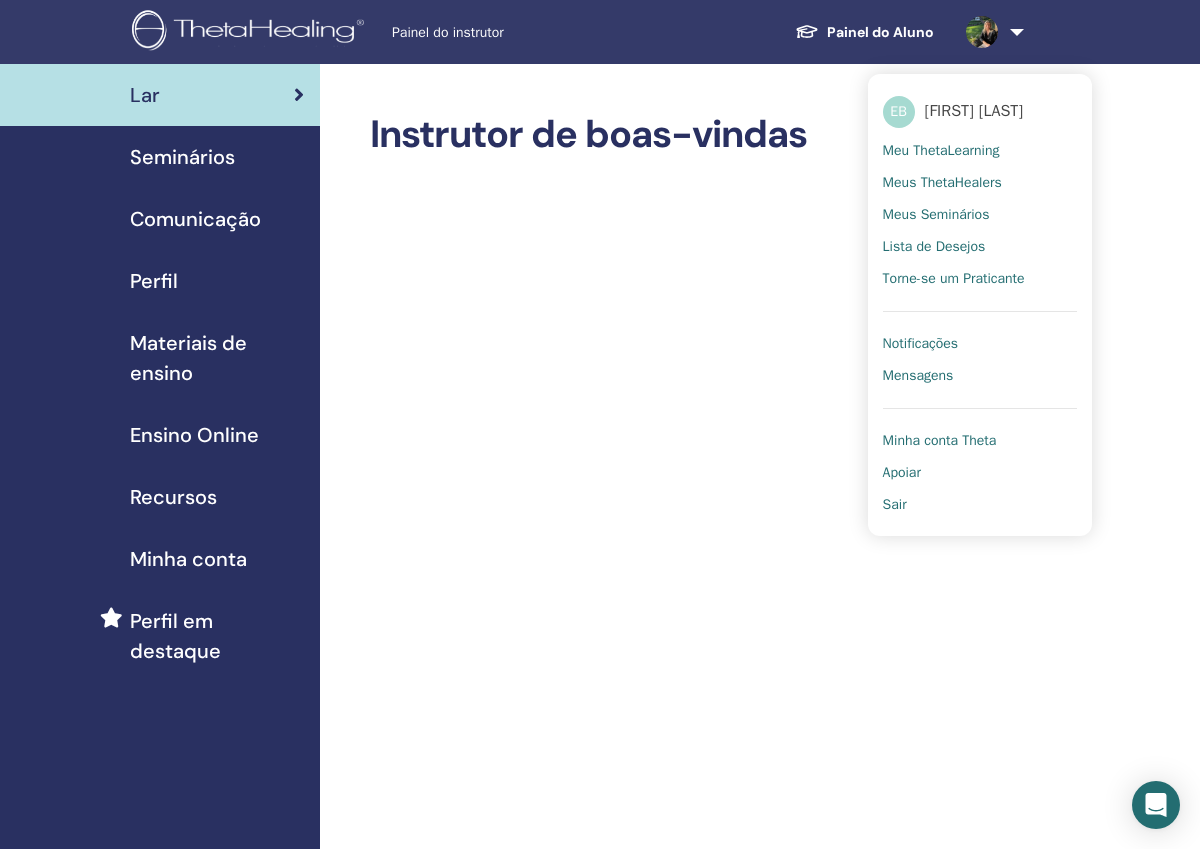 click on "Meu ThetaLearning" at bounding box center (941, 151) 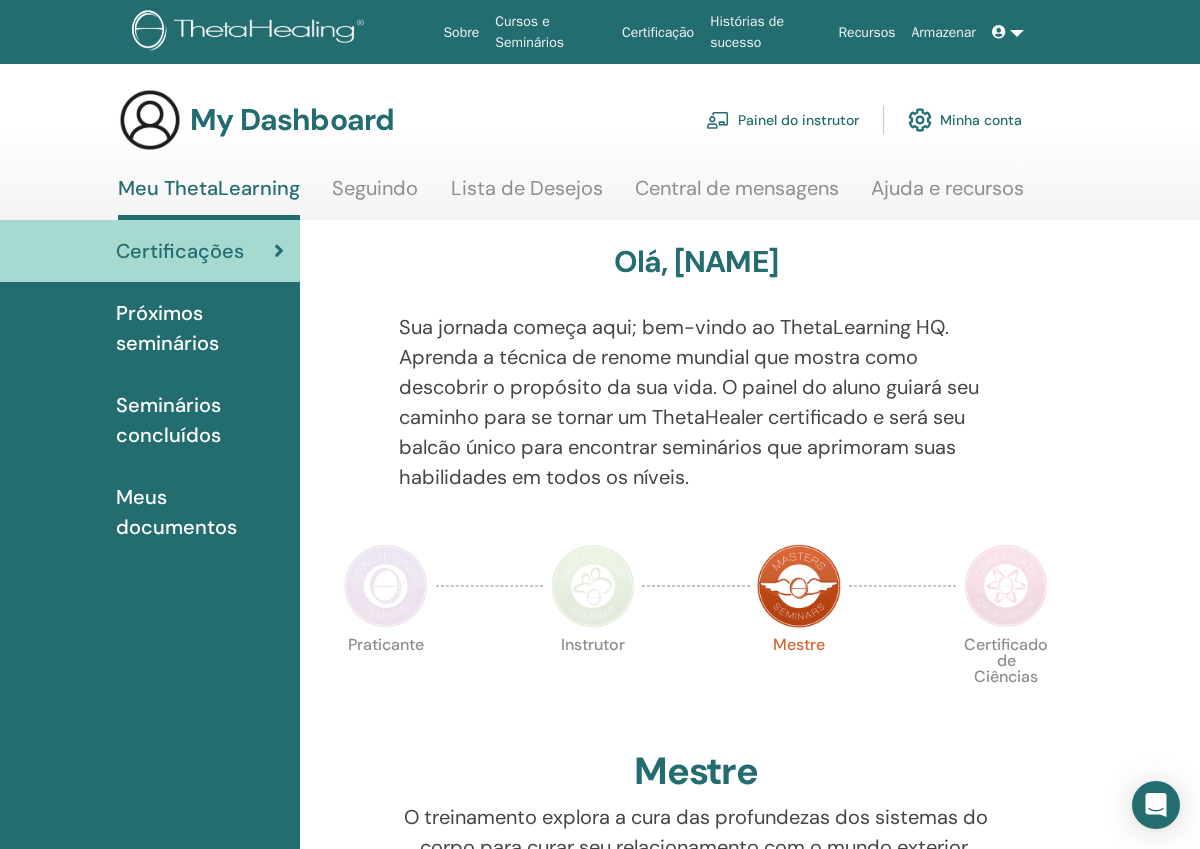 scroll, scrollTop: 0, scrollLeft: 0, axis: both 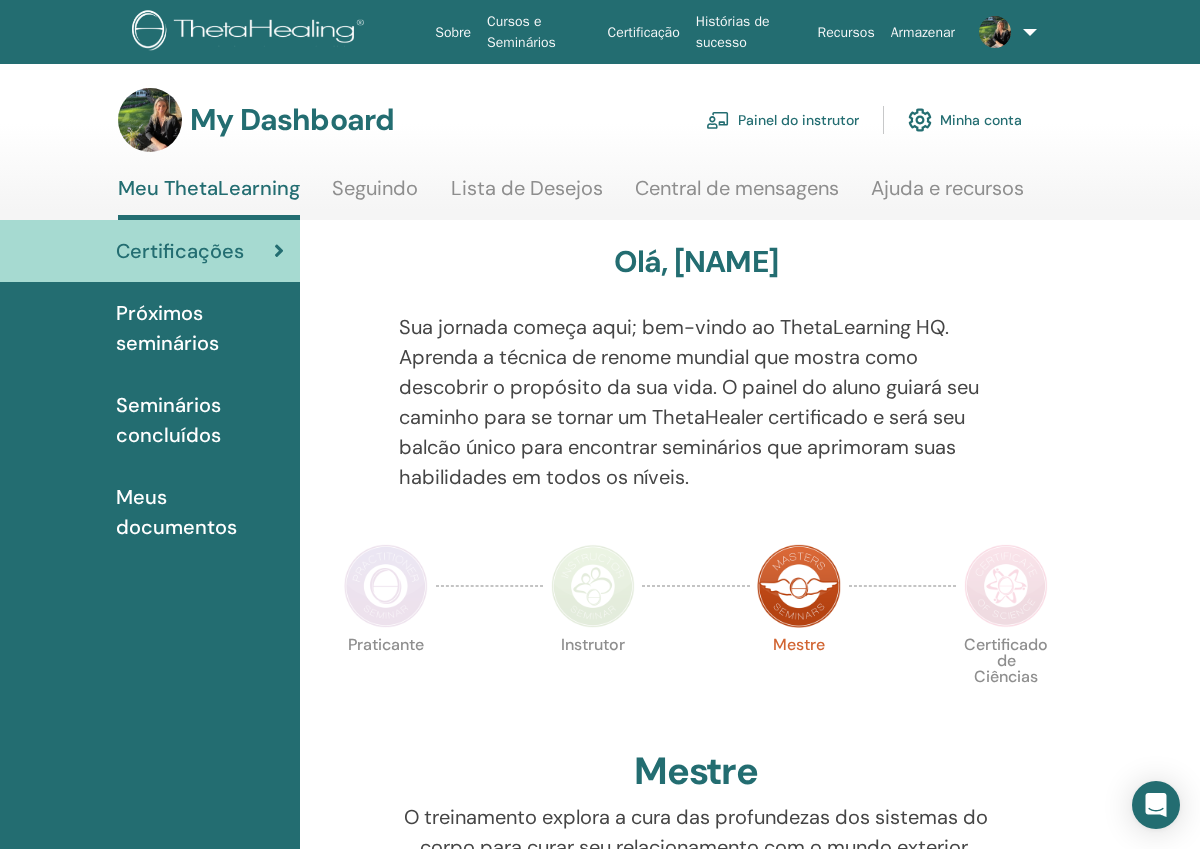 click at bounding box center (997, 32) 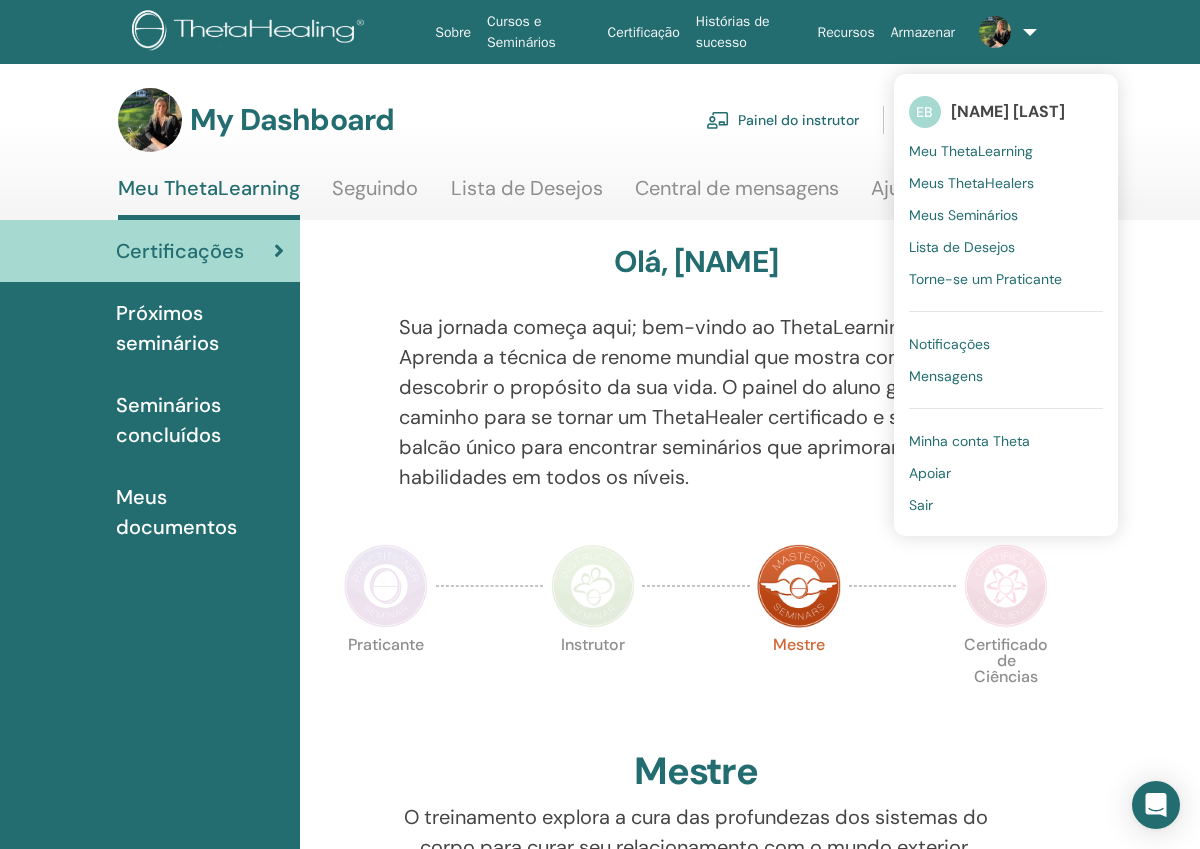 click on "Meus Seminários" at bounding box center (963, 215) 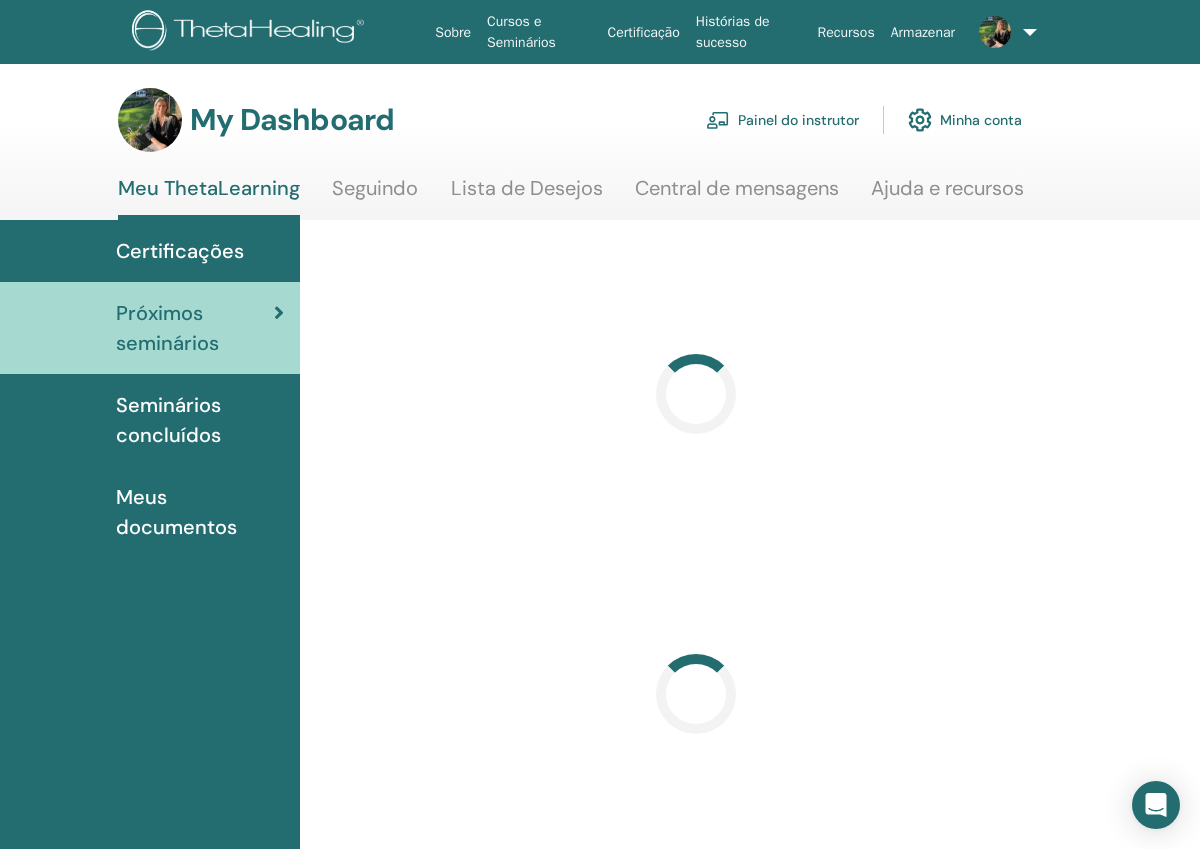 scroll, scrollTop: 0, scrollLeft: 0, axis: both 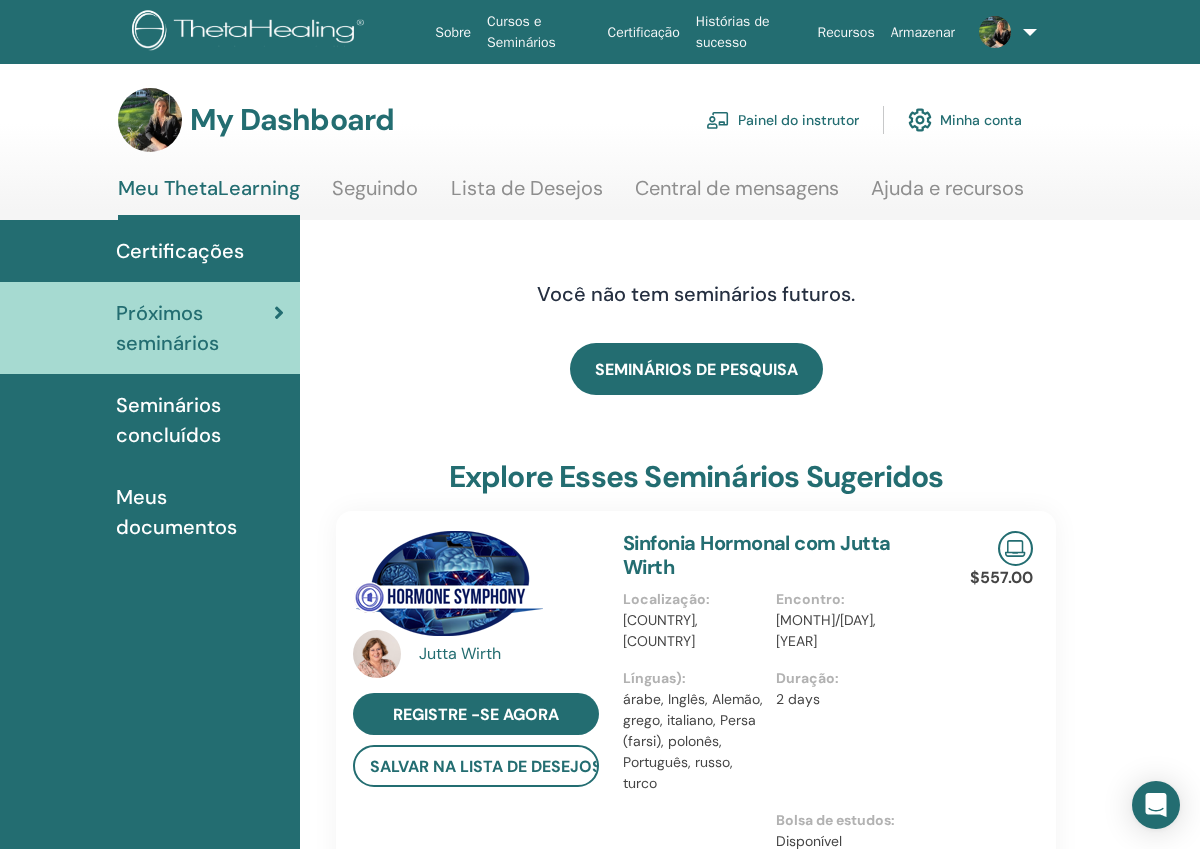 click on "Seminários concluídos" at bounding box center (200, 420) 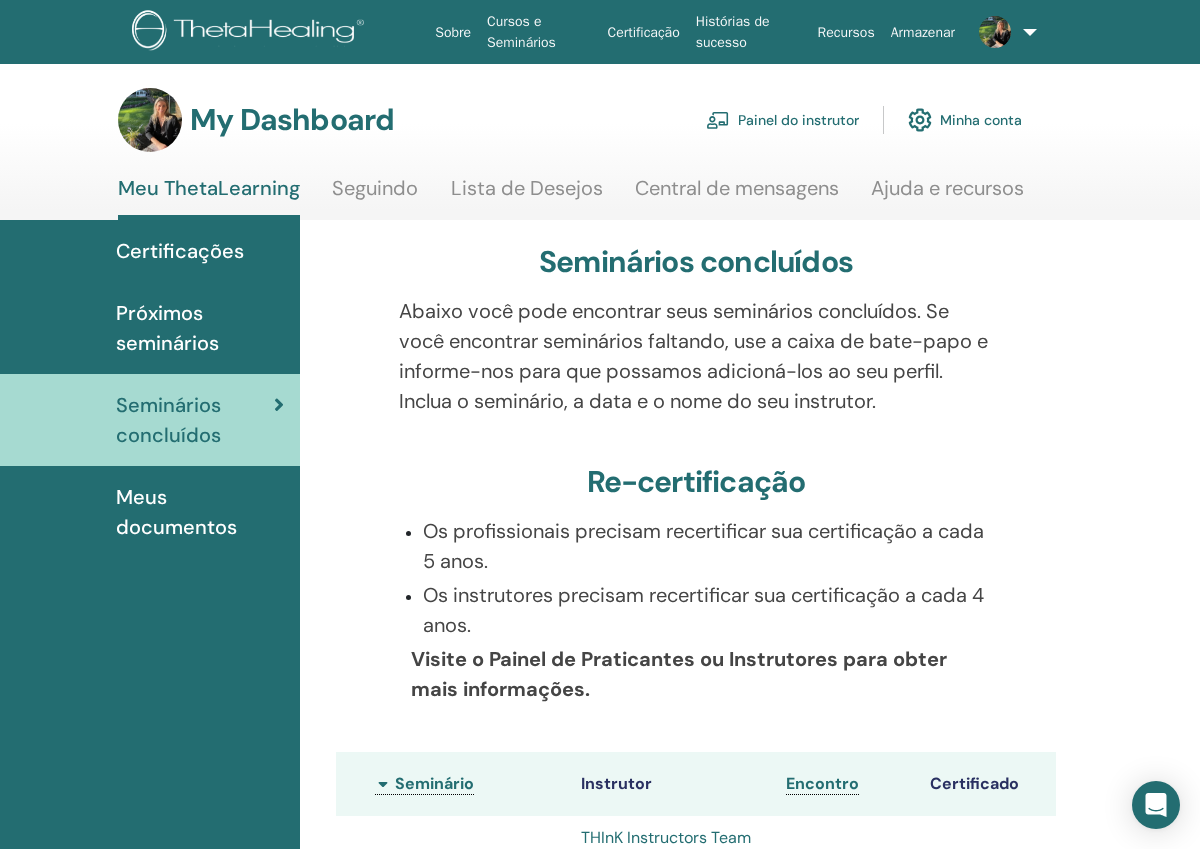 scroll, scrollTop: 0, scrollLeft: 0, axis: both 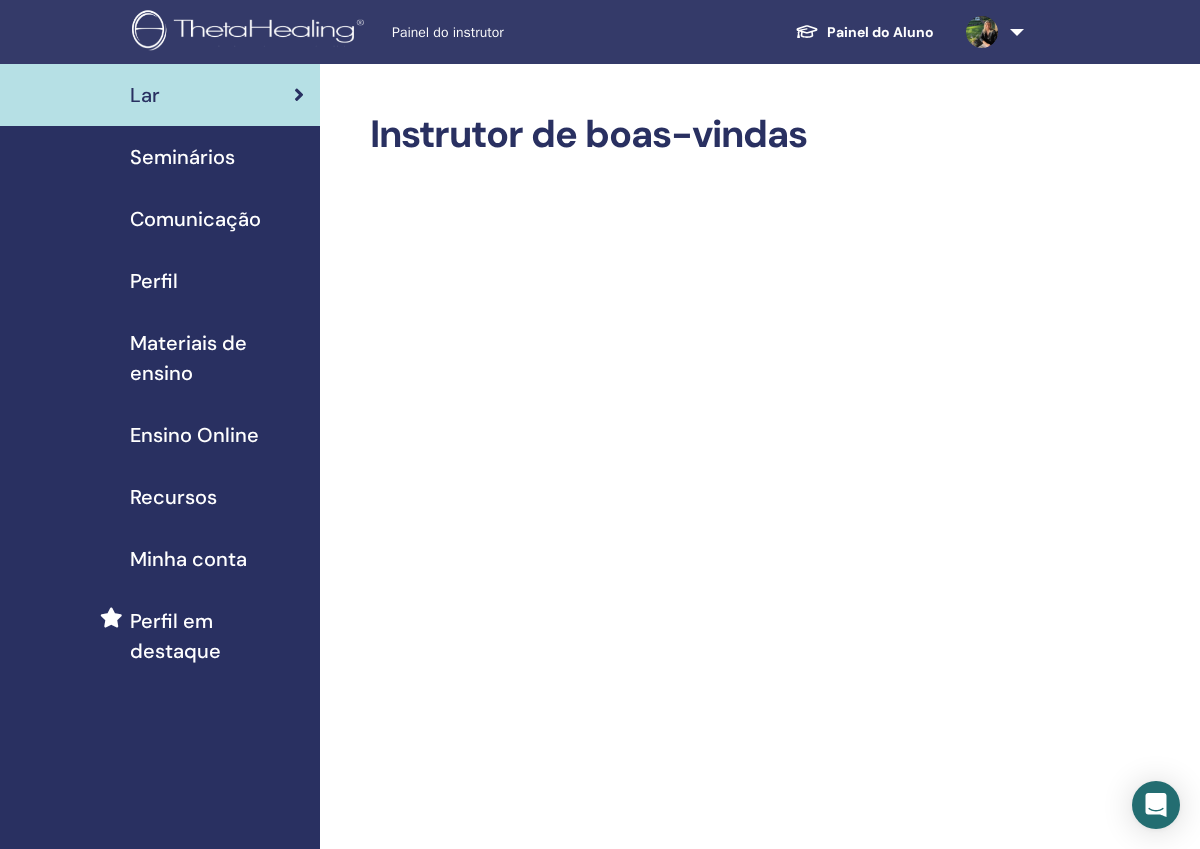 click on "Seminários" at bounding box center (182, 157) 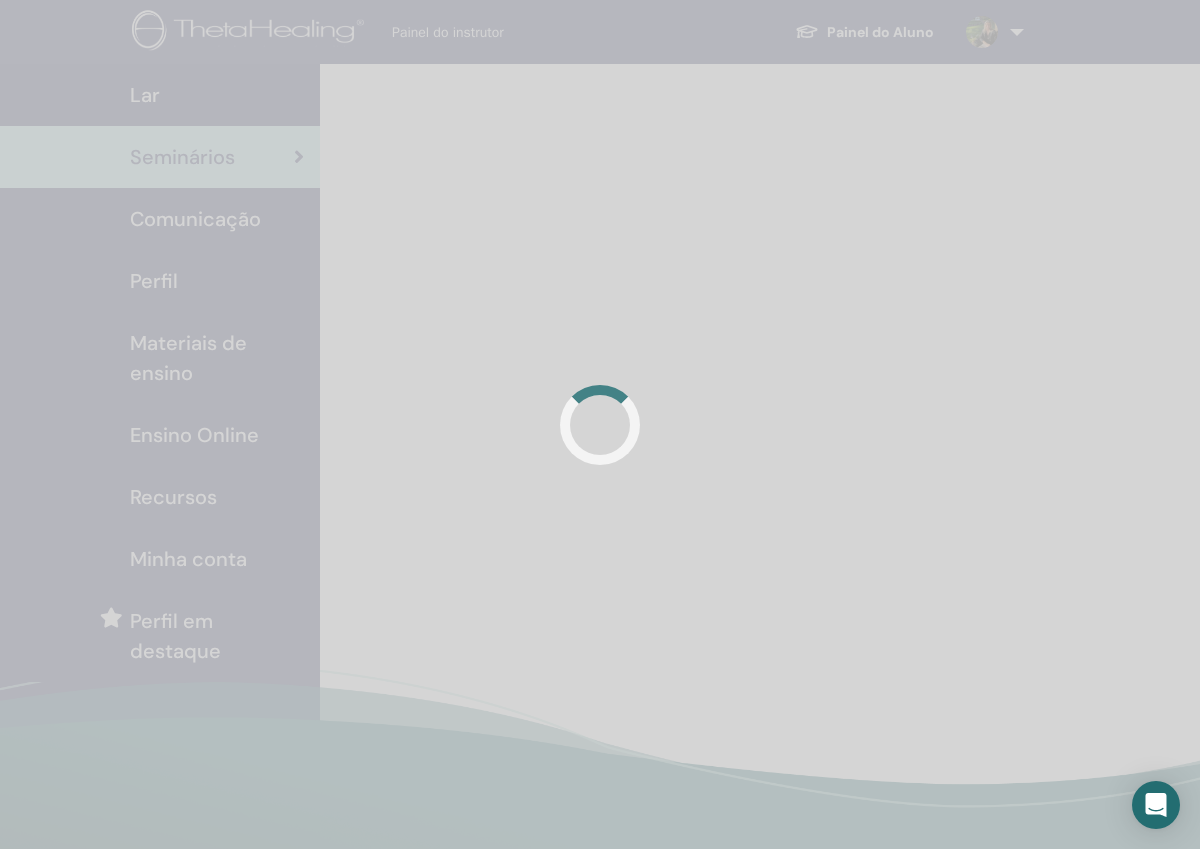 scroll, scrollTop: 0, scrollLeft: 0, axis: both 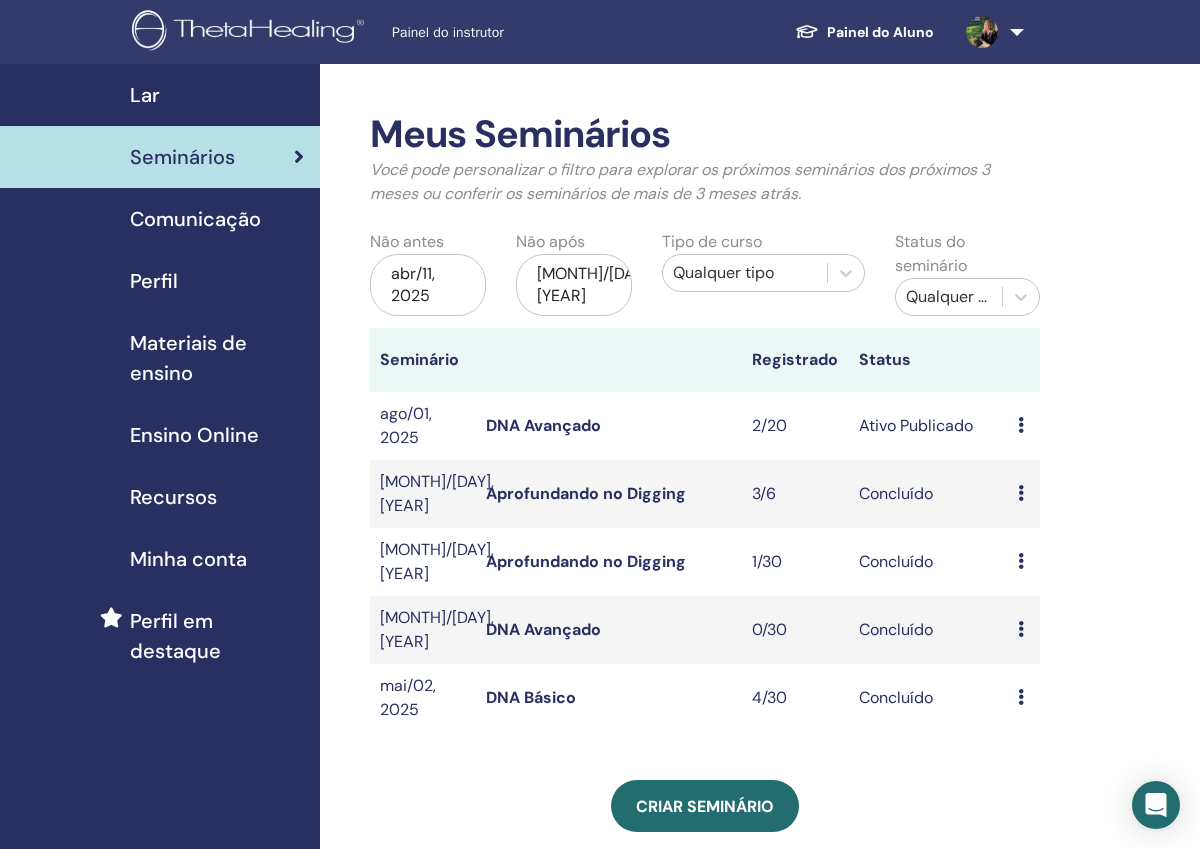 click at bounding box center [1021, 493] 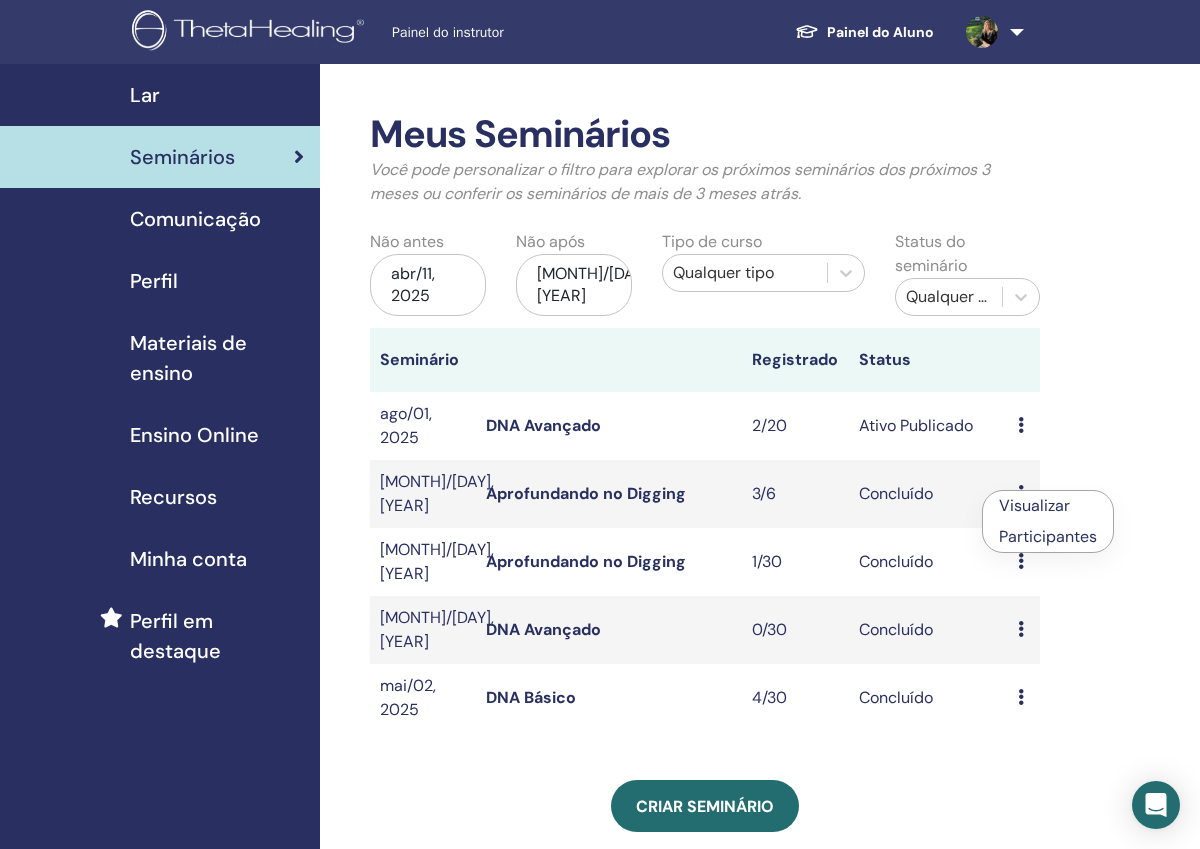 click on "Visualizar" at bounding box center [1034, 505] 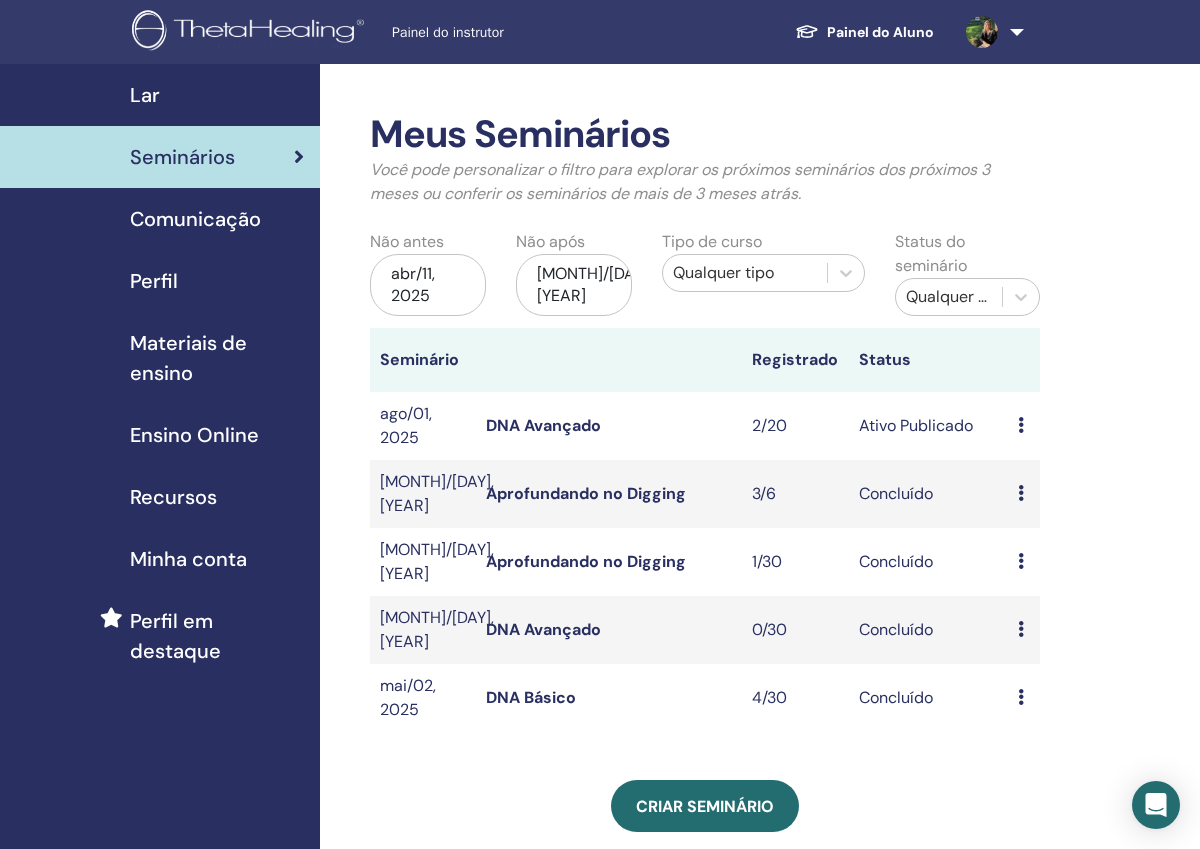 click at bounding box center [1021, 697] 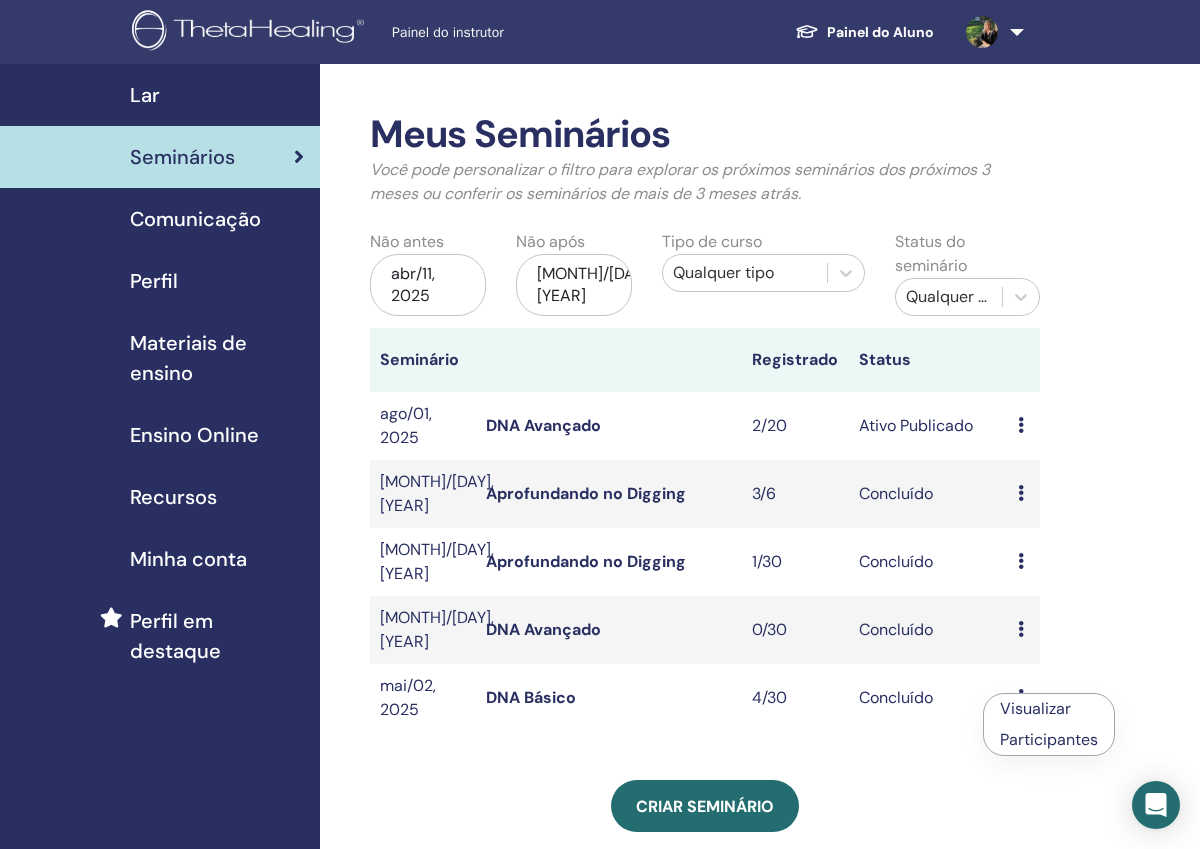 click on "Participantes" at bounding box center [1049, 739] 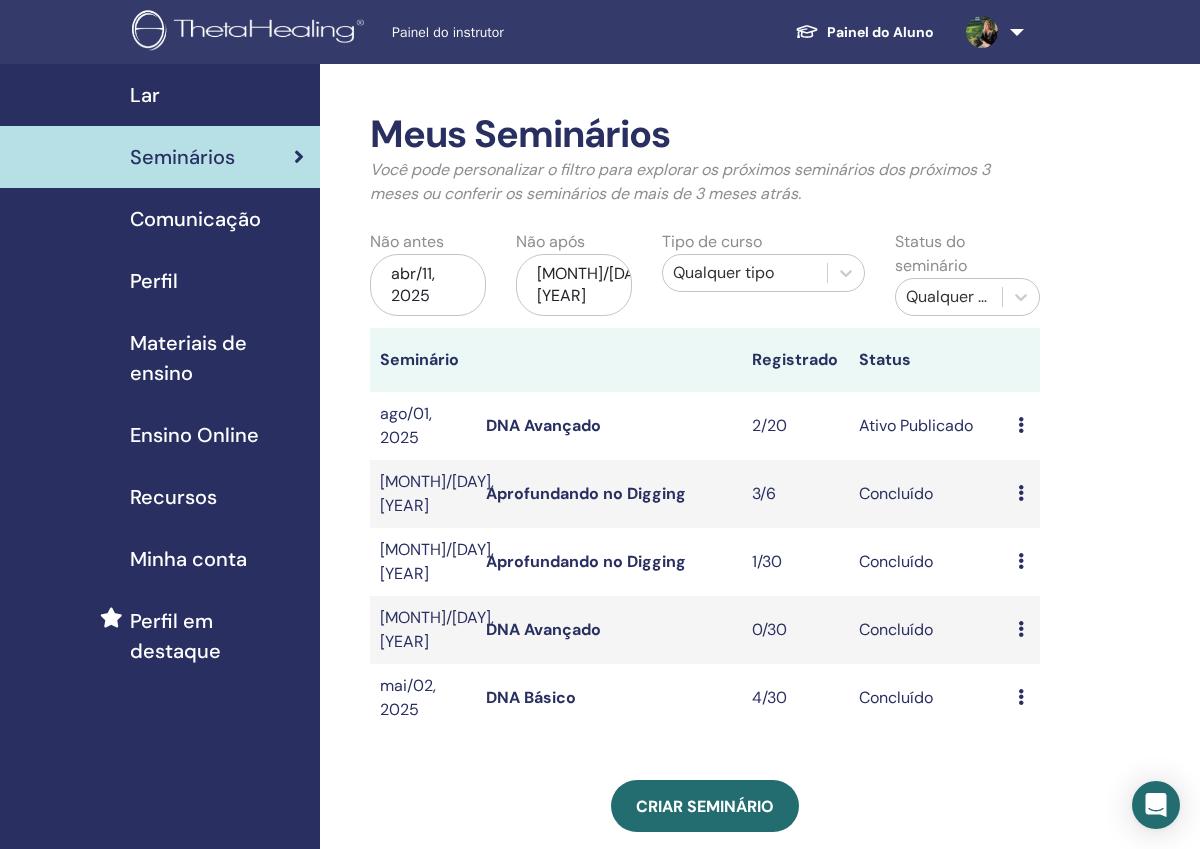 click on "abr/11, 2025" at bounding box center [428, 285] 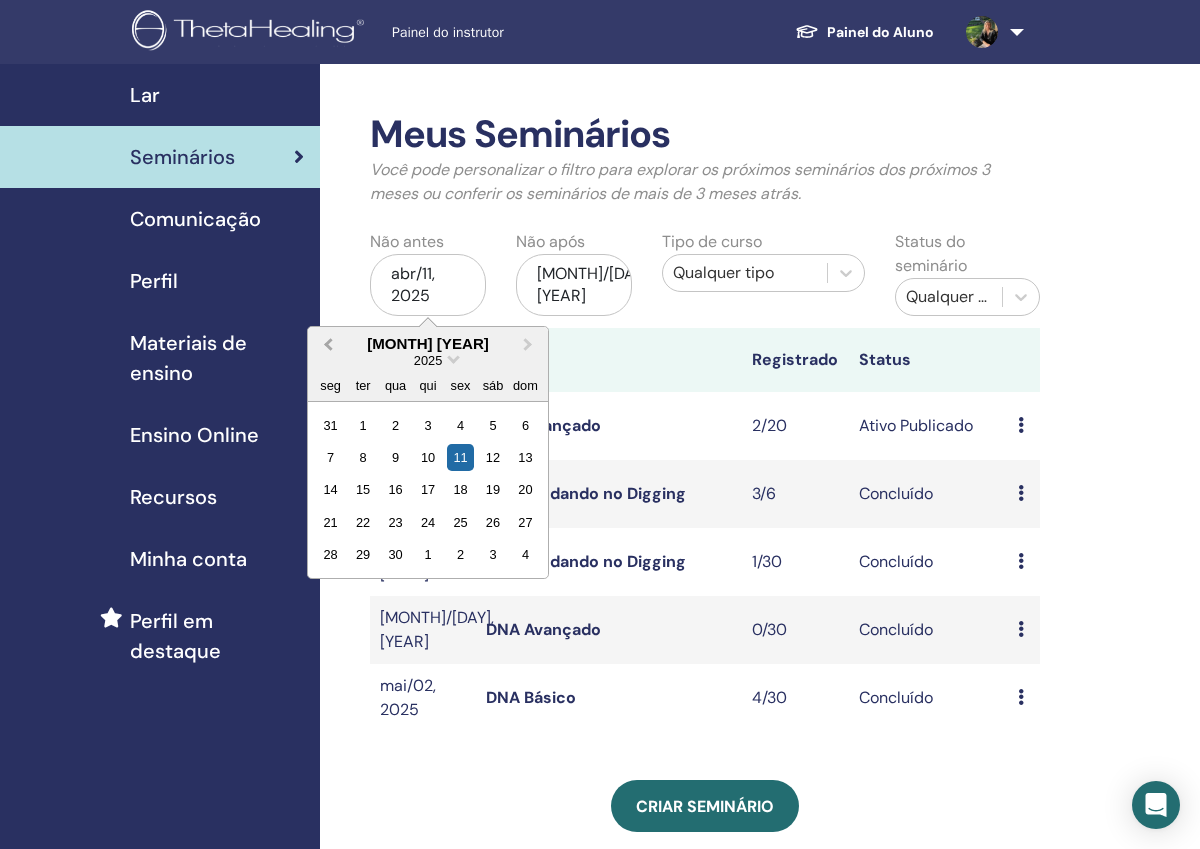 click on "Previous Month" at bounding box center (328, 343) 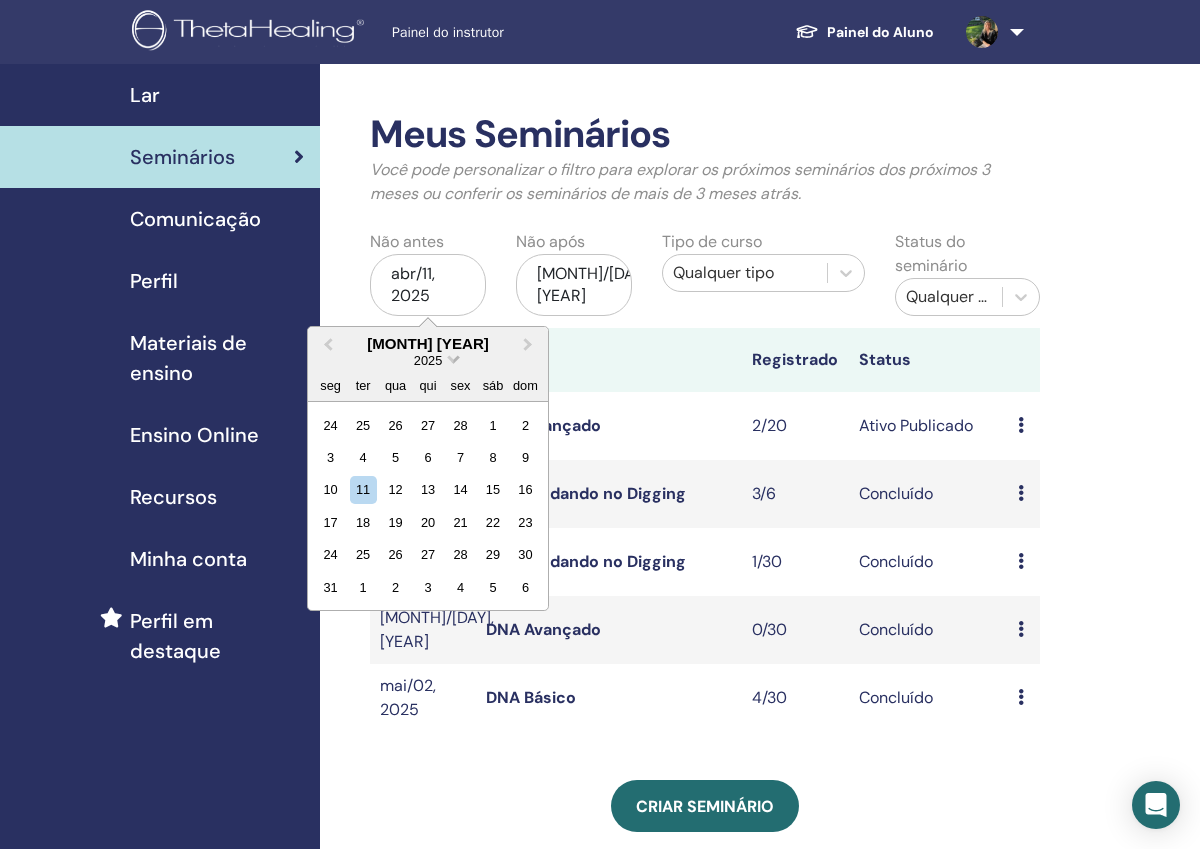 click at bounding box center [453, 357] 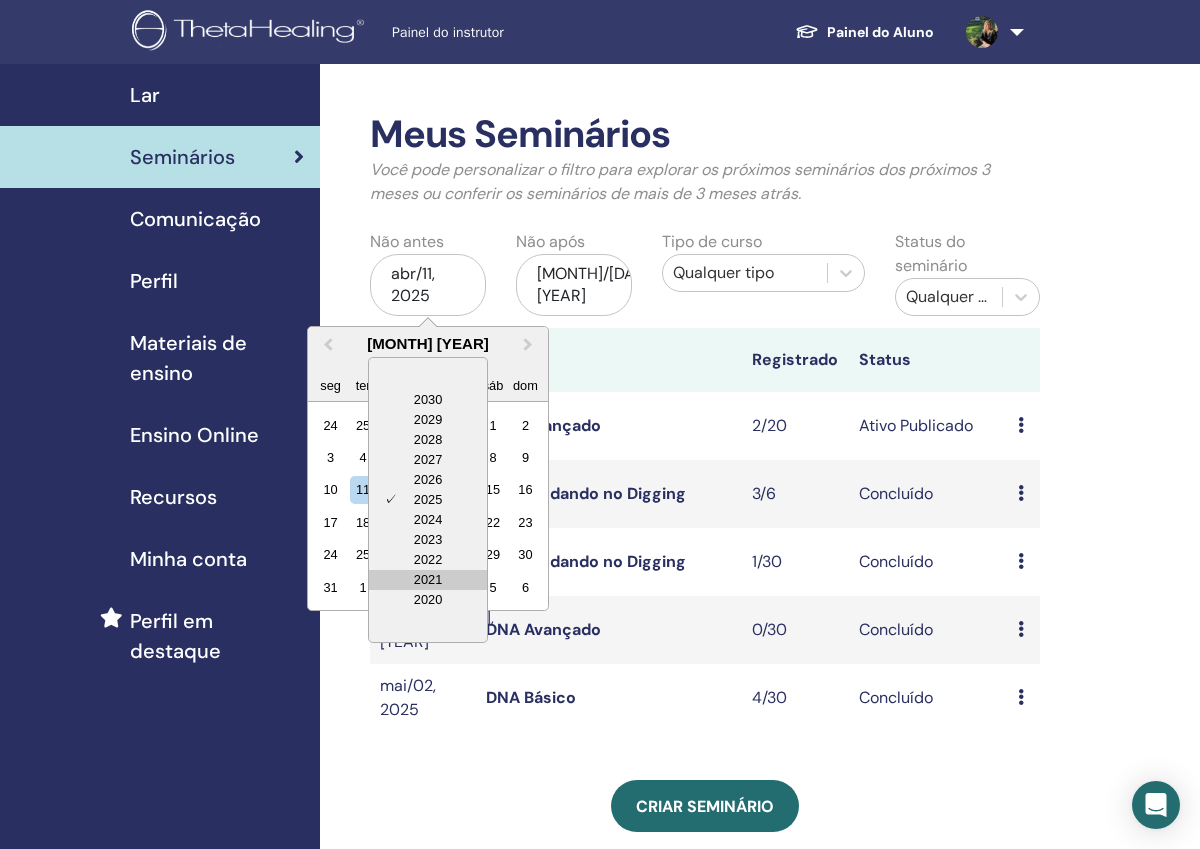 click on "2021" at bounding box center [428, 580] 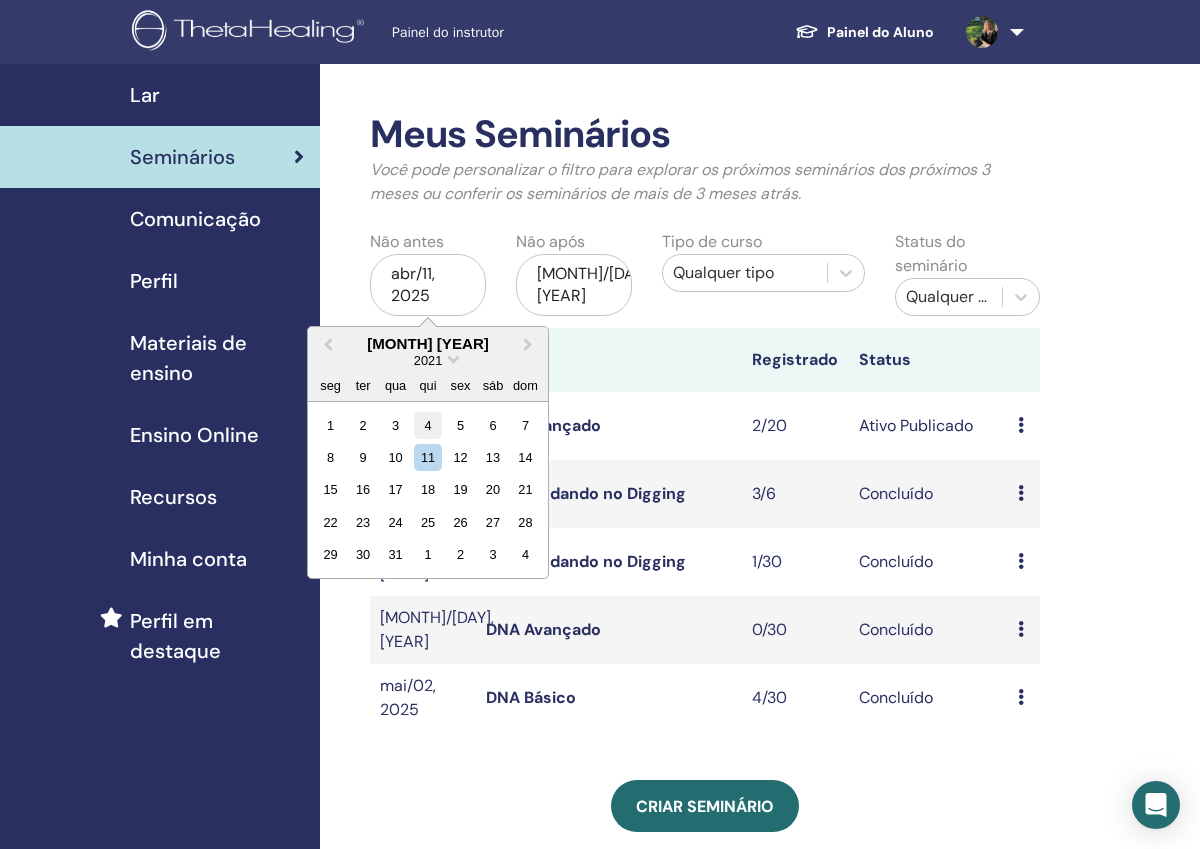 click on "4" at bounding box center (427, 424) 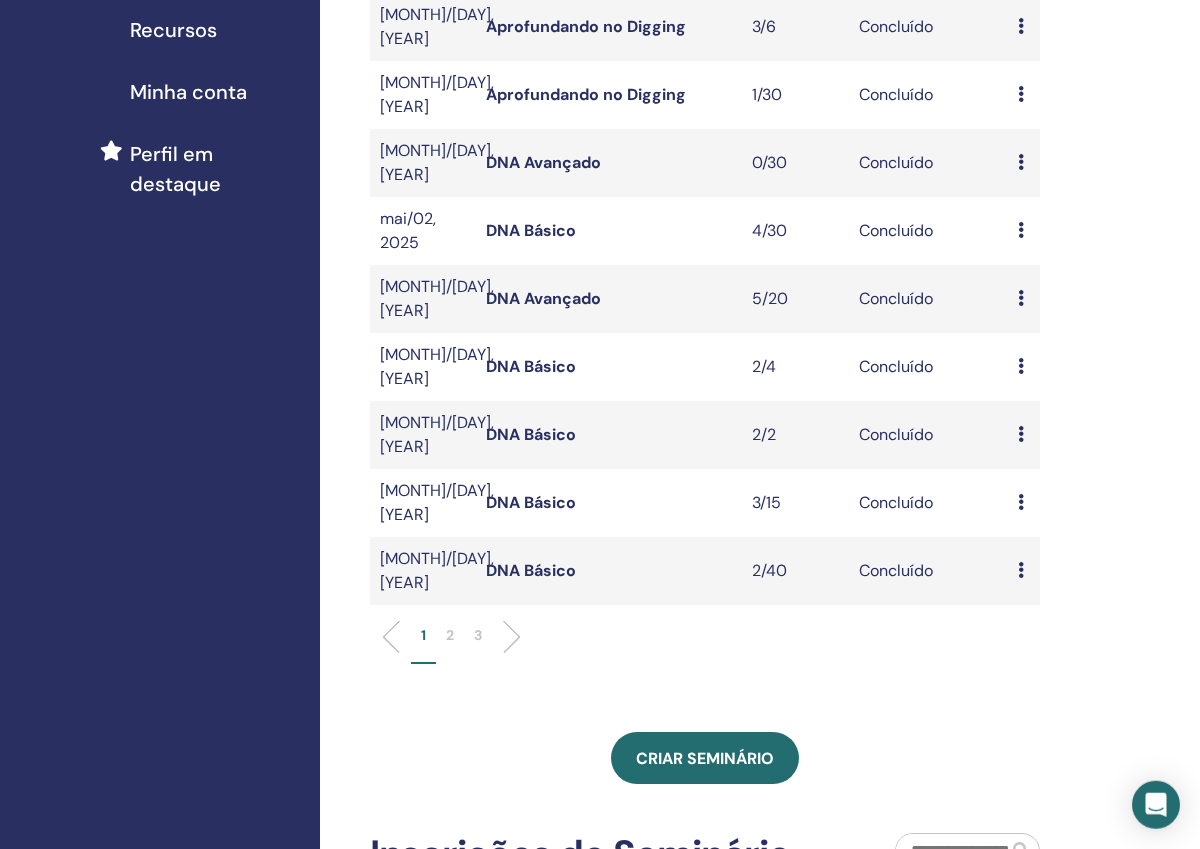 scroll, scrollTop: 474, scrollLeft: 0, axis: vertical 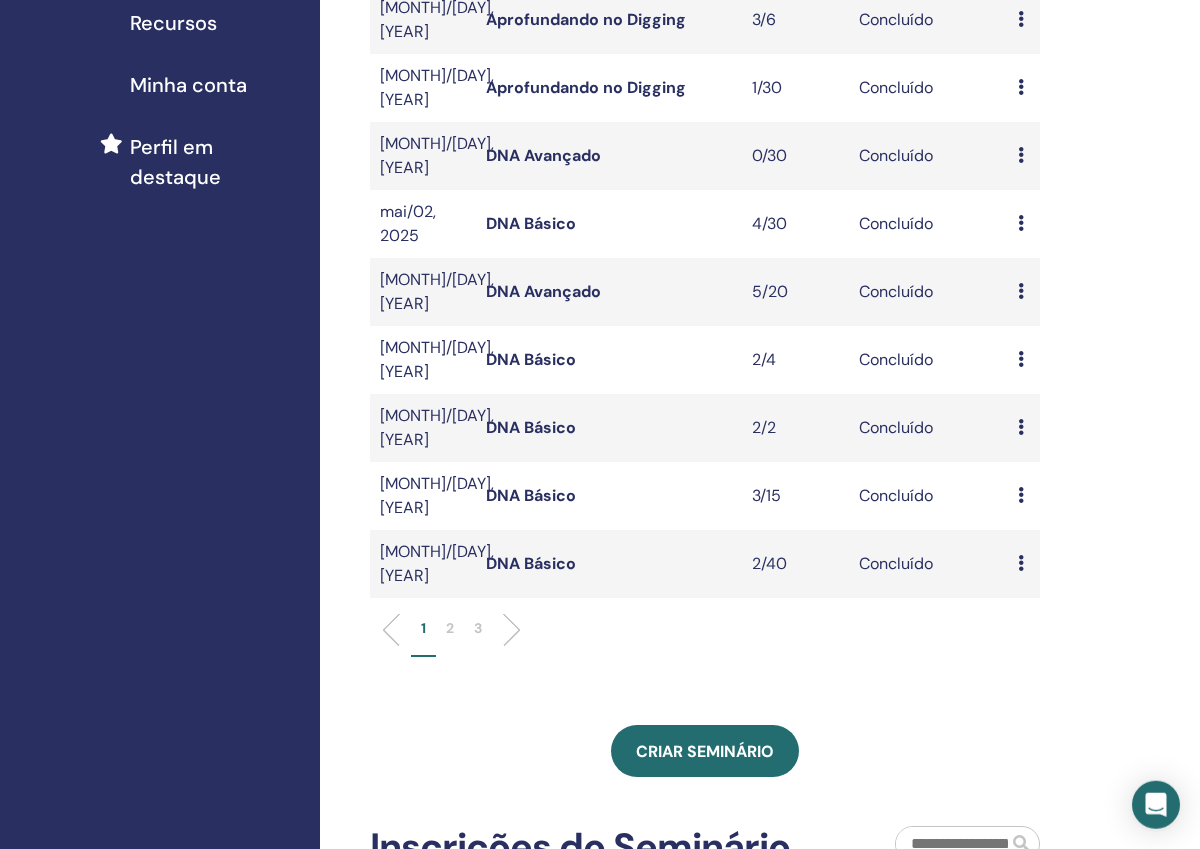 click on "Visualizar Participantes" at bounding box center (1024, 292) 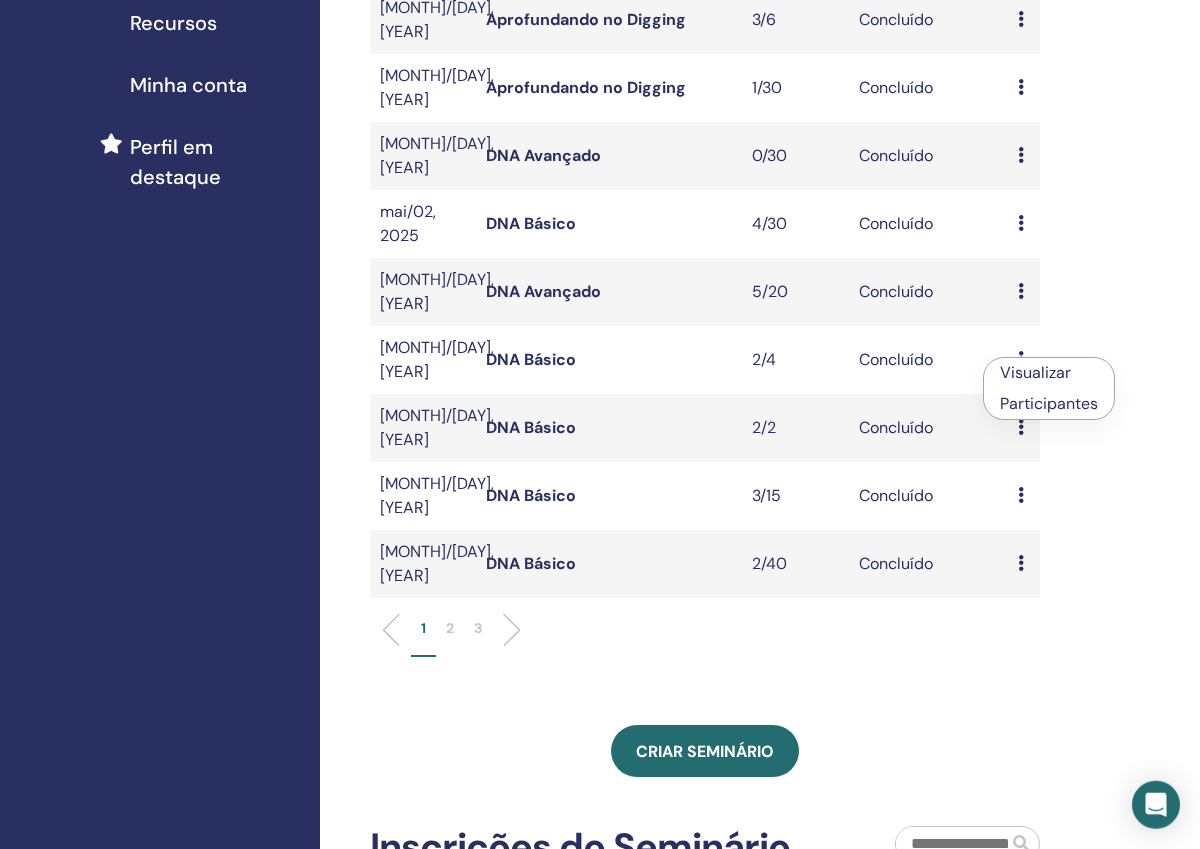 click on "Participantes" at bounding box center [1049, 403] 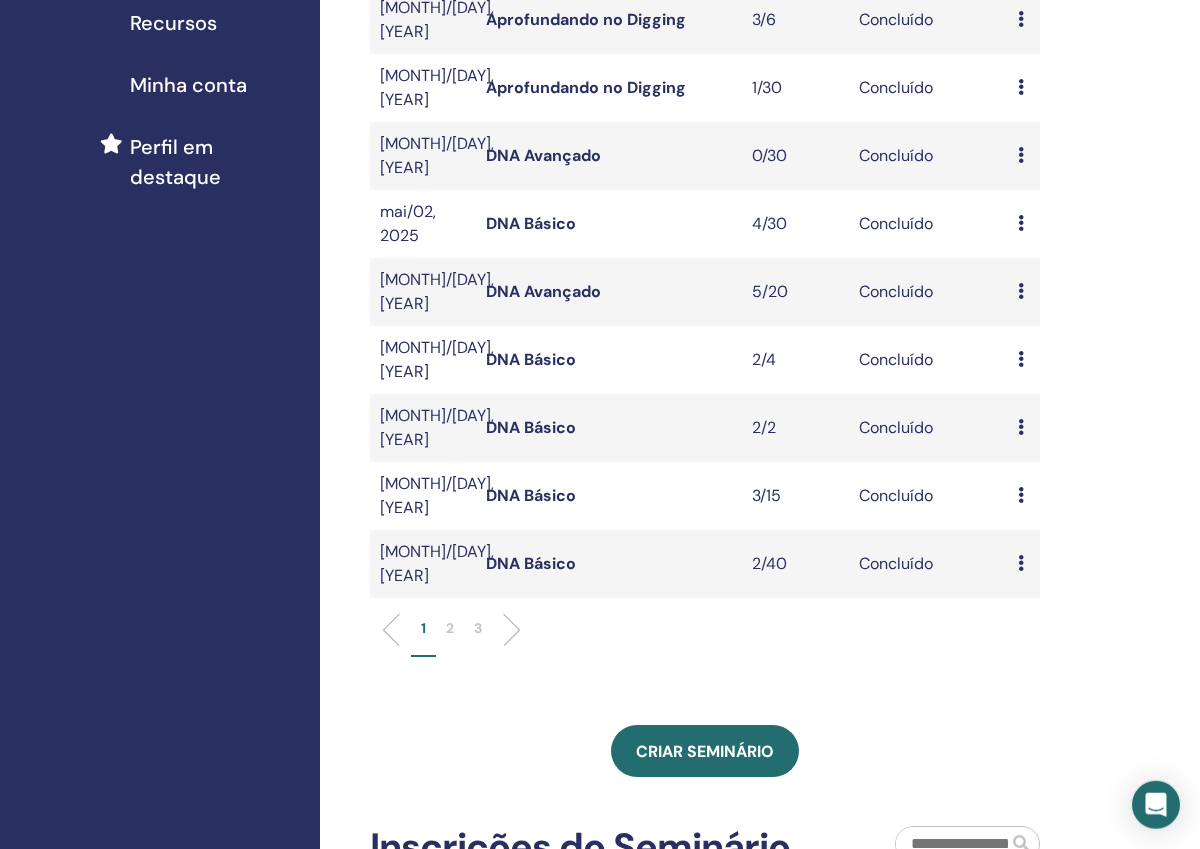 click at bounding box center [1021, 427] 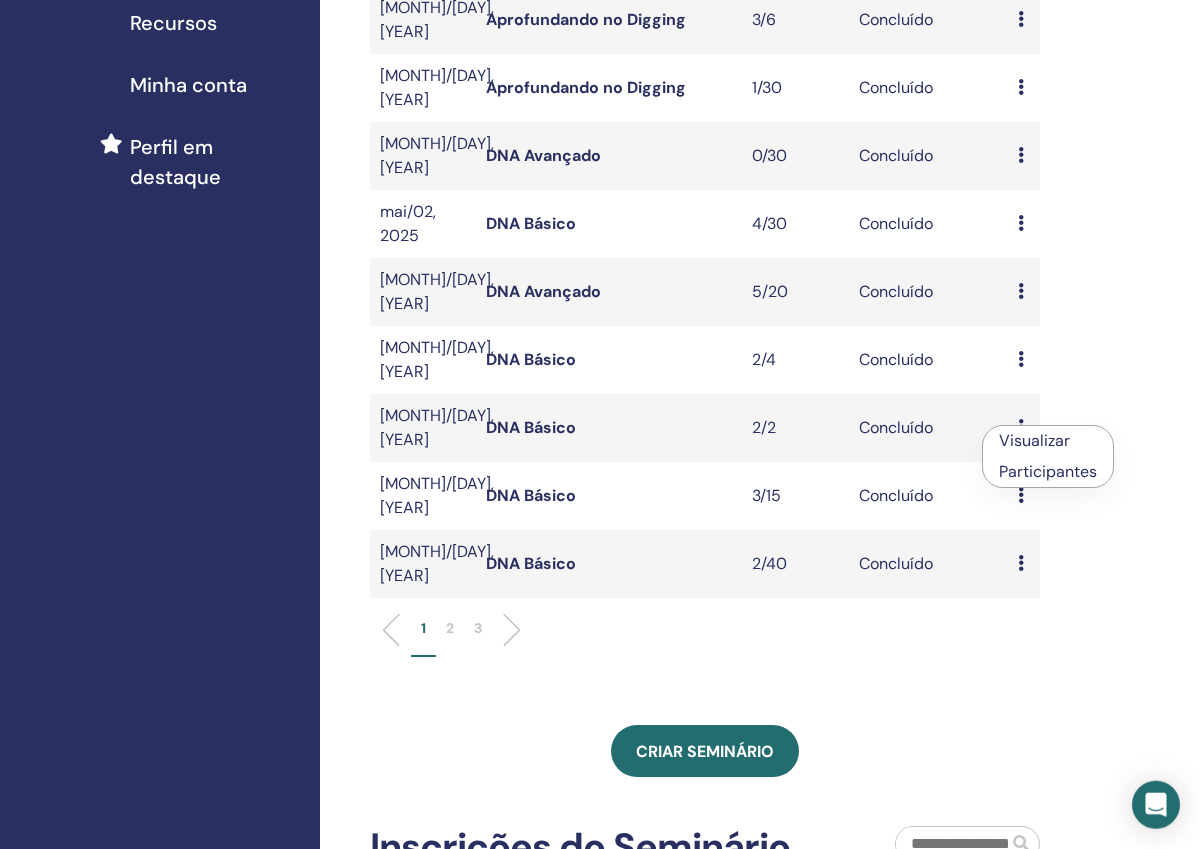 click on "Participantes" at bounding box center [1048, 471] 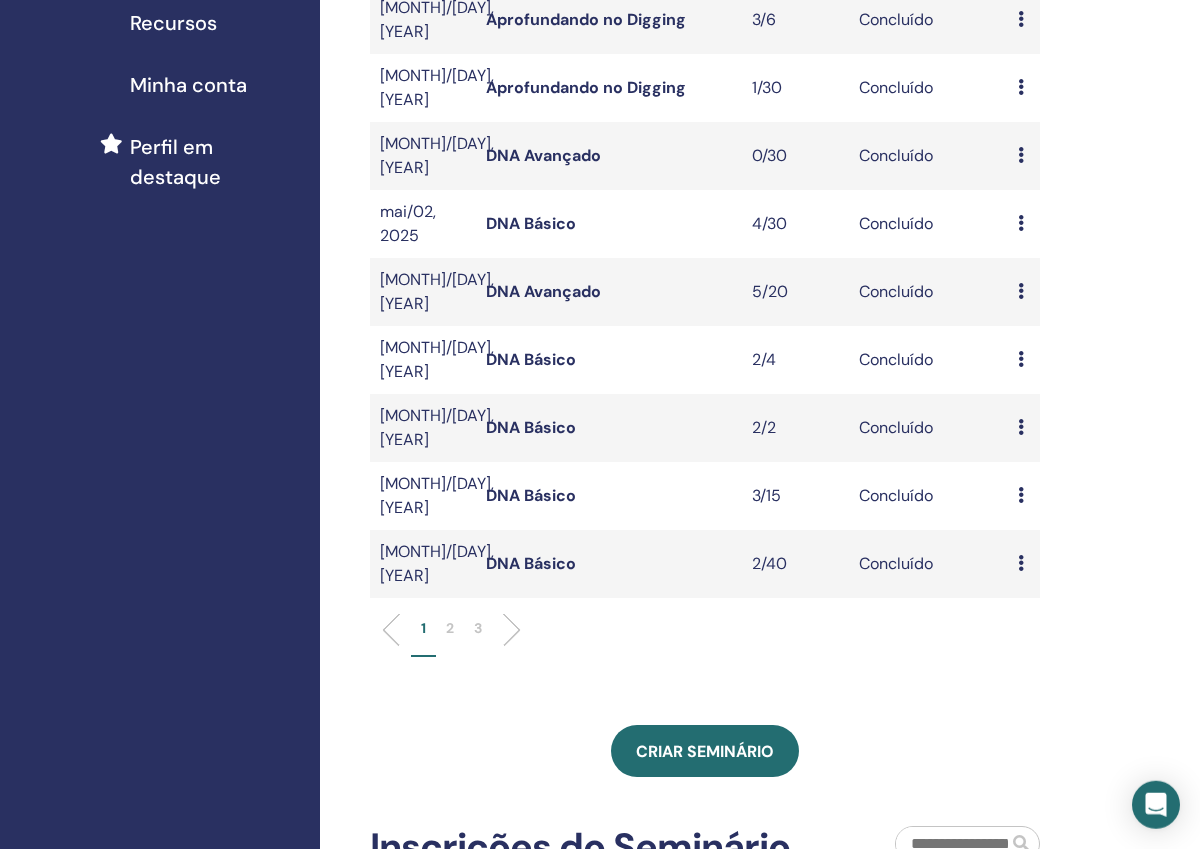 click at bounding box center [1021, 495] 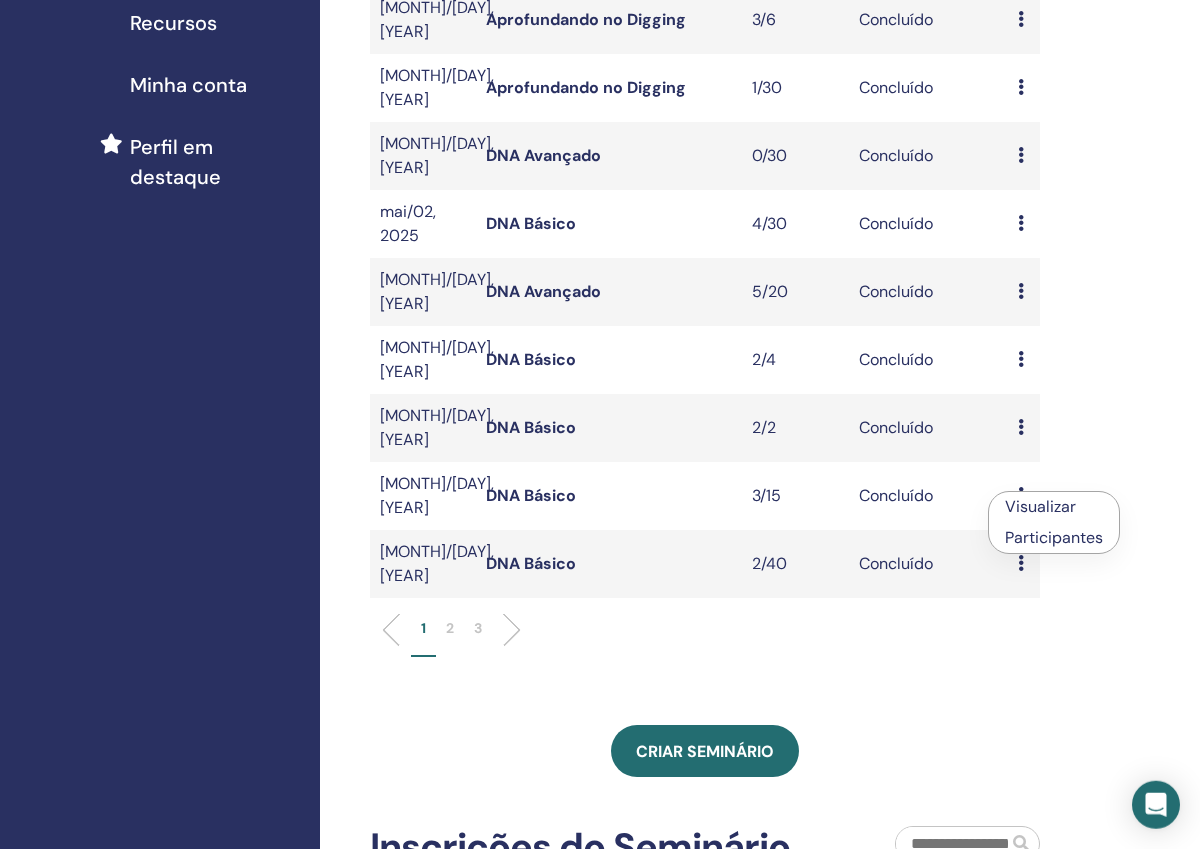 click on "Participantes" at bounding box center [1054, 537] 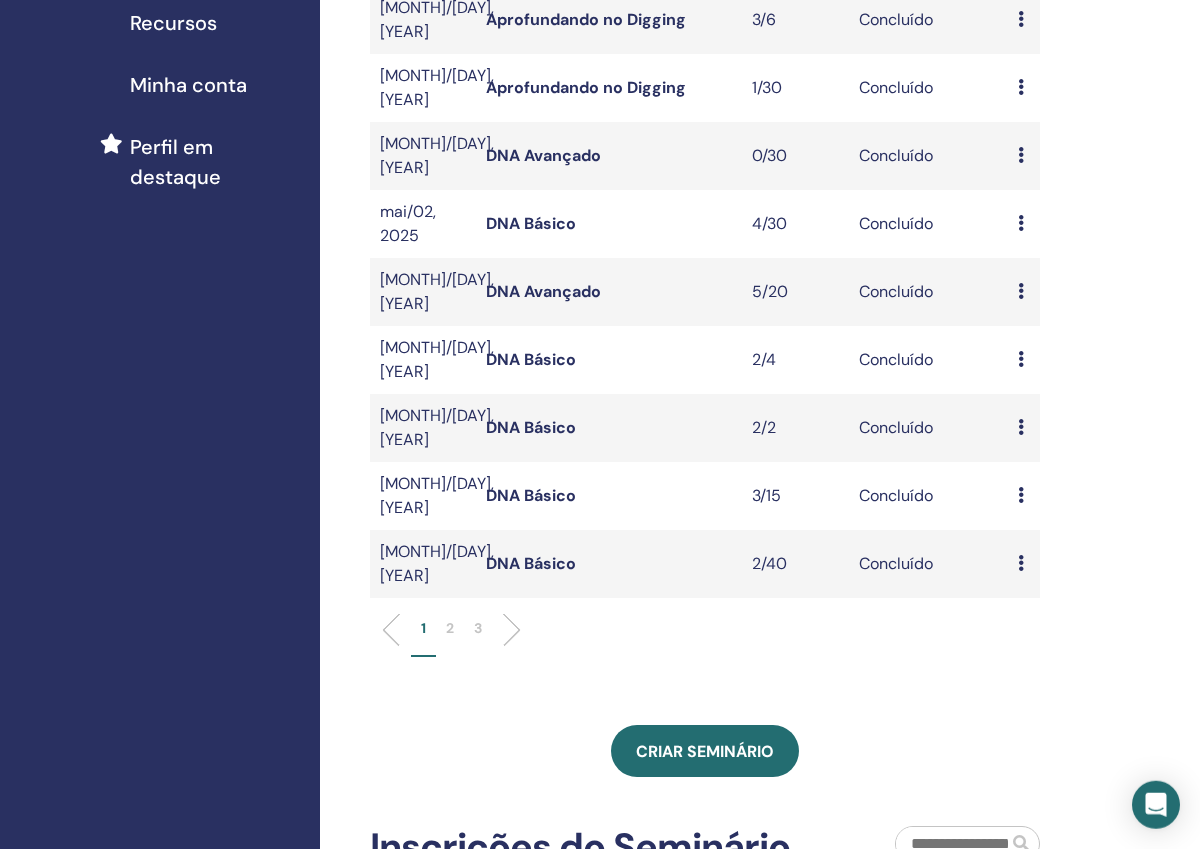 click on "1 2 3" at bounding box center (705, 637) 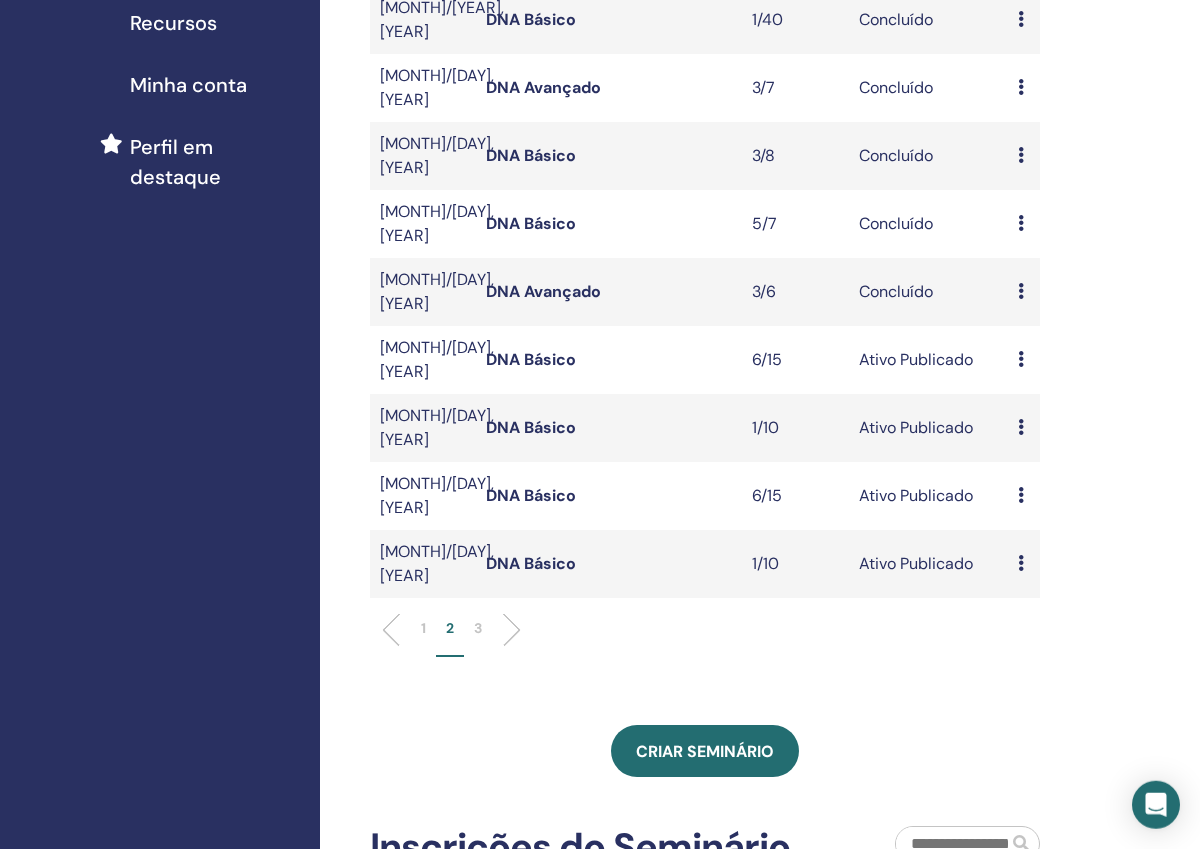 click on "Meus Seminários Você pode personalizar o filtro para explorar os próximos seminários dos próximos 3 meses ou conferir os seminários de mais de 3 meses atrás. Não antes mar/04, 2021 Não após out/11, 2025 Tipo de curso Qualquer tipo Status do seminário Qualquer status Seminário Registrado Status nov/08, 2024 DNA Avançado 0/5 Concluído Visualizar Participantes out/25, 2024 DNA Básico 1/40 Concluído Visualizar Participantes ago/23, 2024 DNA Avançado 3/7 Concluído Visualizar Participantes jul/12, 2024 DNA Básico 3/8 Concluído Visualizar Participantes jun/30, 2024 DNA Básico 5/7 Concluído Visualizar Participantes mai/08, 2024 DNA Avançado 3/6 Concluído Visualizar Participantes jan/19, 2024 DNA Básico 6/15 Ativo Publicado Visualizar Editar Participantes Cancelar jan/12, 2024 DNA Básico 1/10 Ativo Publicado Visualizar Editar Participantes Cancelar nov/17, 2023 DNA Básico 6/15 Ativo Publicado Visualizar Editar Participantes Cancelar jul/07, 2023 DNA Básico 1/10 Editar" at bounding box center [770, 472] 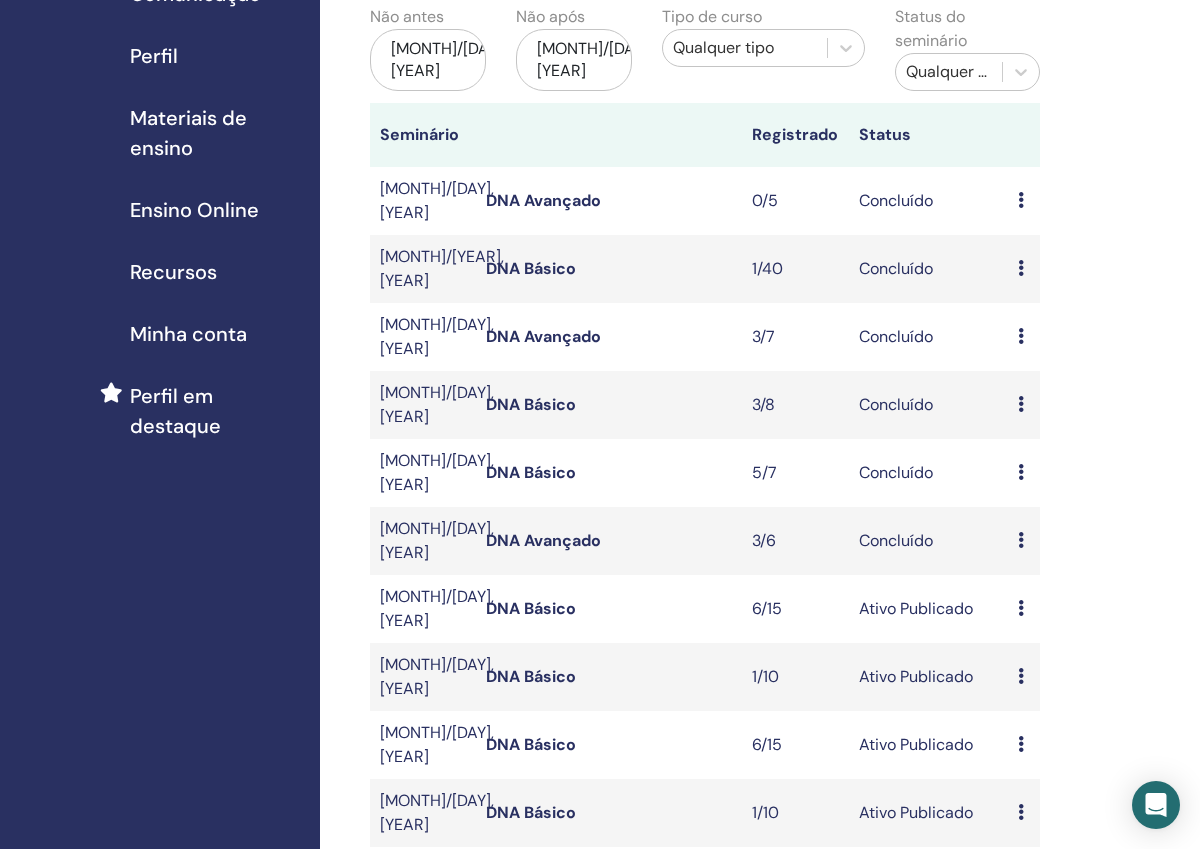 scroll, scrollTop: 199, scrollLeft: 0, axis: vertical 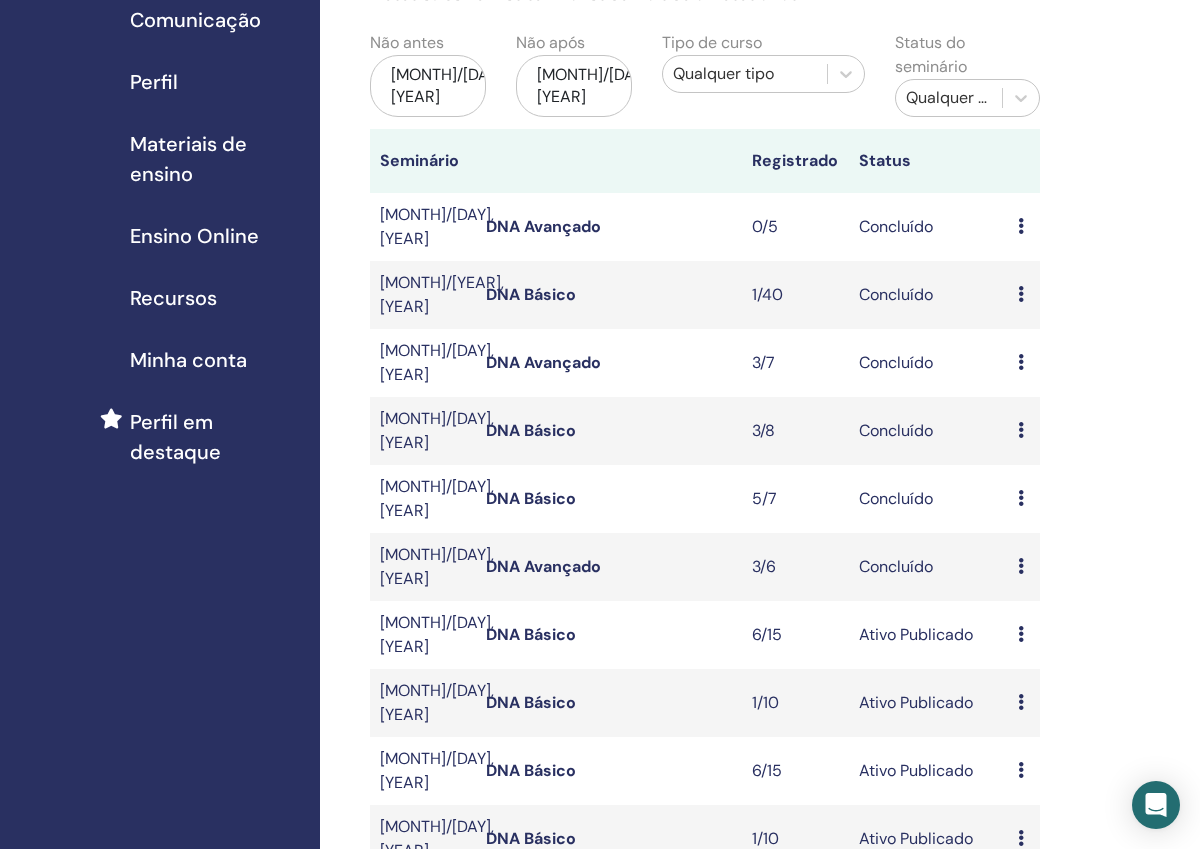 click at bounding box center (1021, 294) 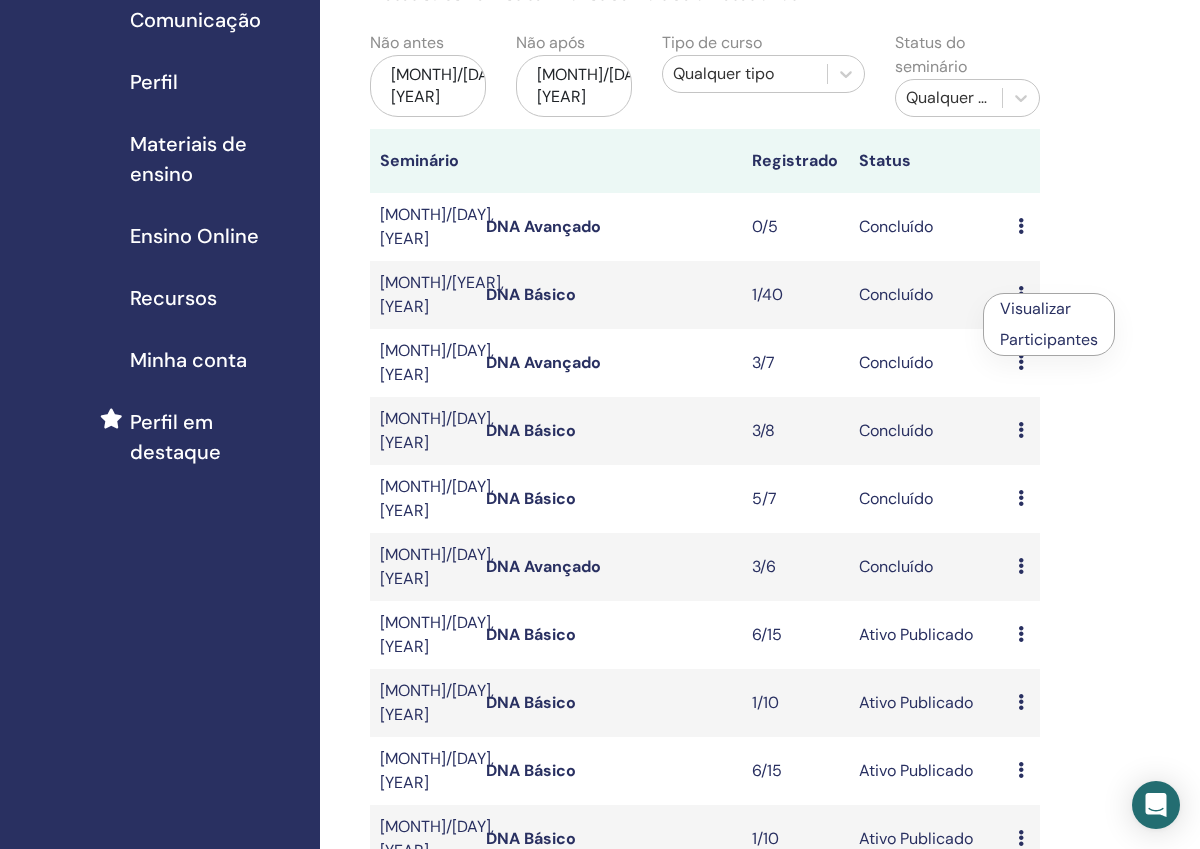 click on "Participantes" at bounding box center [1049, 339] 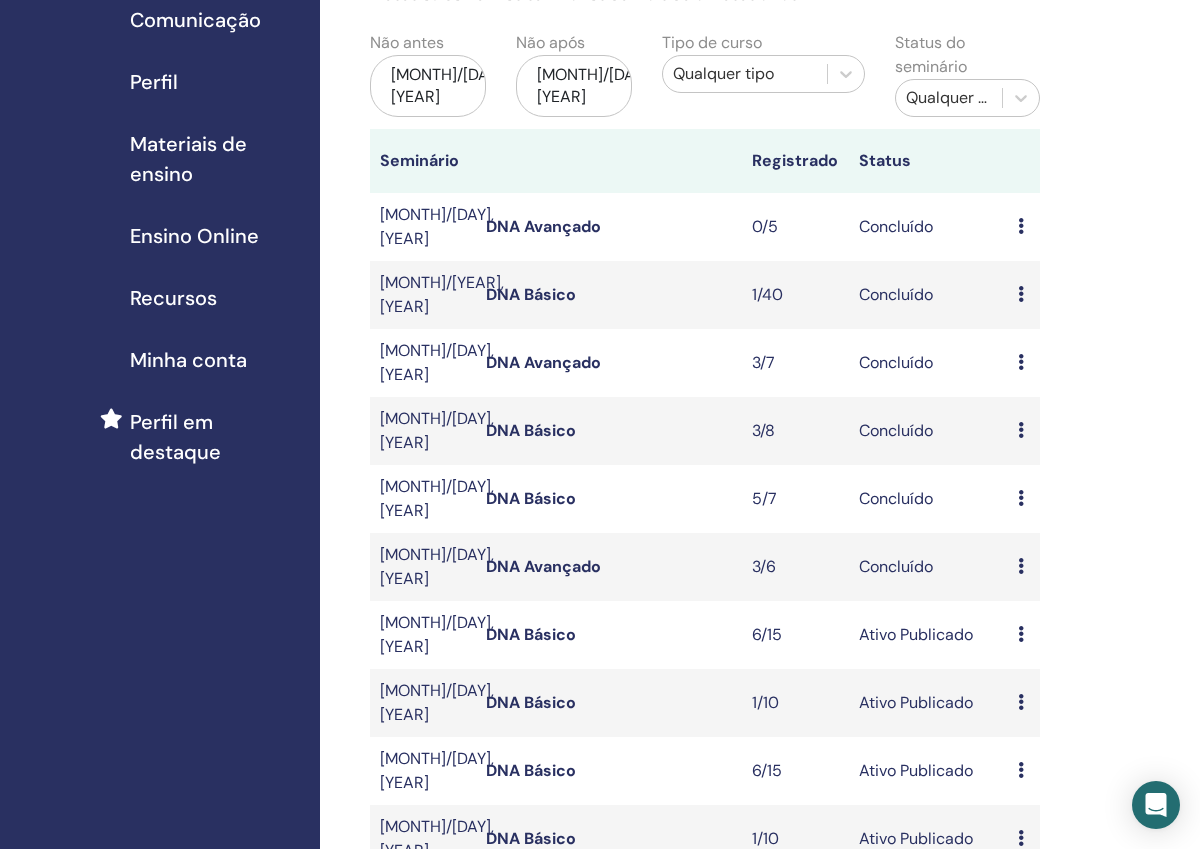 scroll, scrollTop: 198, scrollLeft: 0, axis: vertical 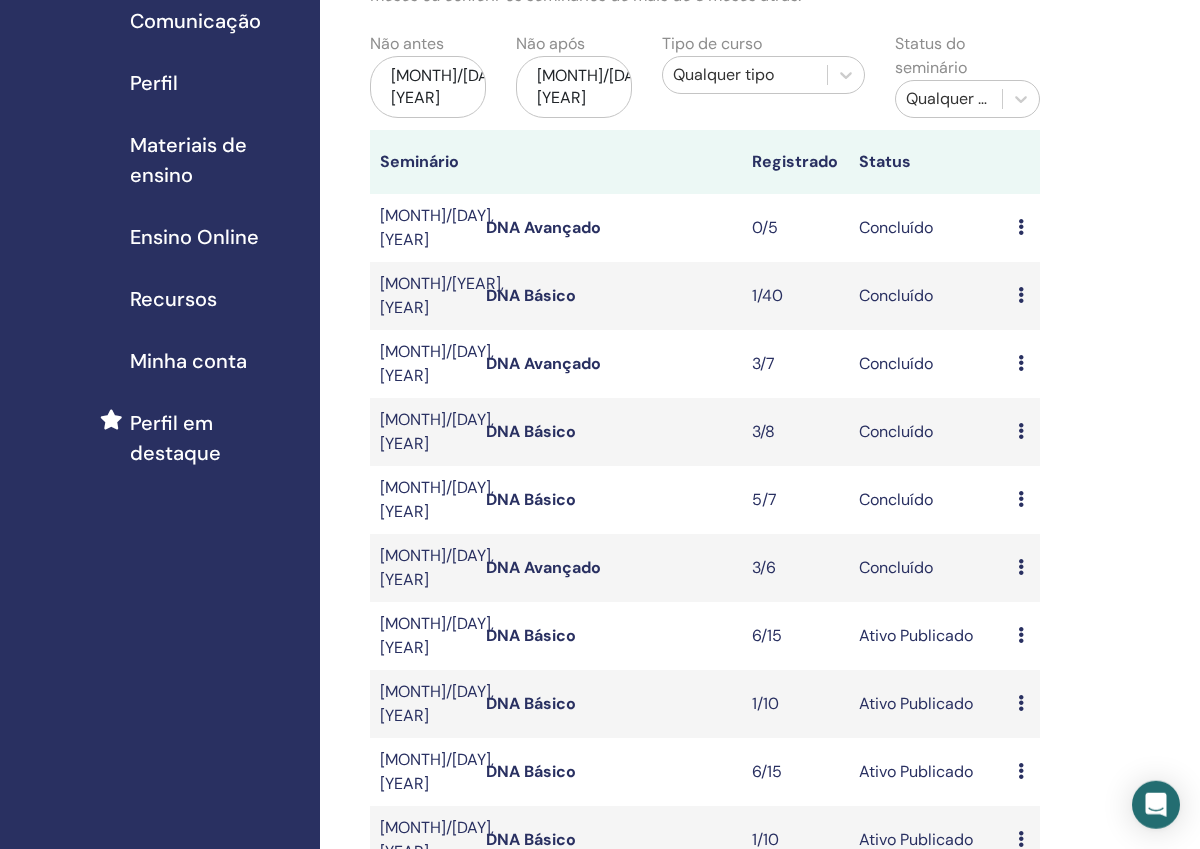 click at bounding box center (1021, 431) 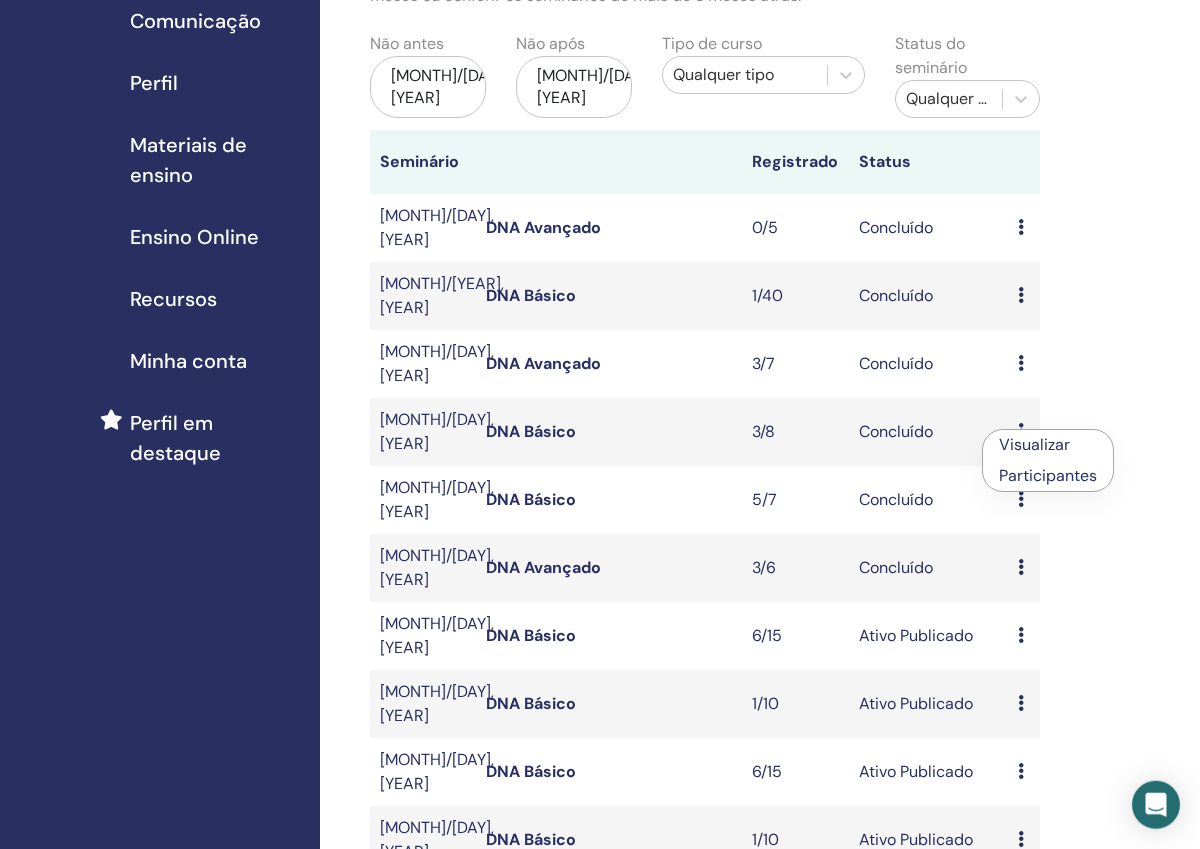 click on "Participantes" at bounding box center [1048, 475] 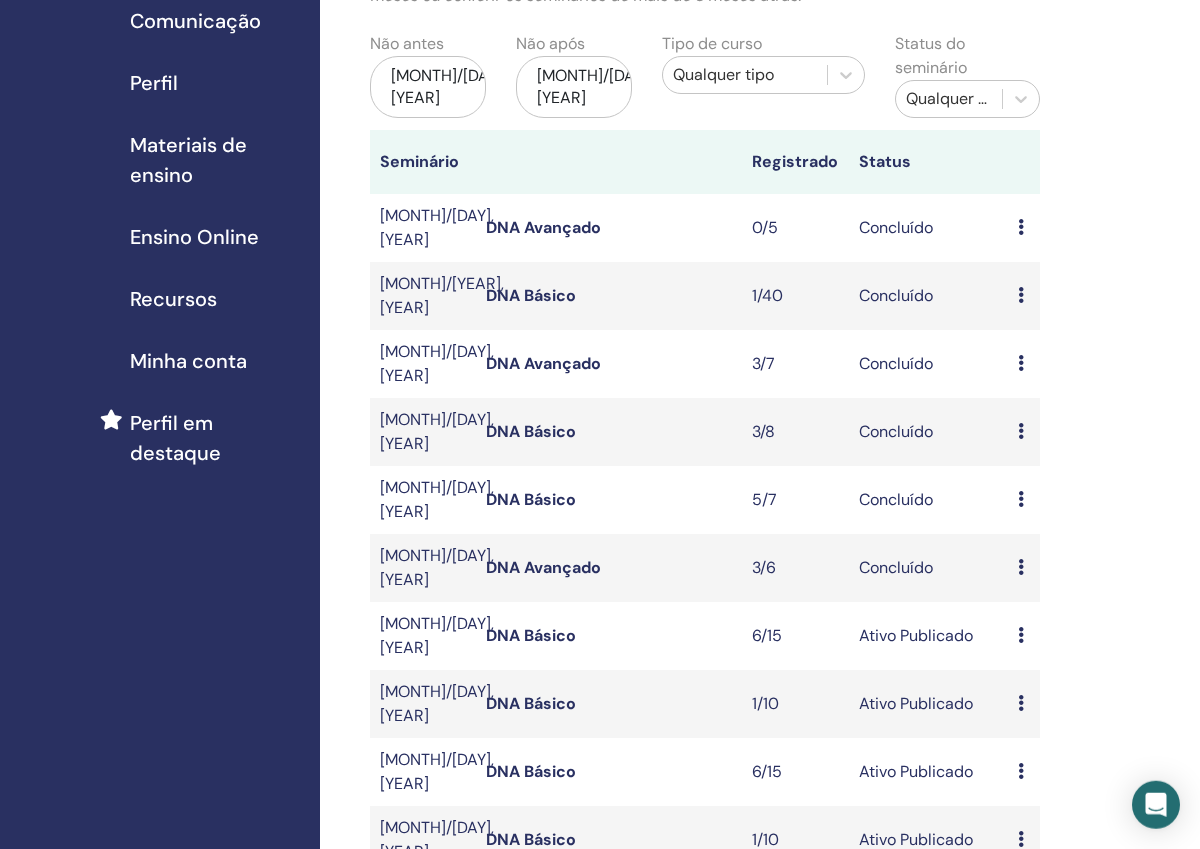 click at bounding box center (1021, 431) 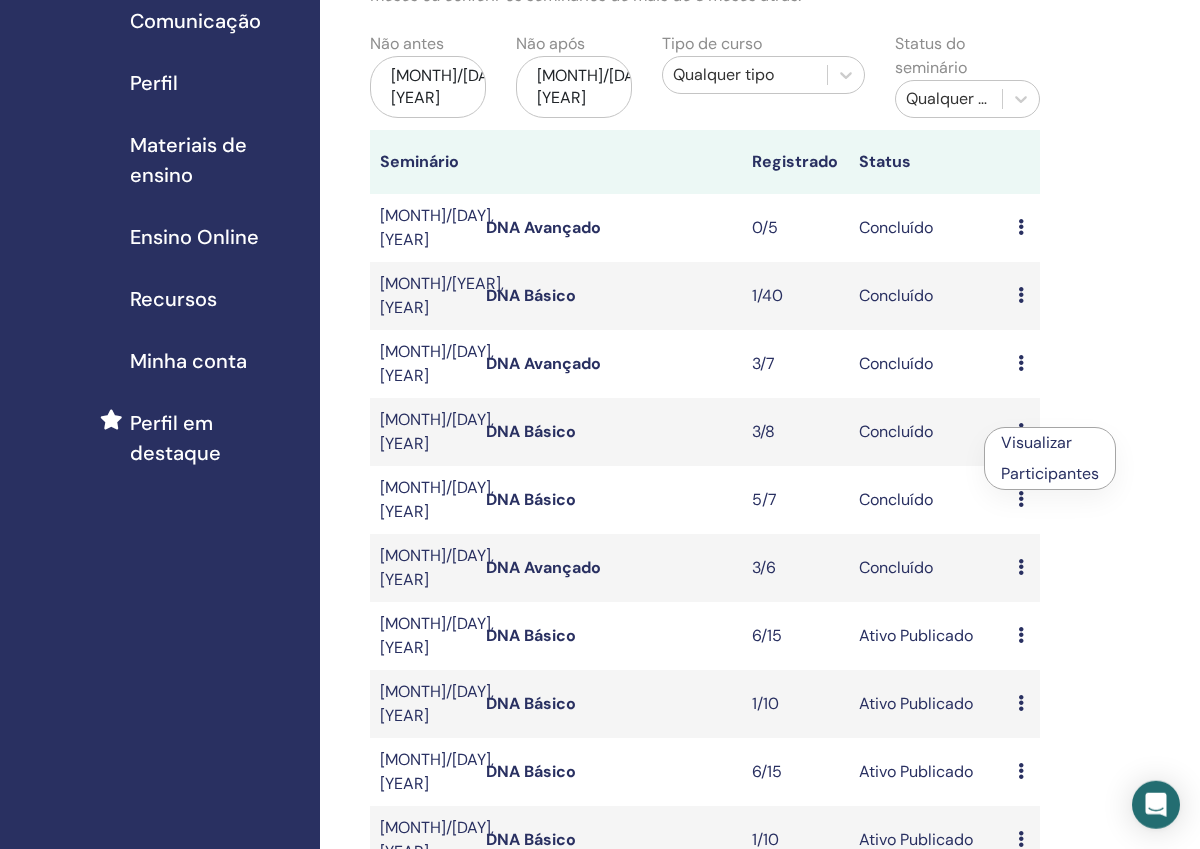click on "Participantes" at bounding box center [1050, 473] 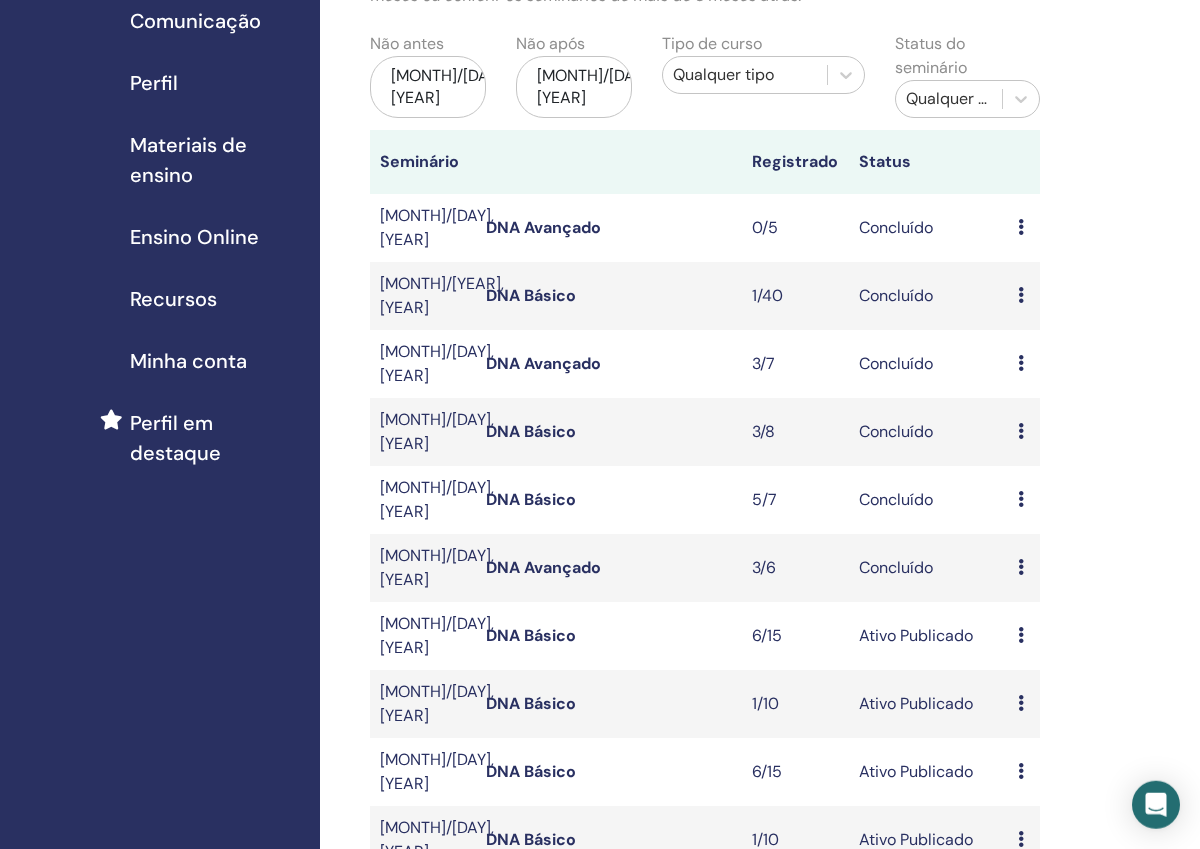click at bounding box center (1021, 499) 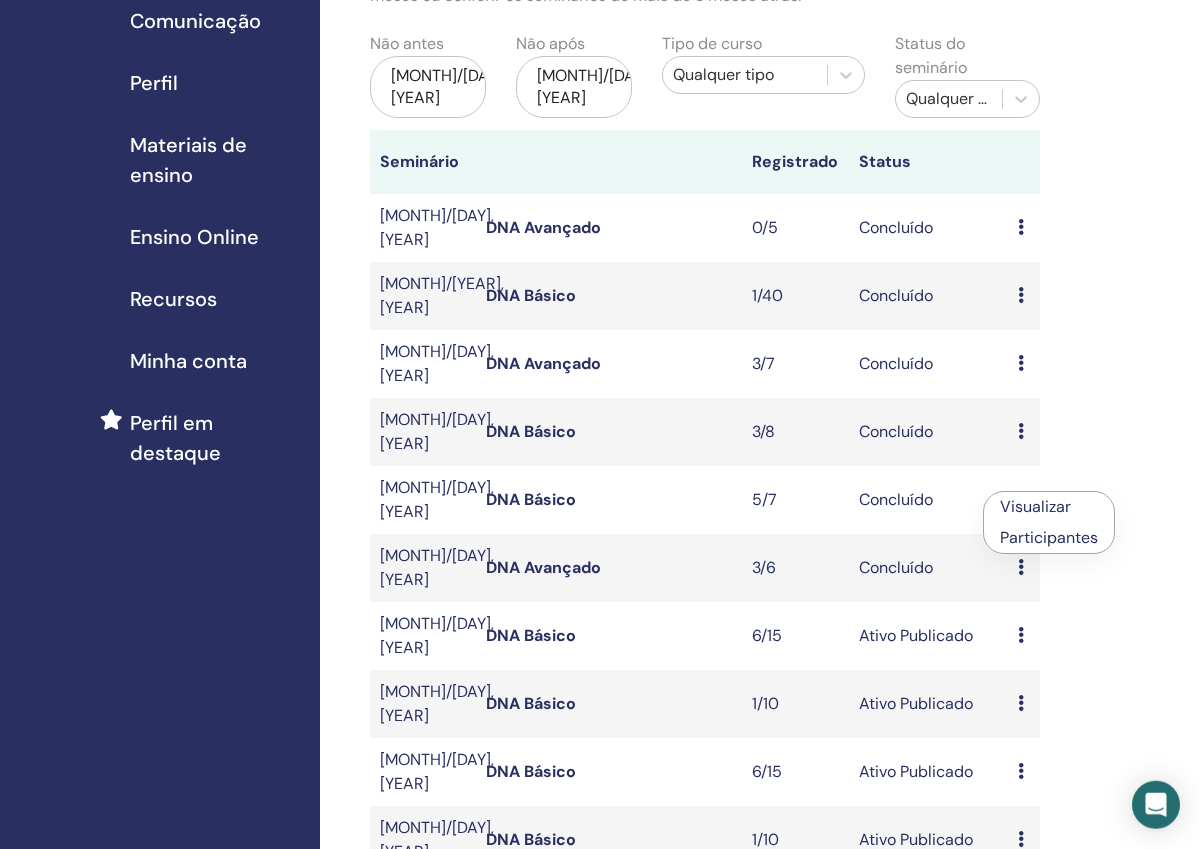 click on "Participantes" at bounding box center [1049, 537] 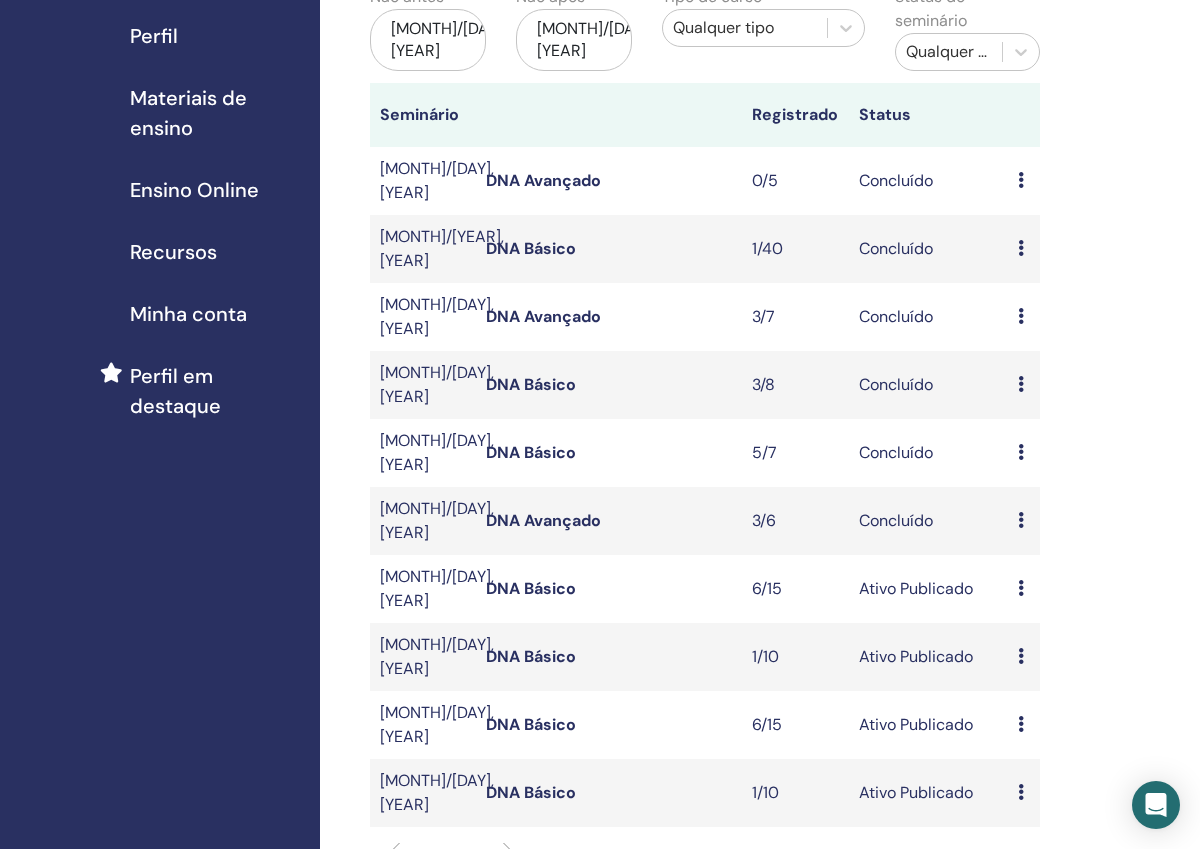 scroll, scrollTop: 235, scrollLeft: 0, axis: vertical 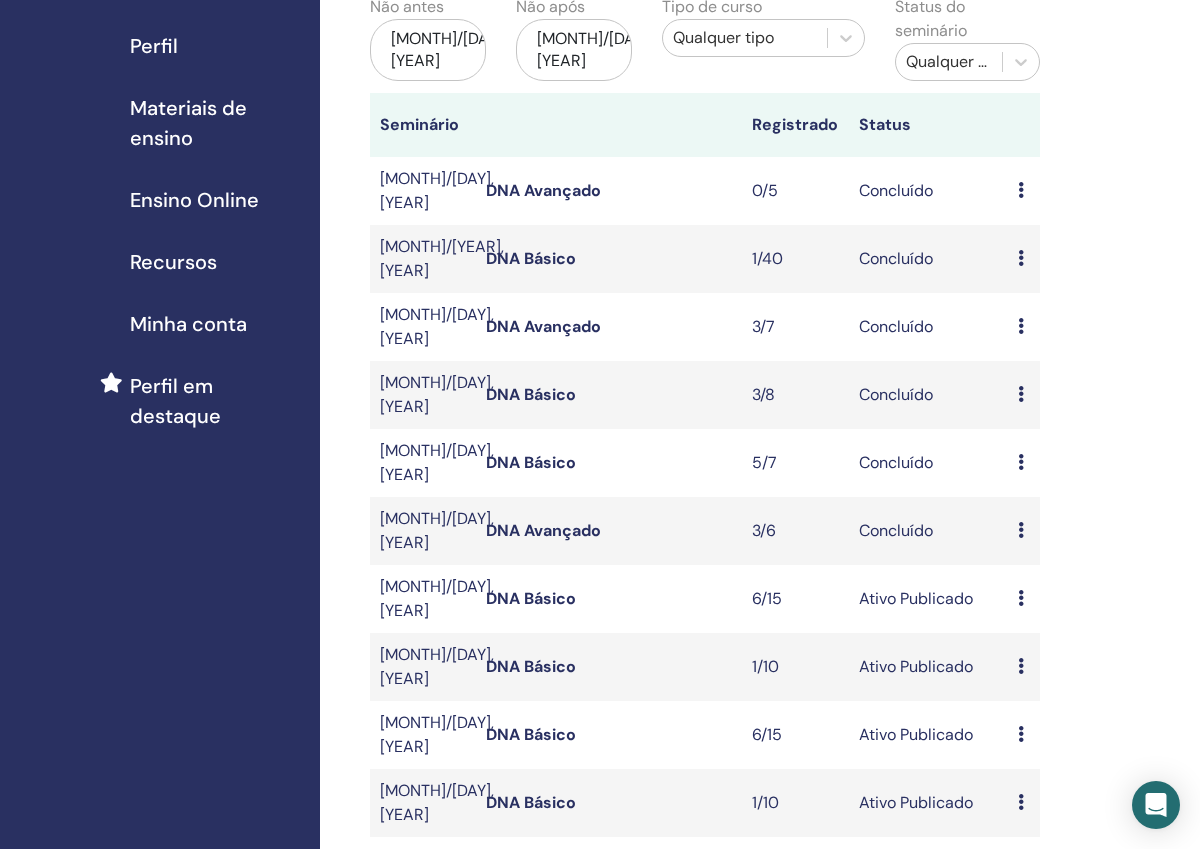 click at bounding box center (1021, 598) 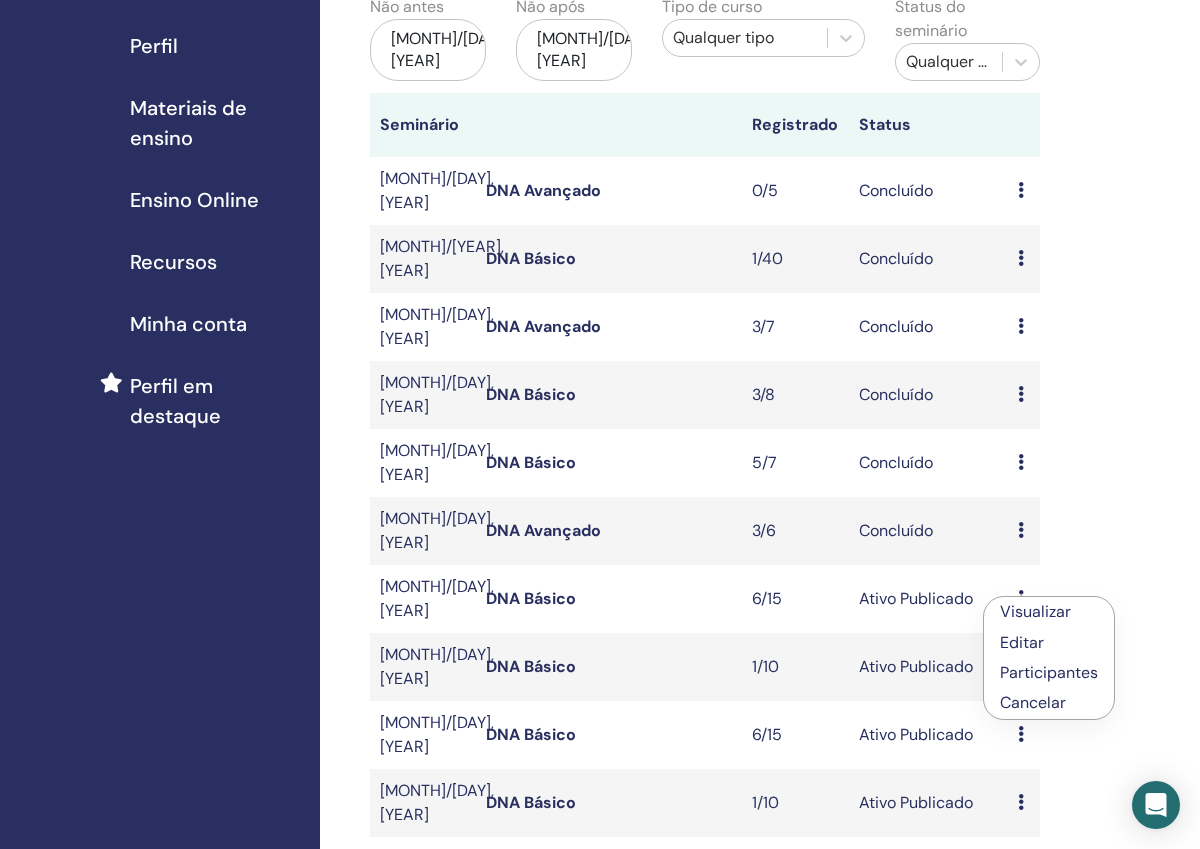 click on "Participantes" at bounding box center (1049, 672) 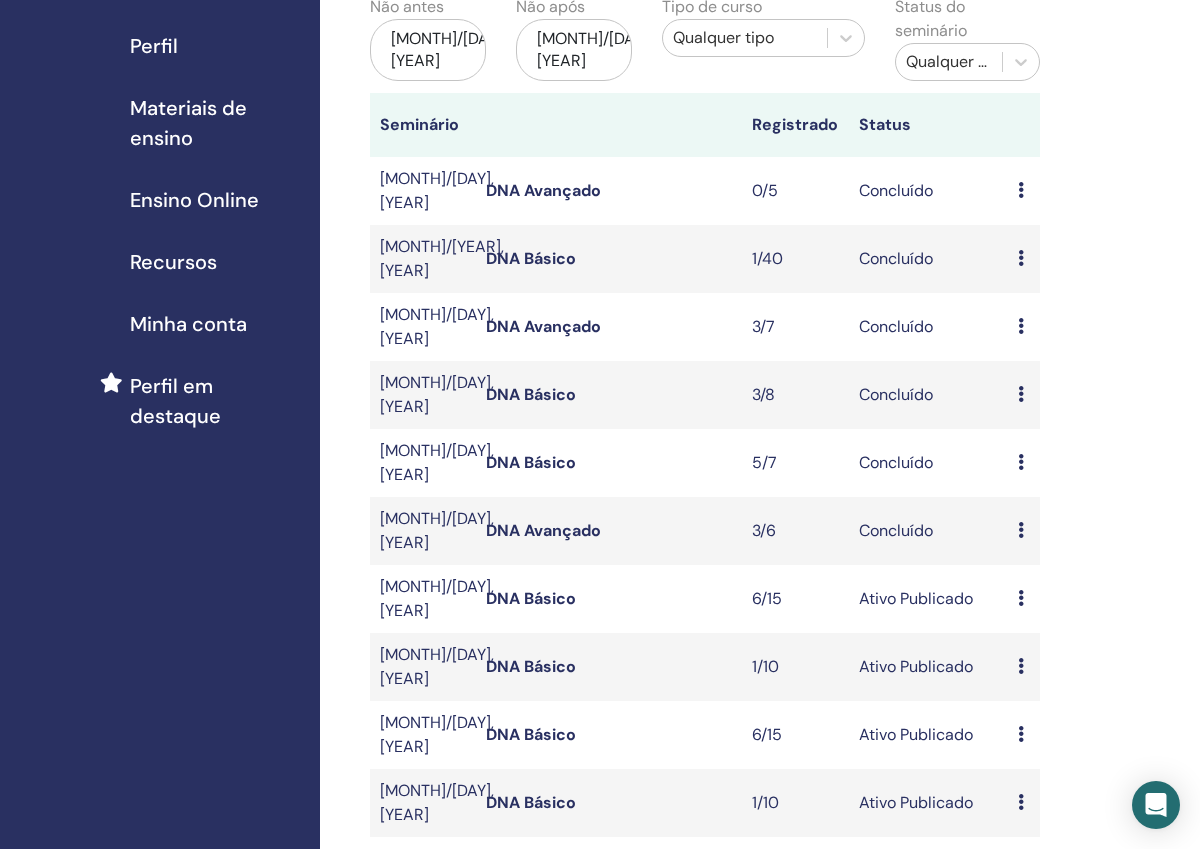 scroll, scrollTop: 234, scrollLeft: 0, axis: vertical 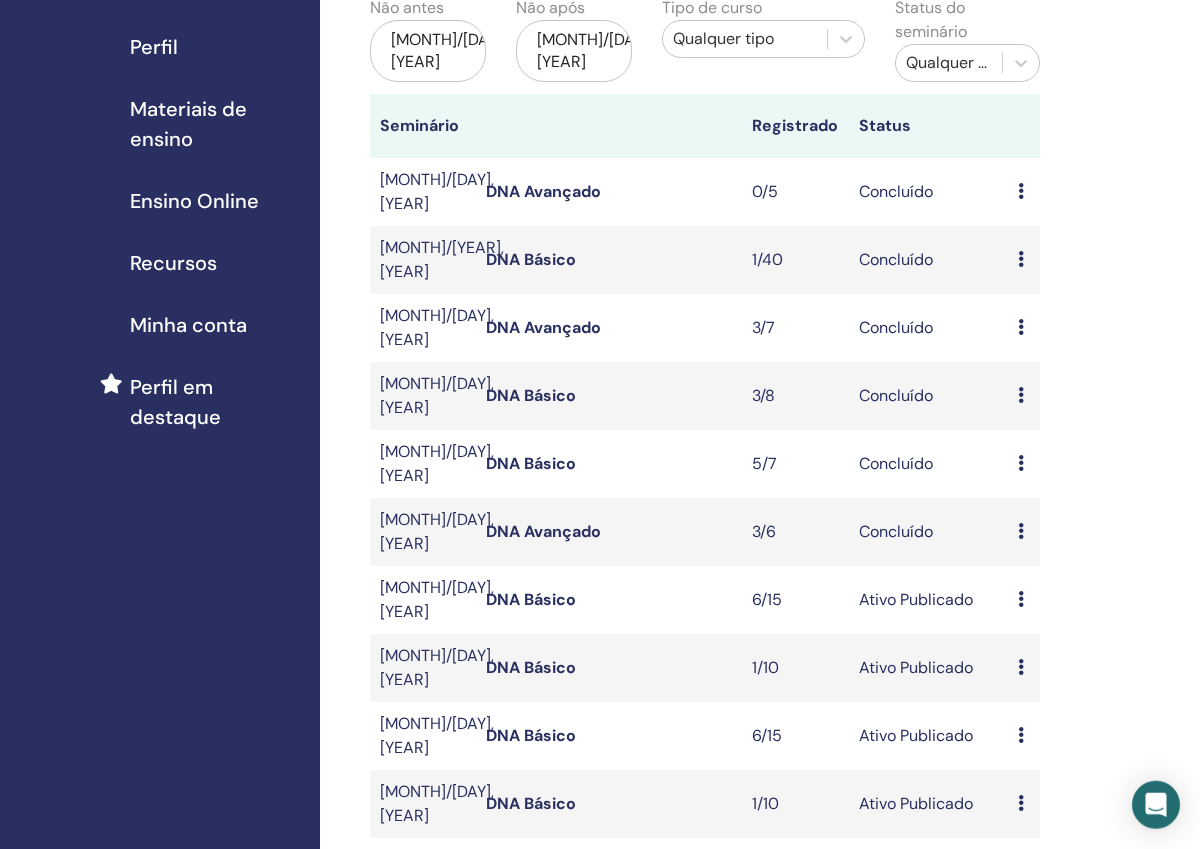 click at bounding box center (1021, 667) 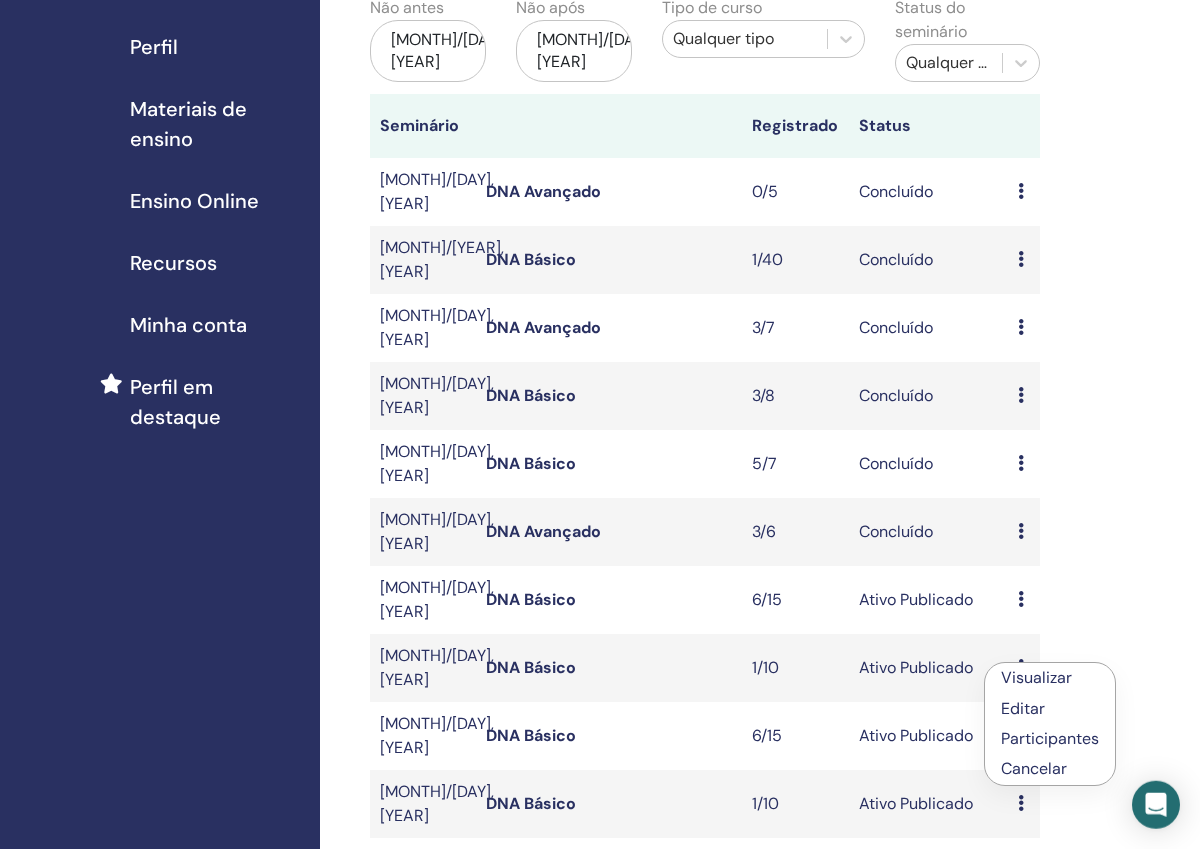 click on "Participantes" at bounding box center [1050, 738] 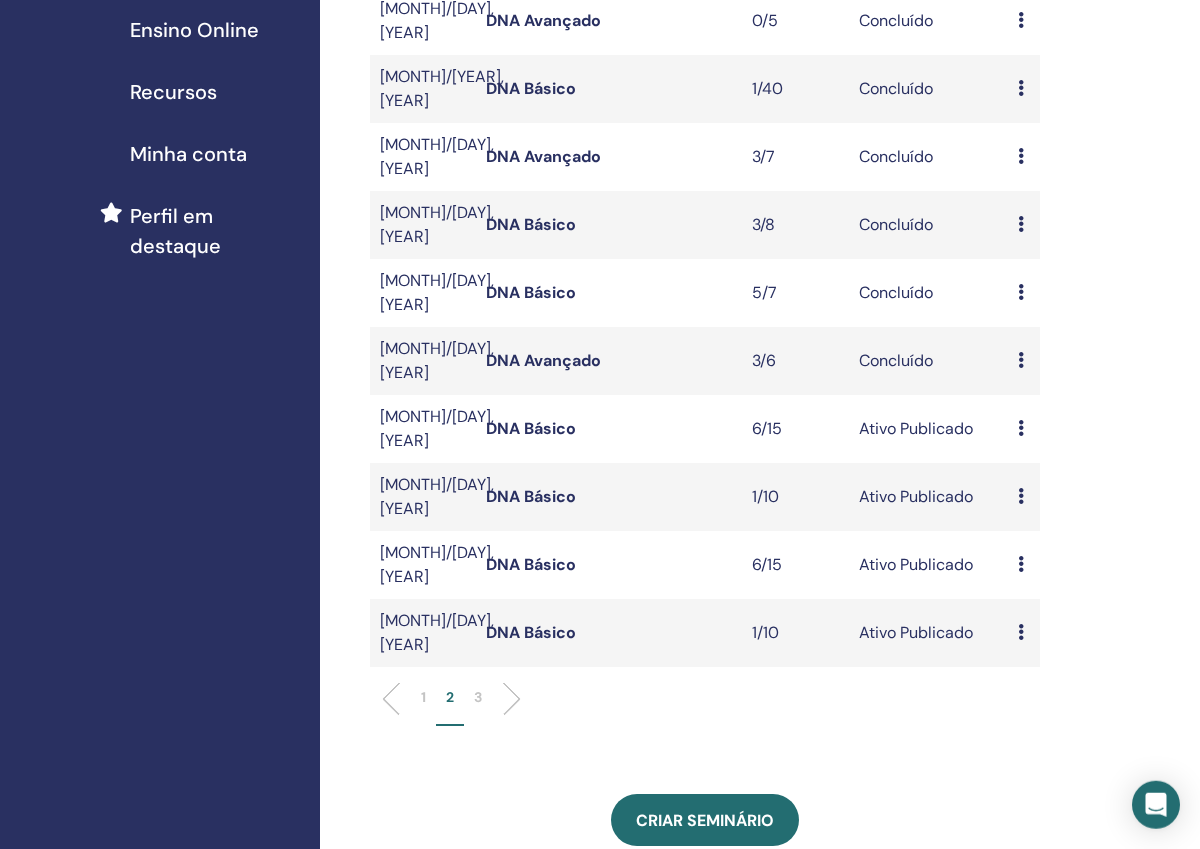 scroll, scrollTop: 450, scrollLeft: 0, axis: vertical 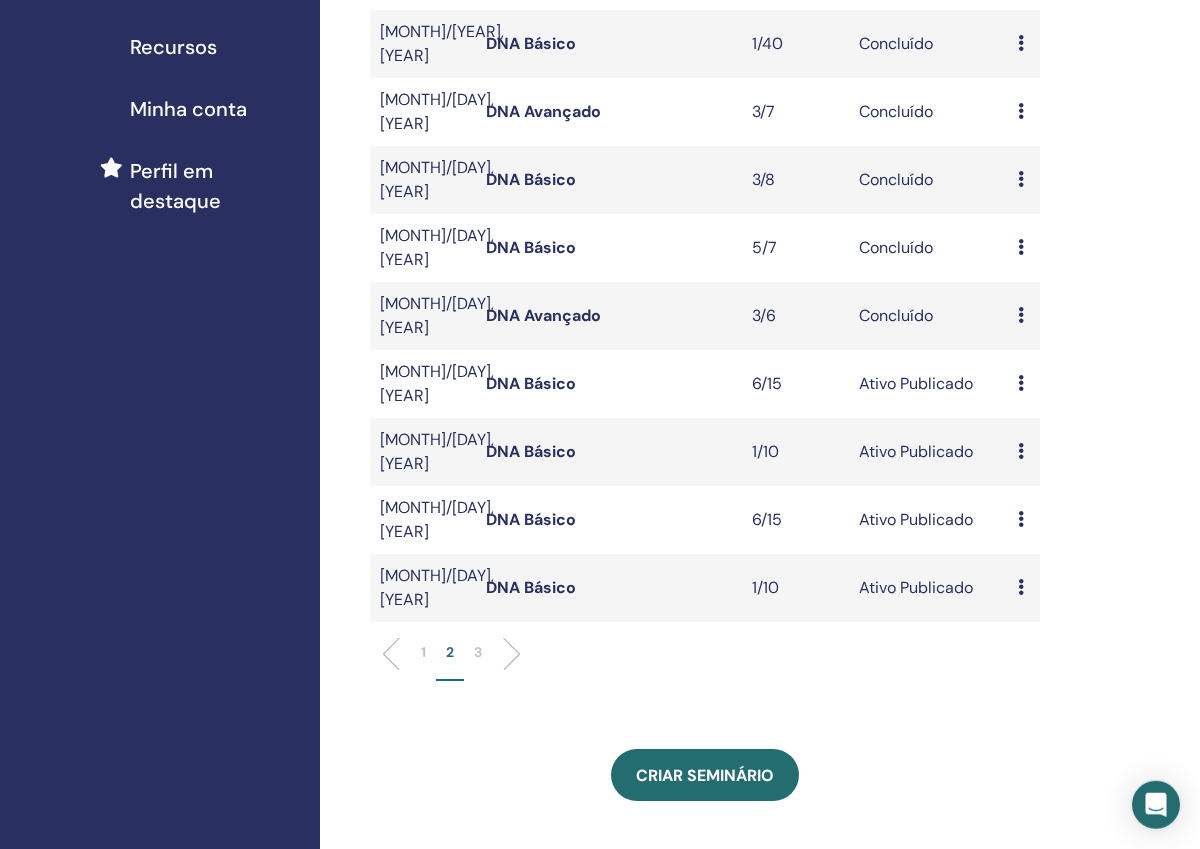 click at bounding box center (1021, 519) 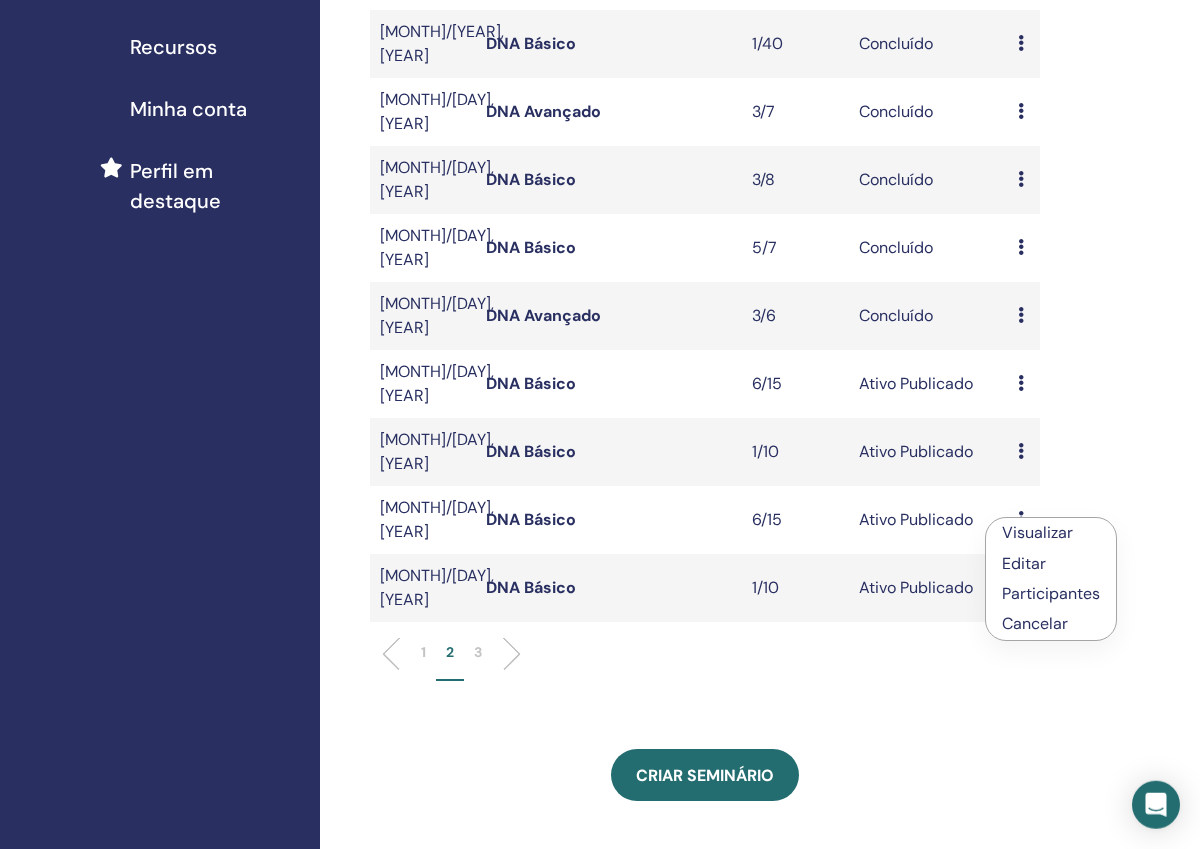 click on "Participantes" at bounding box center [1051, 593] 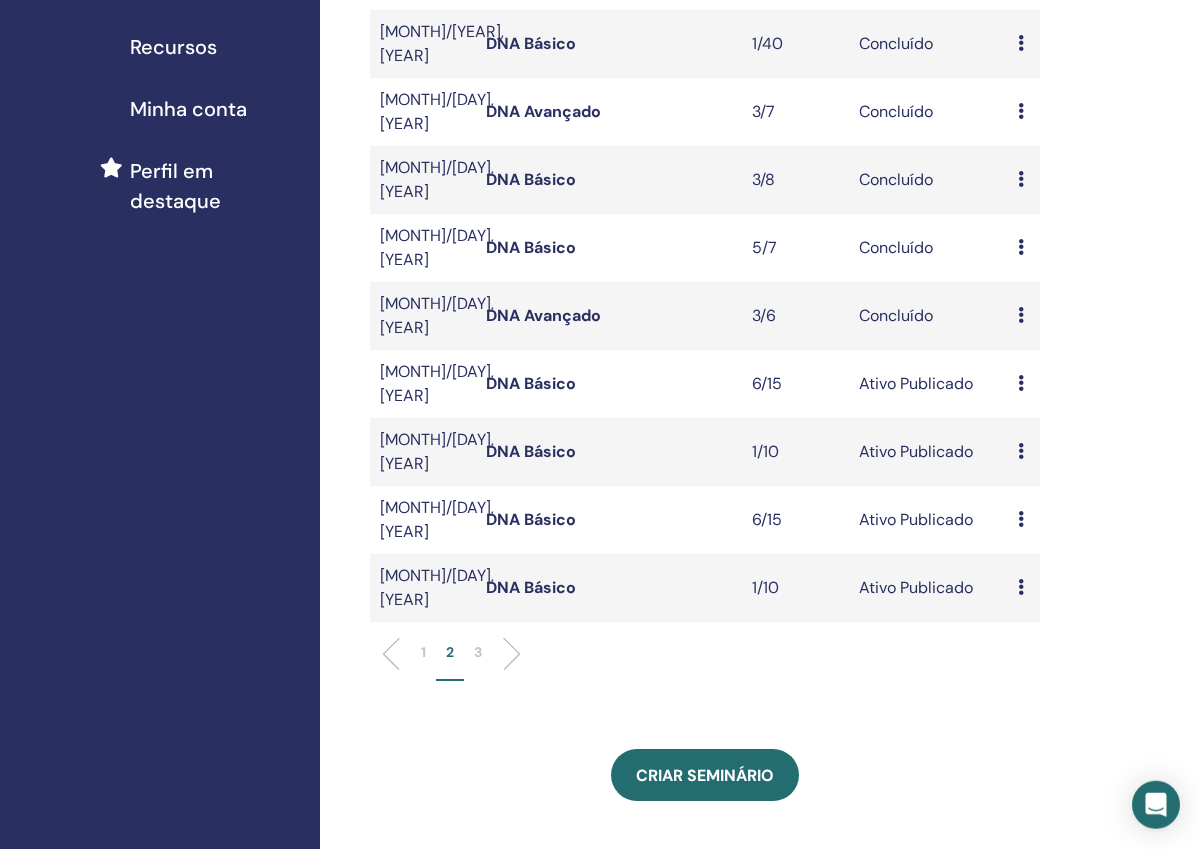 click at bounding box center [1021, 587] 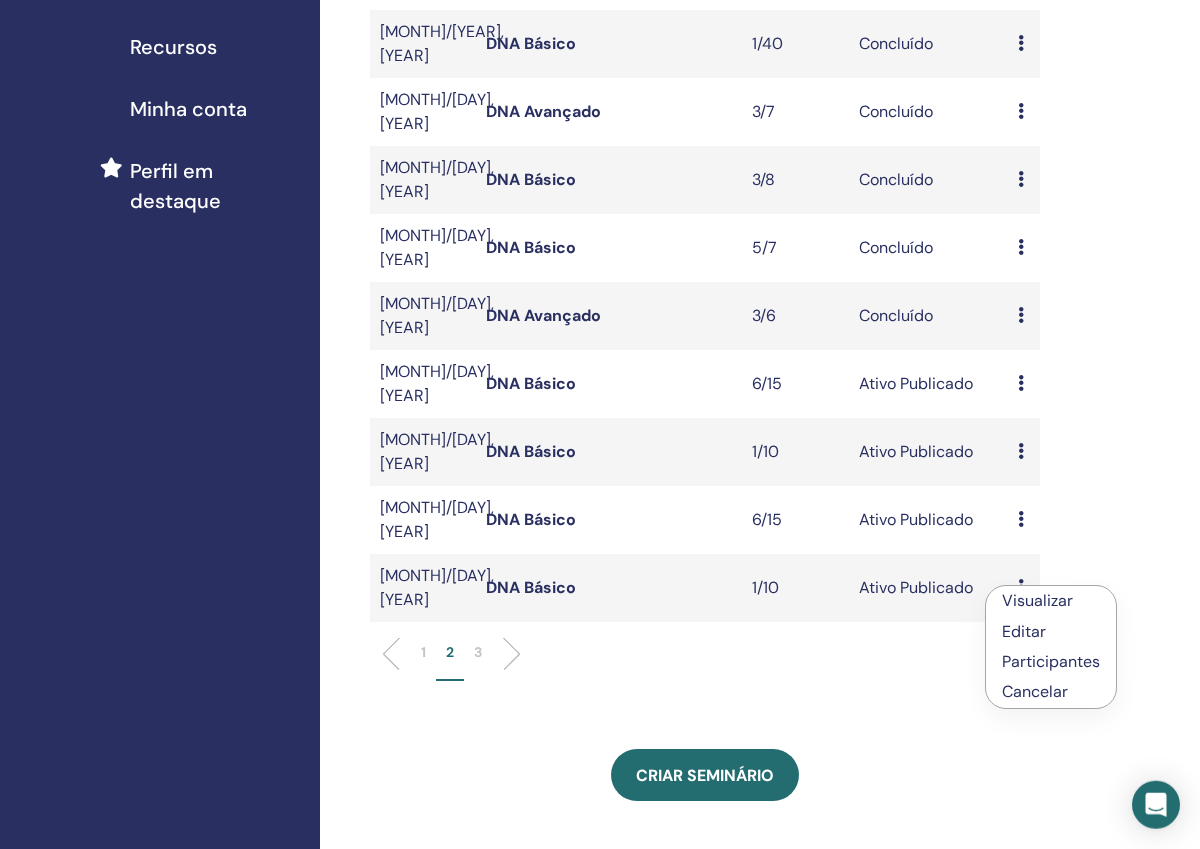 click on "Participantes" at bounding box center (1051, 661) 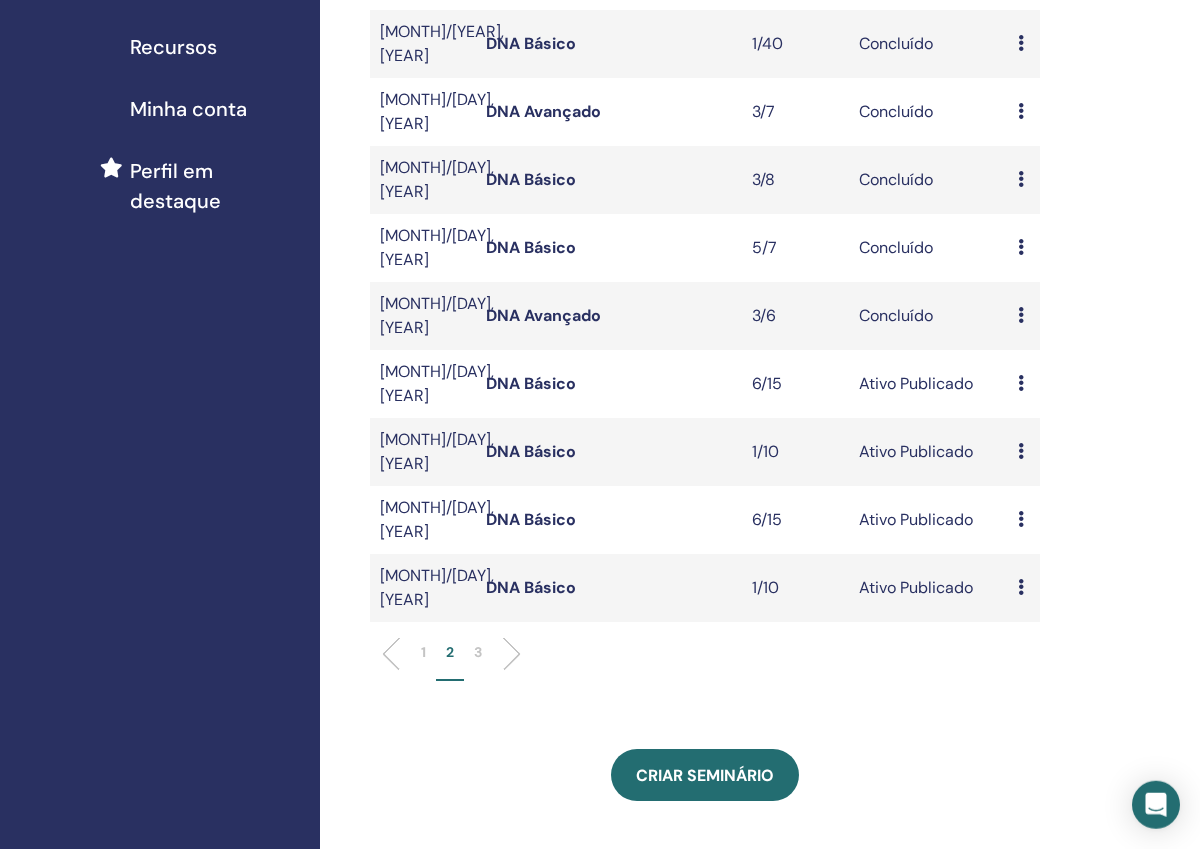 click on "3" at bounding box center [478, 652] 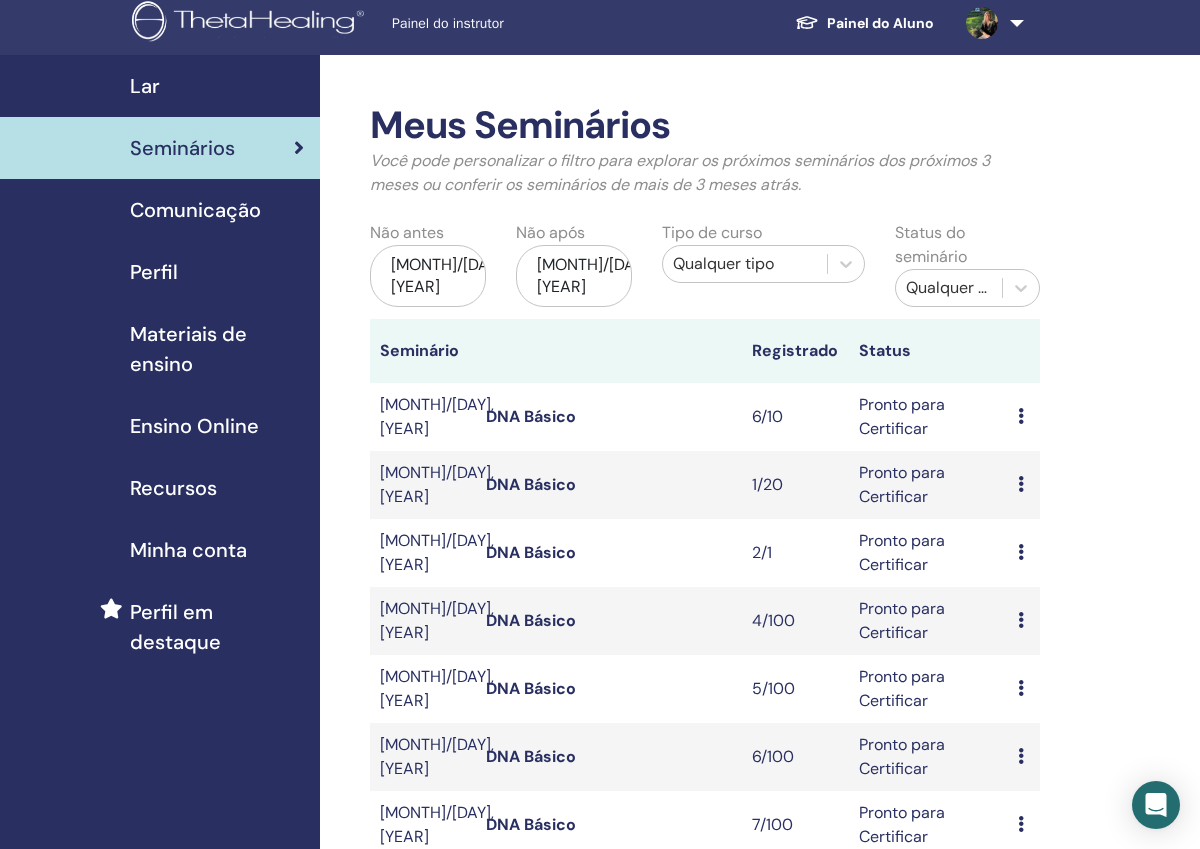 scroll, scrollTop: 4, scrollLeft: 0, axis: vertical 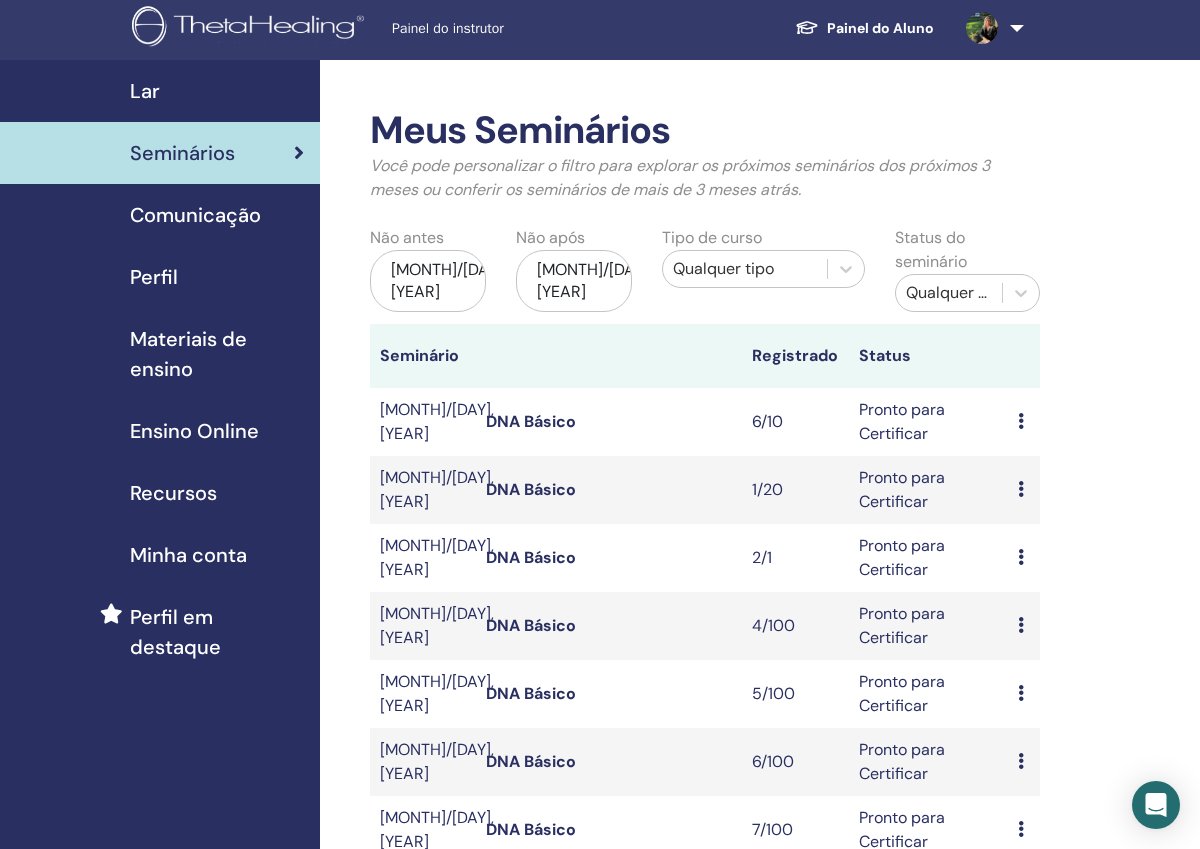 click at bounding box center (1021, 421) 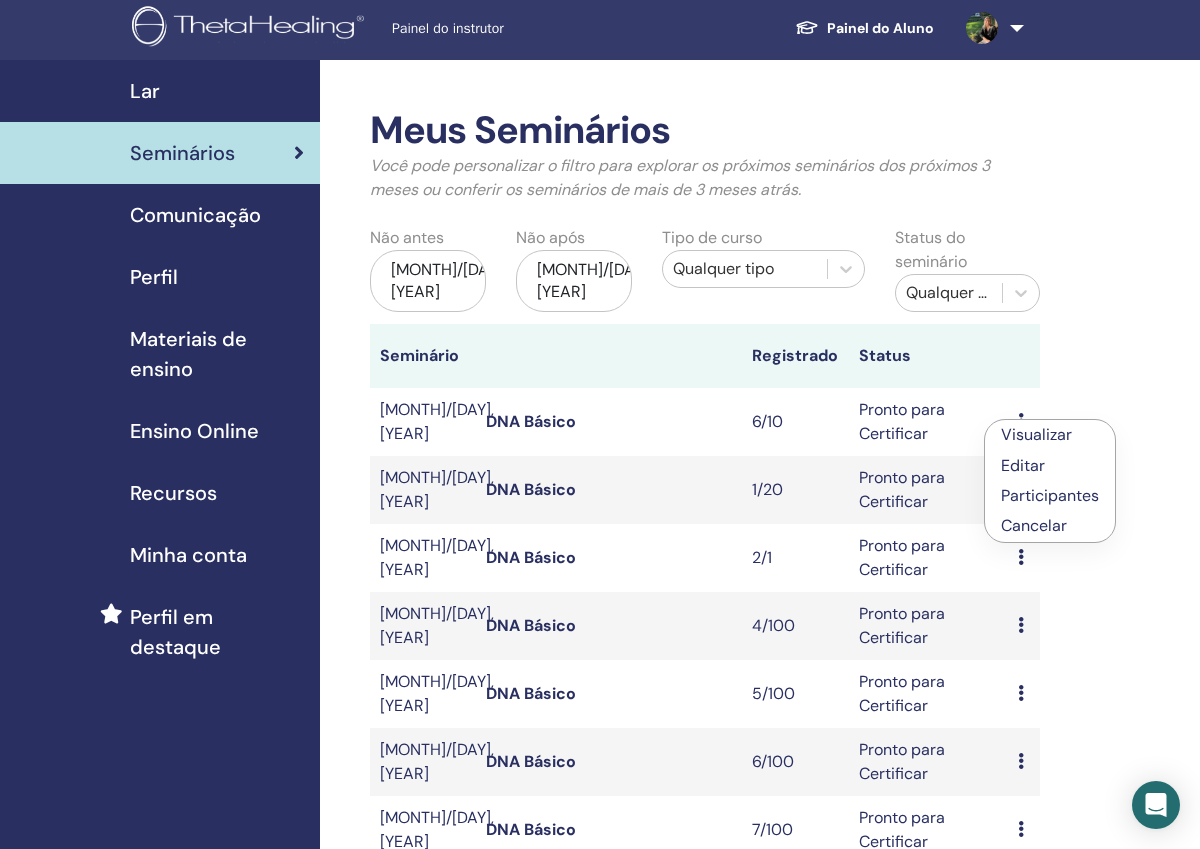 click on "Participantes" at bounding box center [1050, 495] 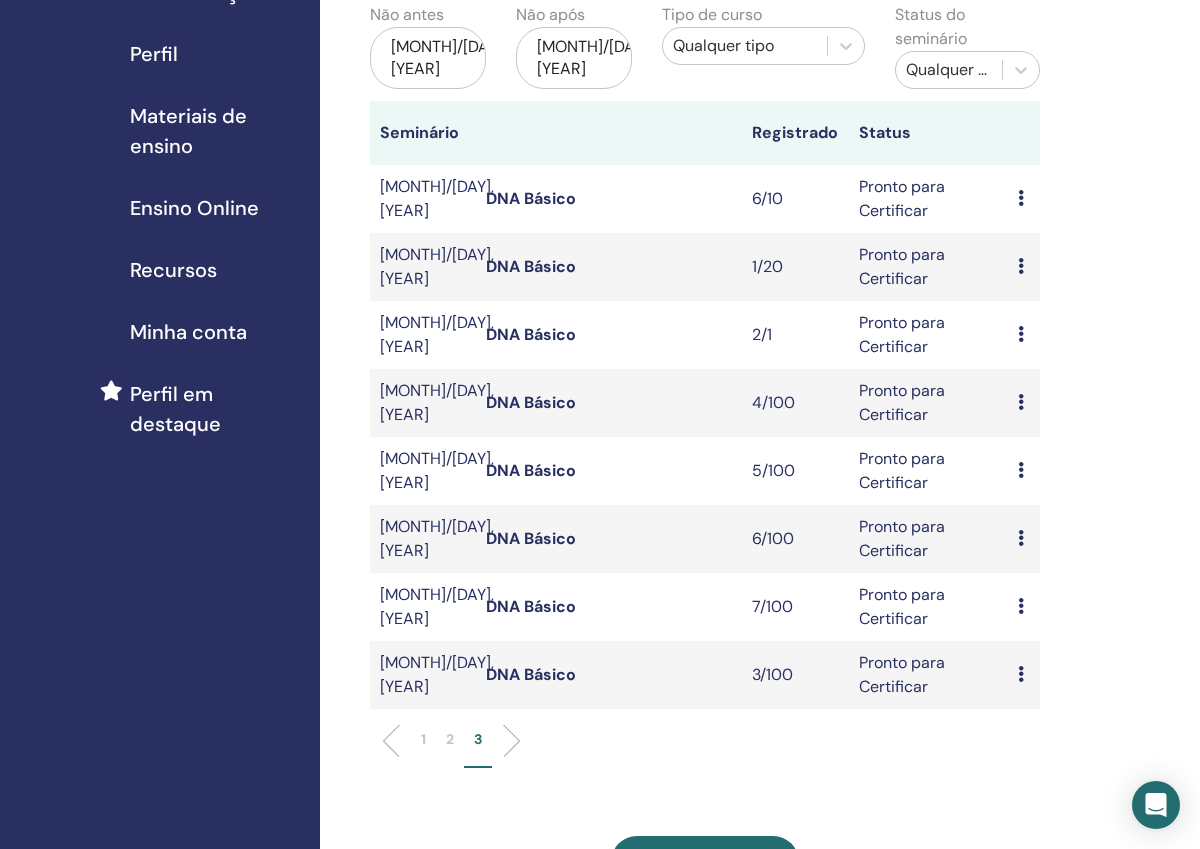 scroll, scrollTop: 210, scrollLeft: 0, axis: vertical 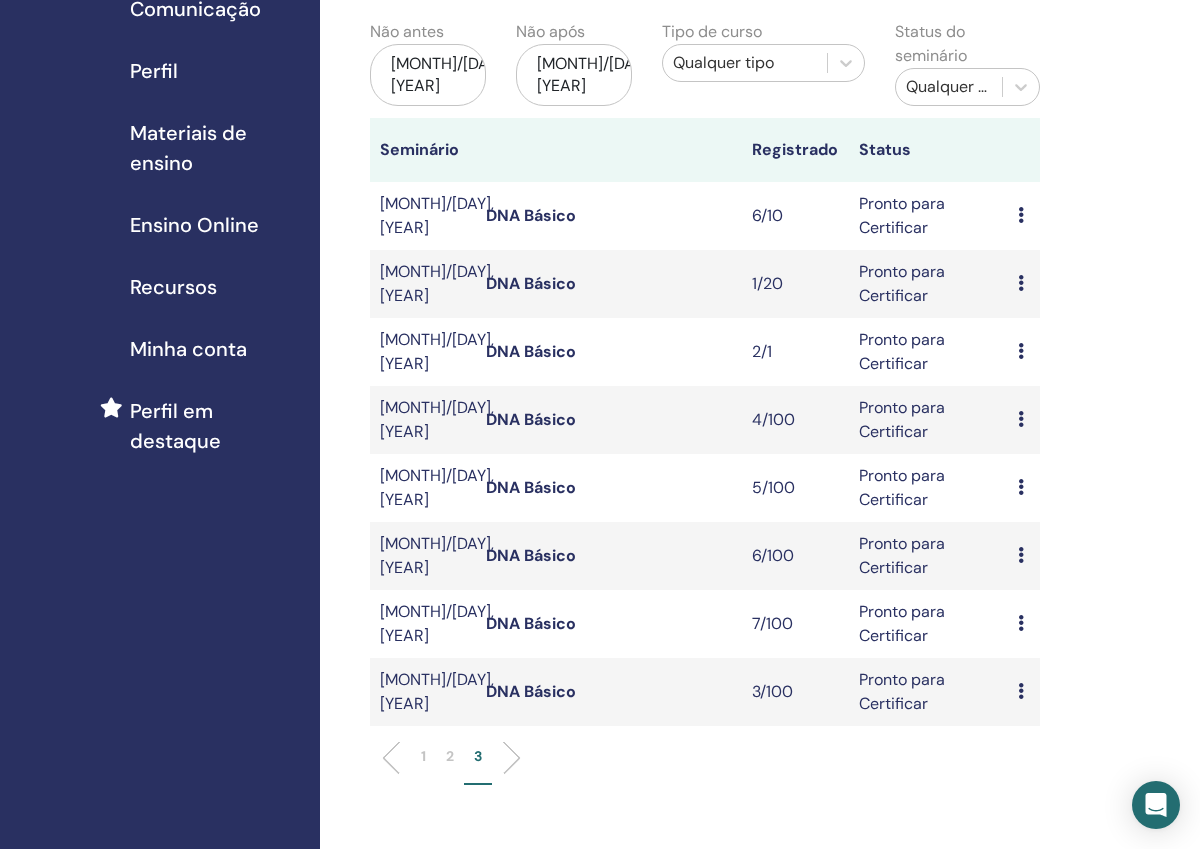 click at bounding box center (1021, 351) 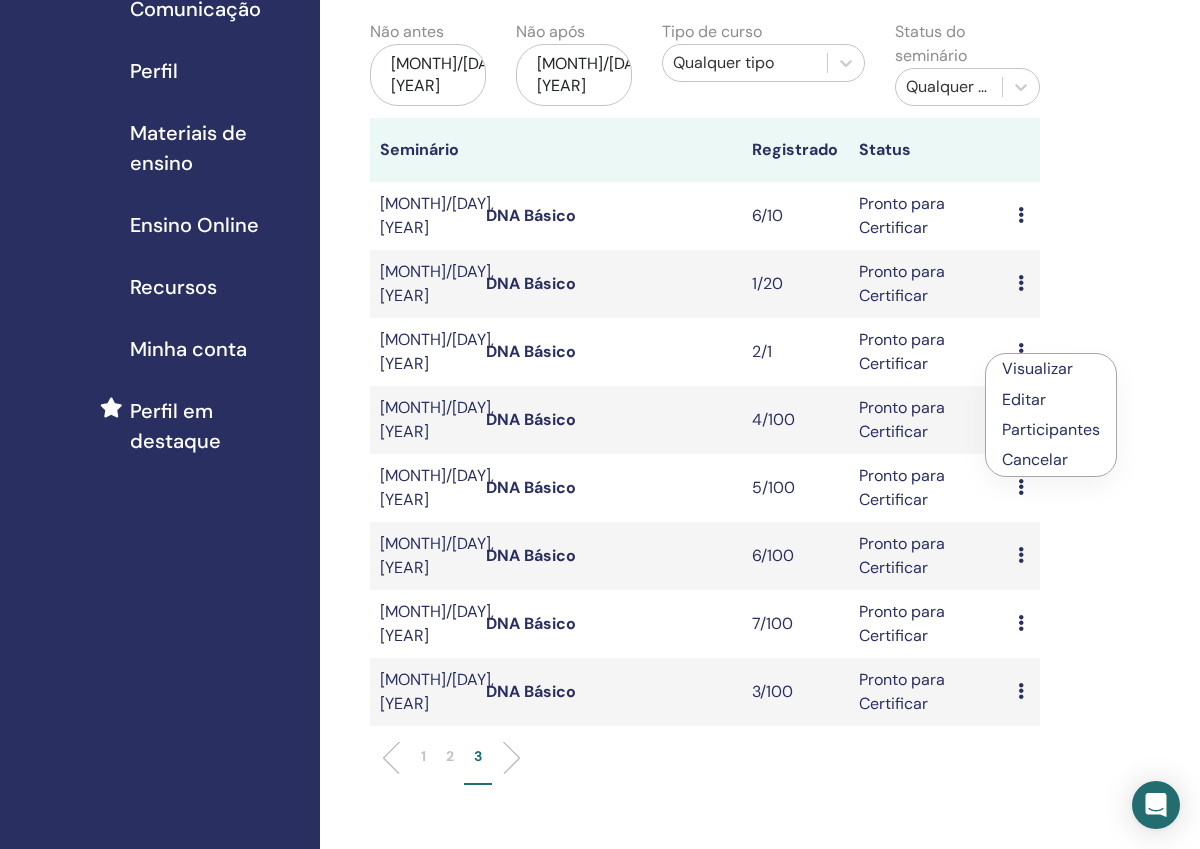 click on "Participantes" at bounding box center (1051, 429) 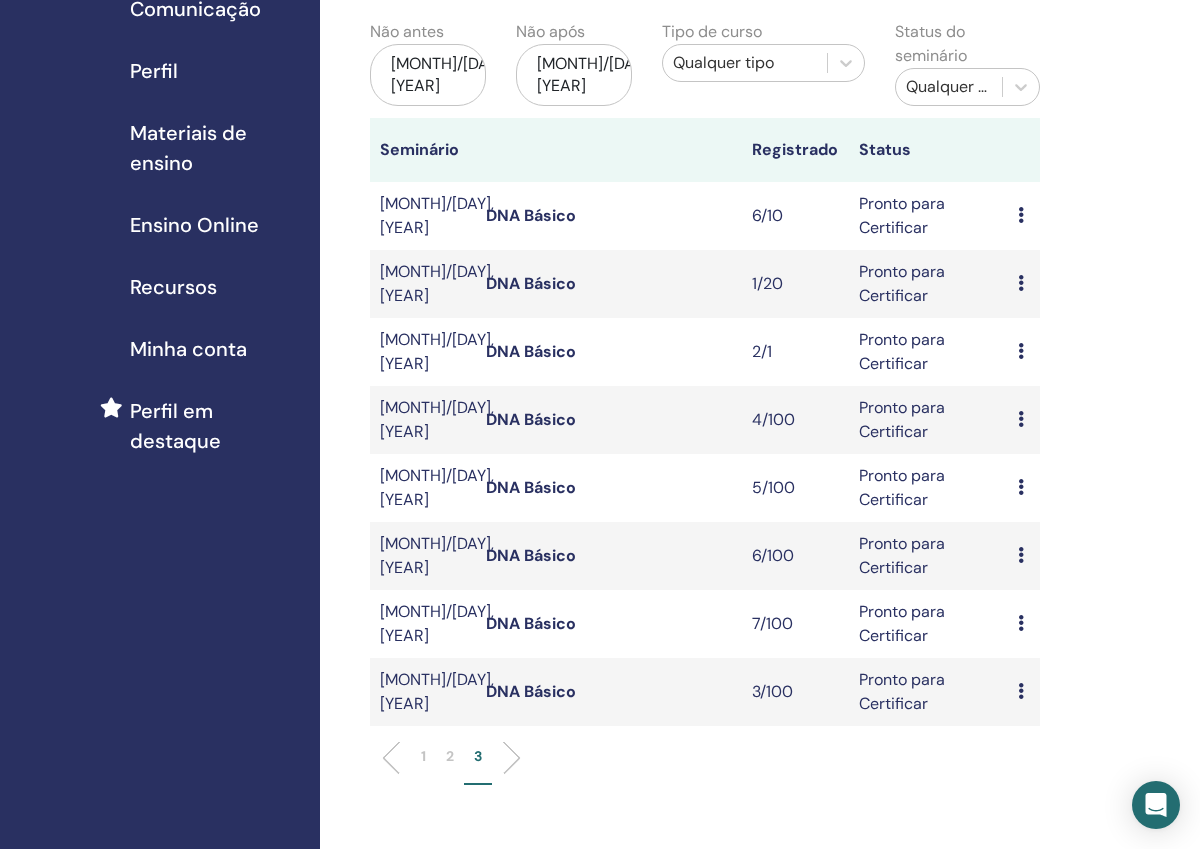 scroll, scrollTop: 209, scrollLeft: 0, axis: vertical 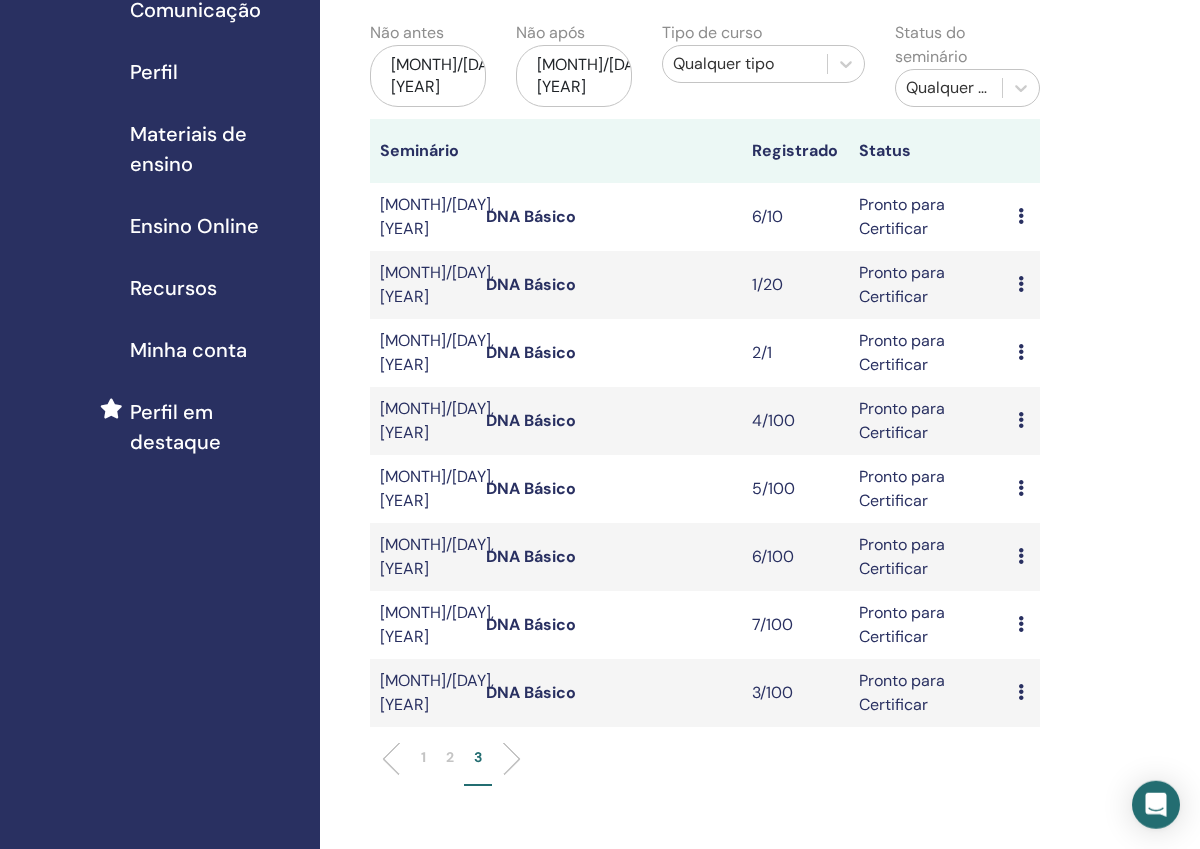 click on "Visualizar Editar Participantes Cancelar" at bounding box center [1024, 285] 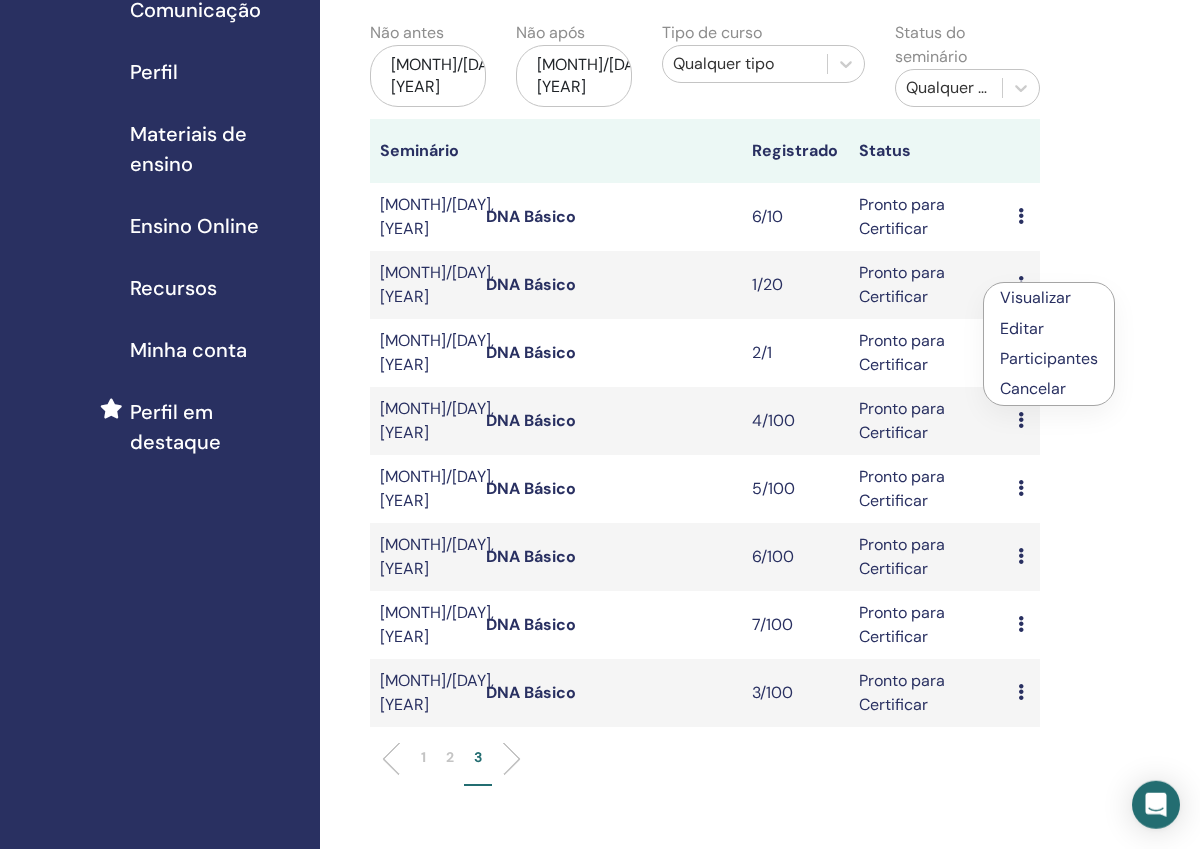 click on "Participantes" at bounding box center (1049, 358) 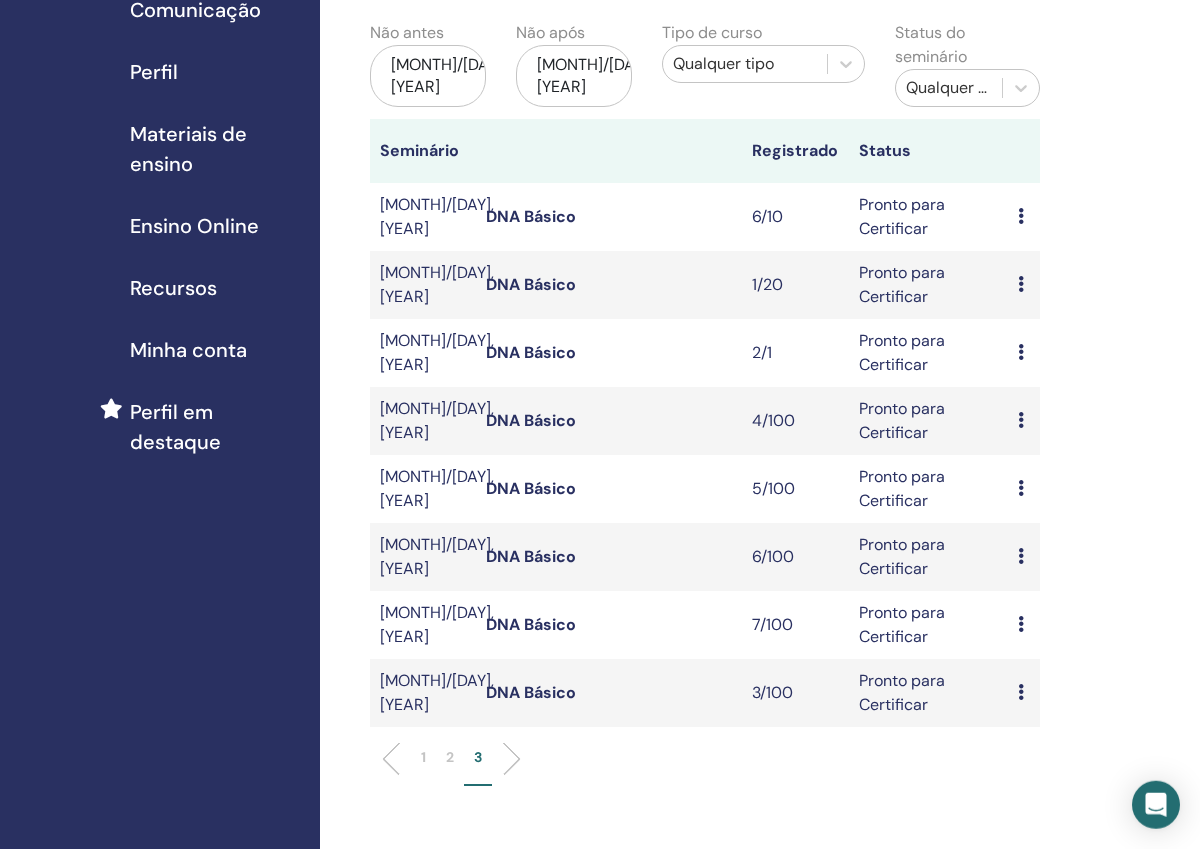 click at bounding box center (1021, 352) 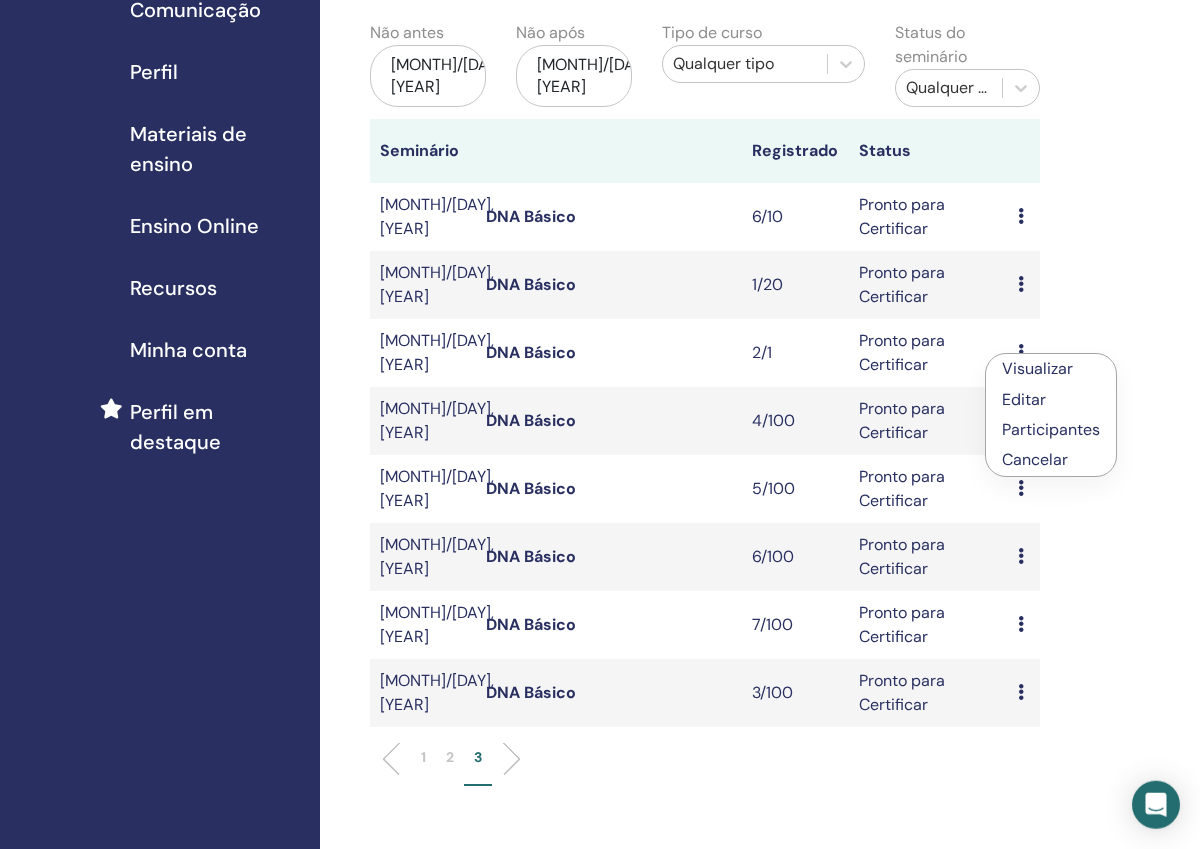 click on "Participantes" at bounding box center (1051, 429) 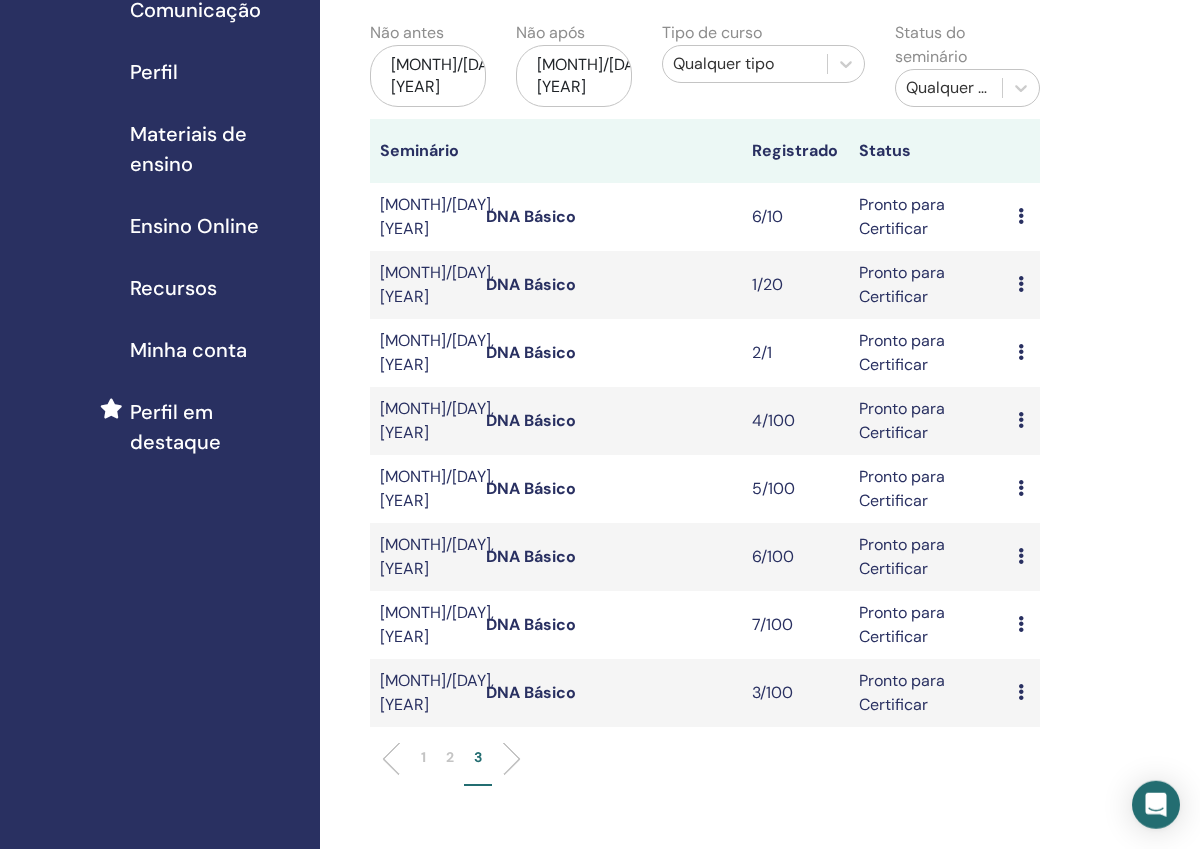 click on "Visualizar Editar Participantes Cancelar" at bounding box center (1024, 421) 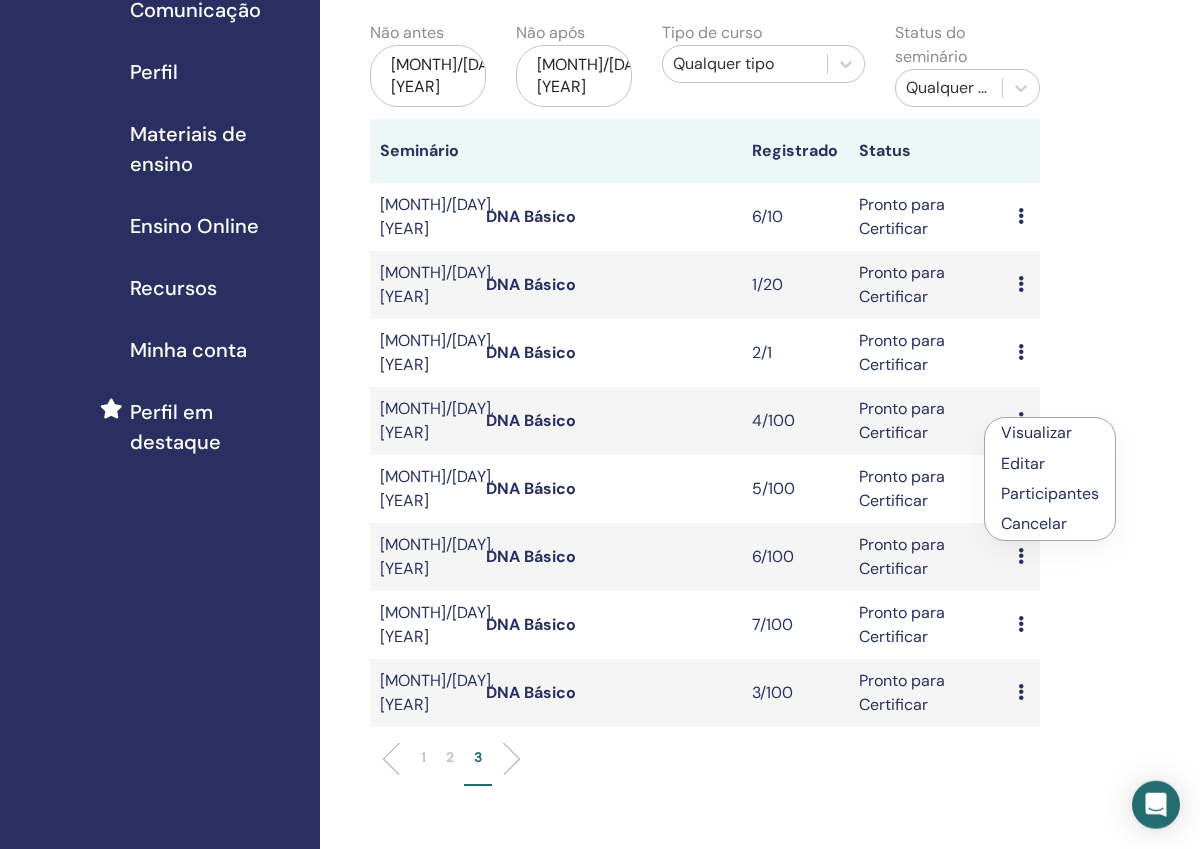 click on "Participantes" at bounding box center [1050, 493] 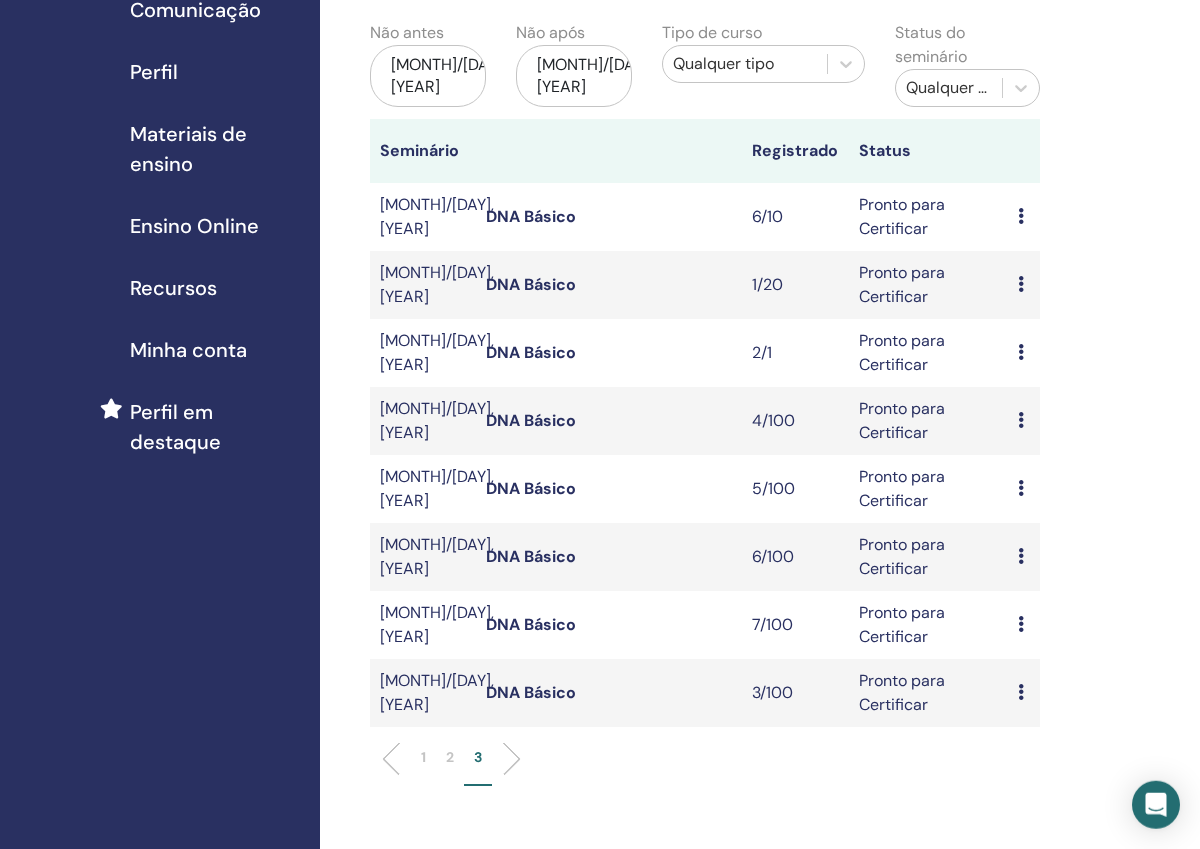 click at bounding box center (1021, 488) 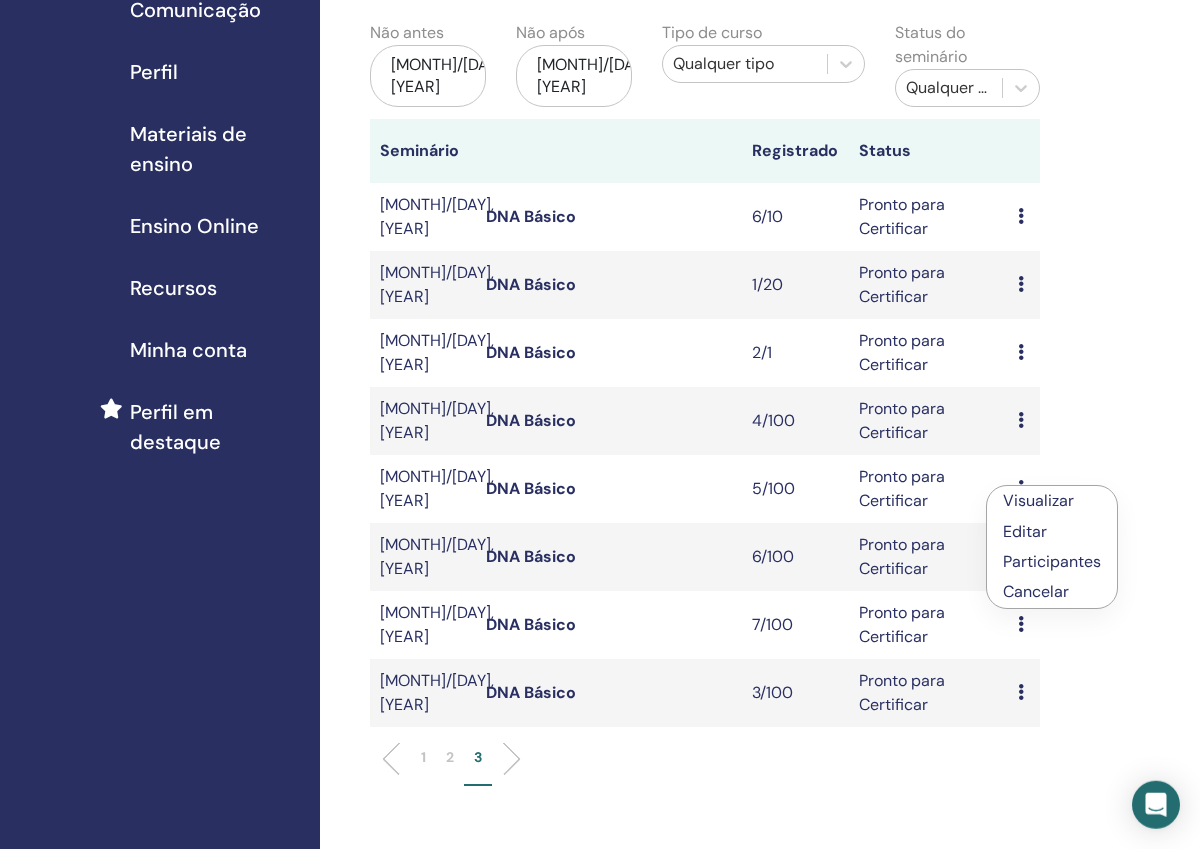 click on "Participantes" at bounding box center (1052, 561) 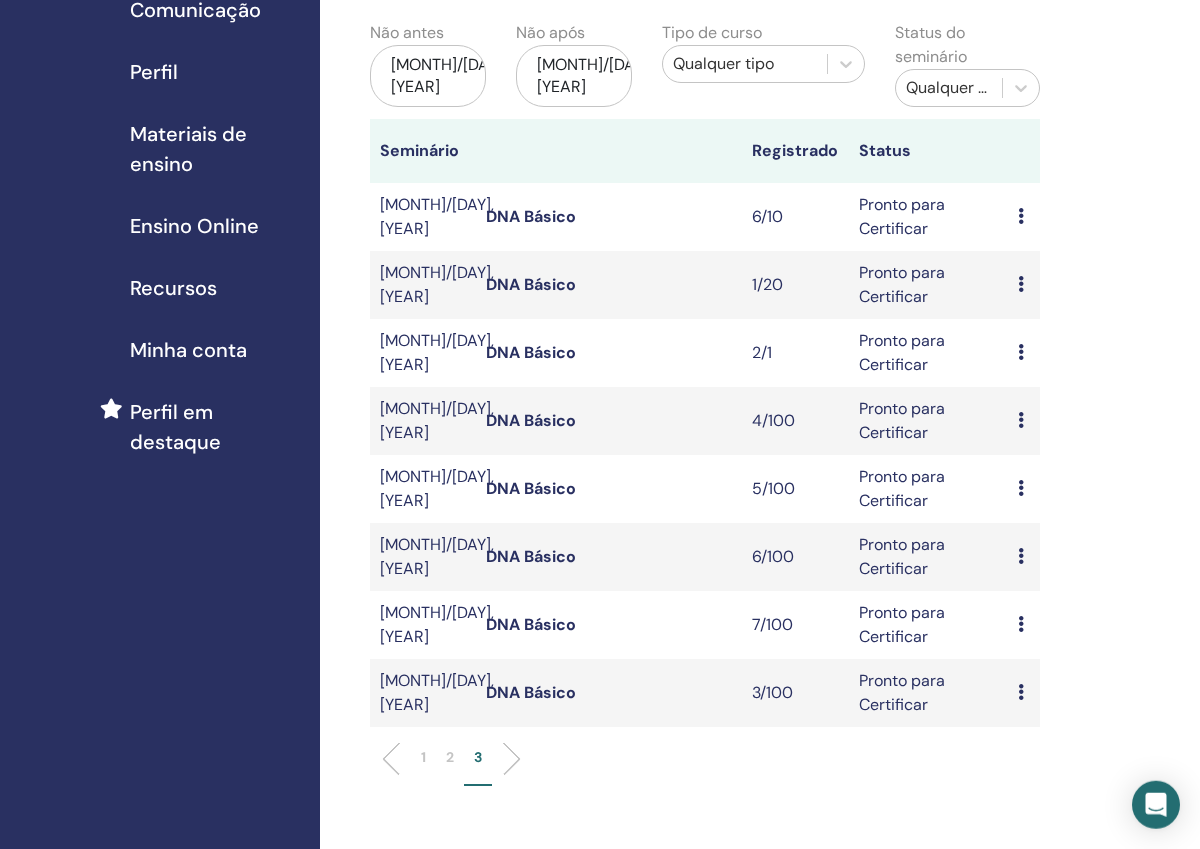 click at bounding box center (1021, 556) 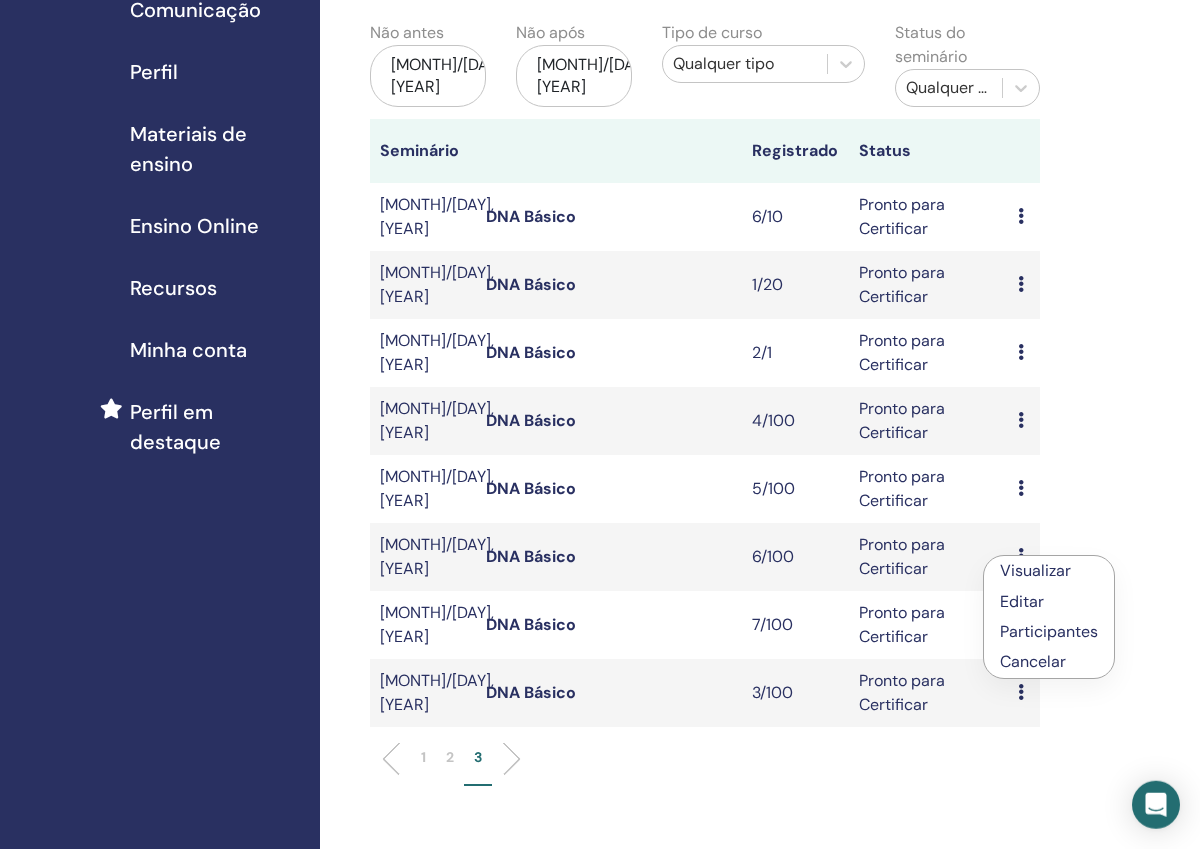 click on "Participantes" at bounding box center [1049, 631] 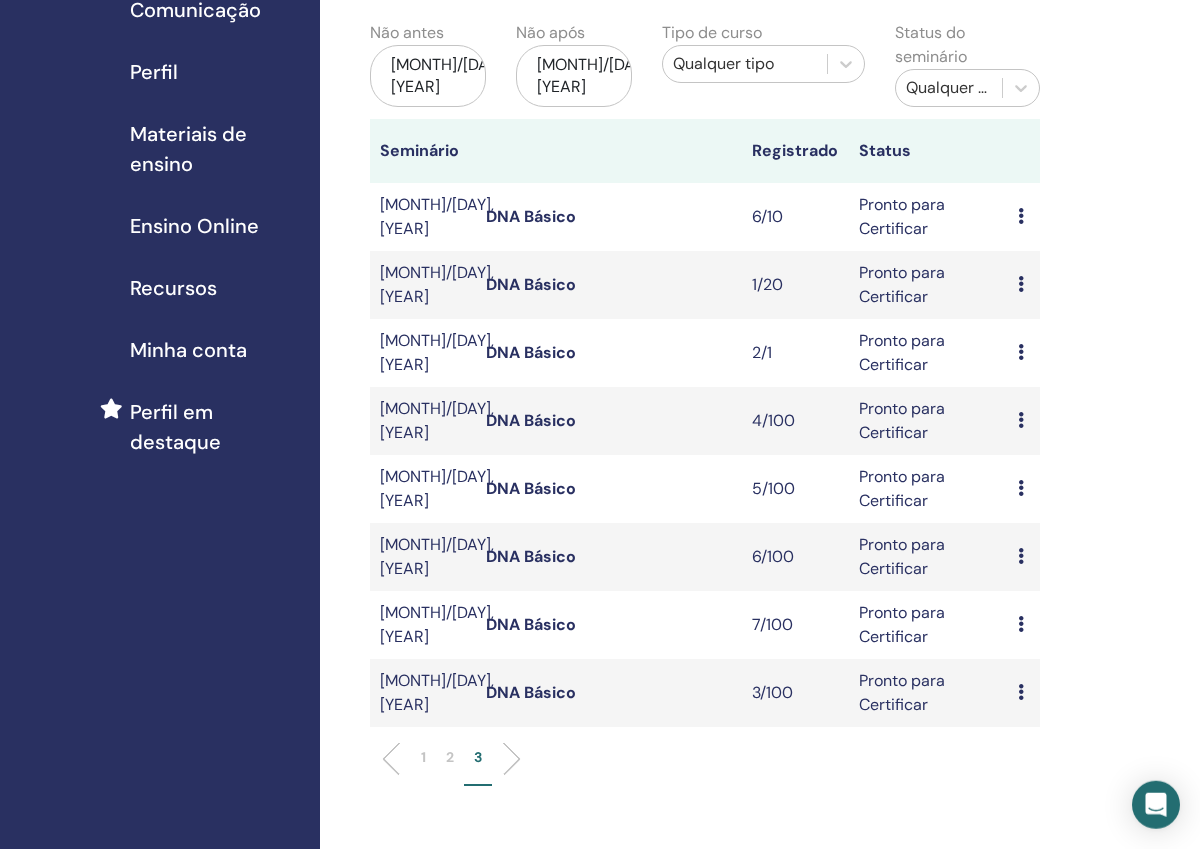 click at bounding box center [1021, 556] 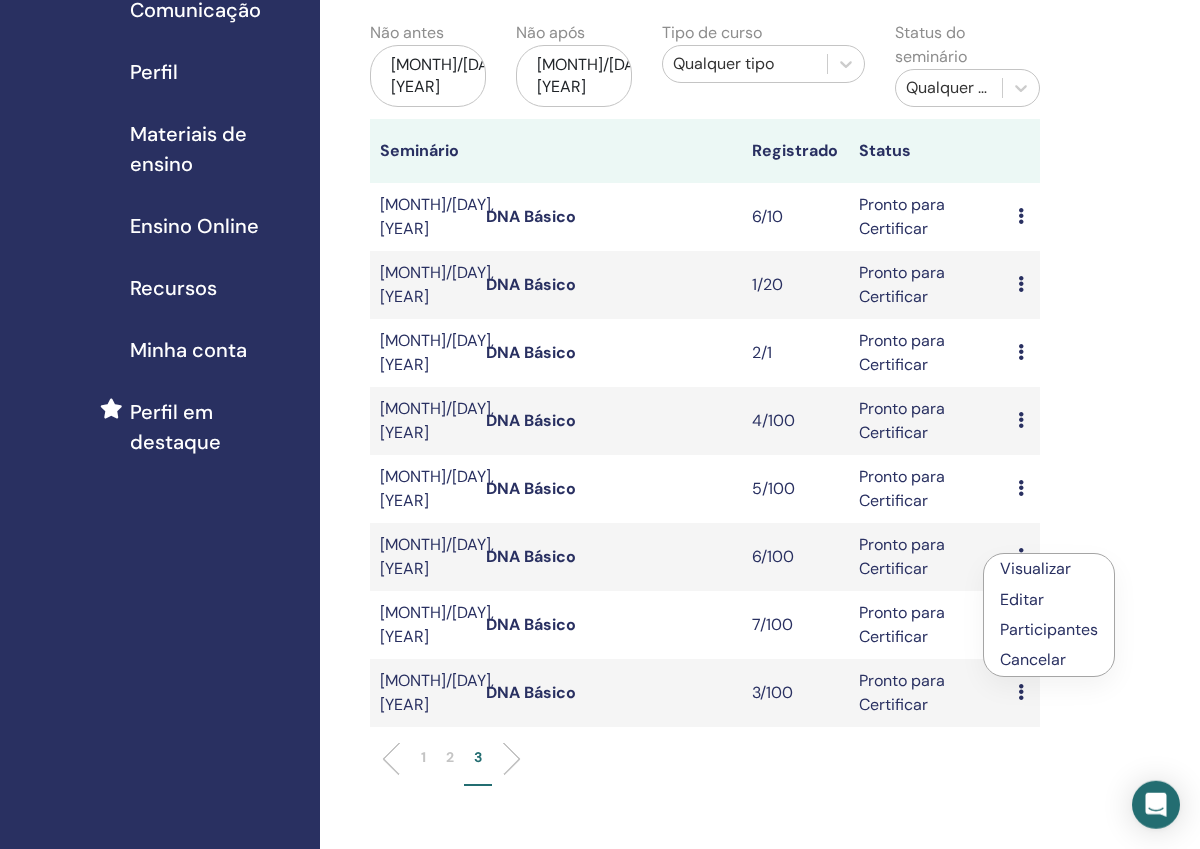 click on "Participantes" at bounding box center (1049, 629) 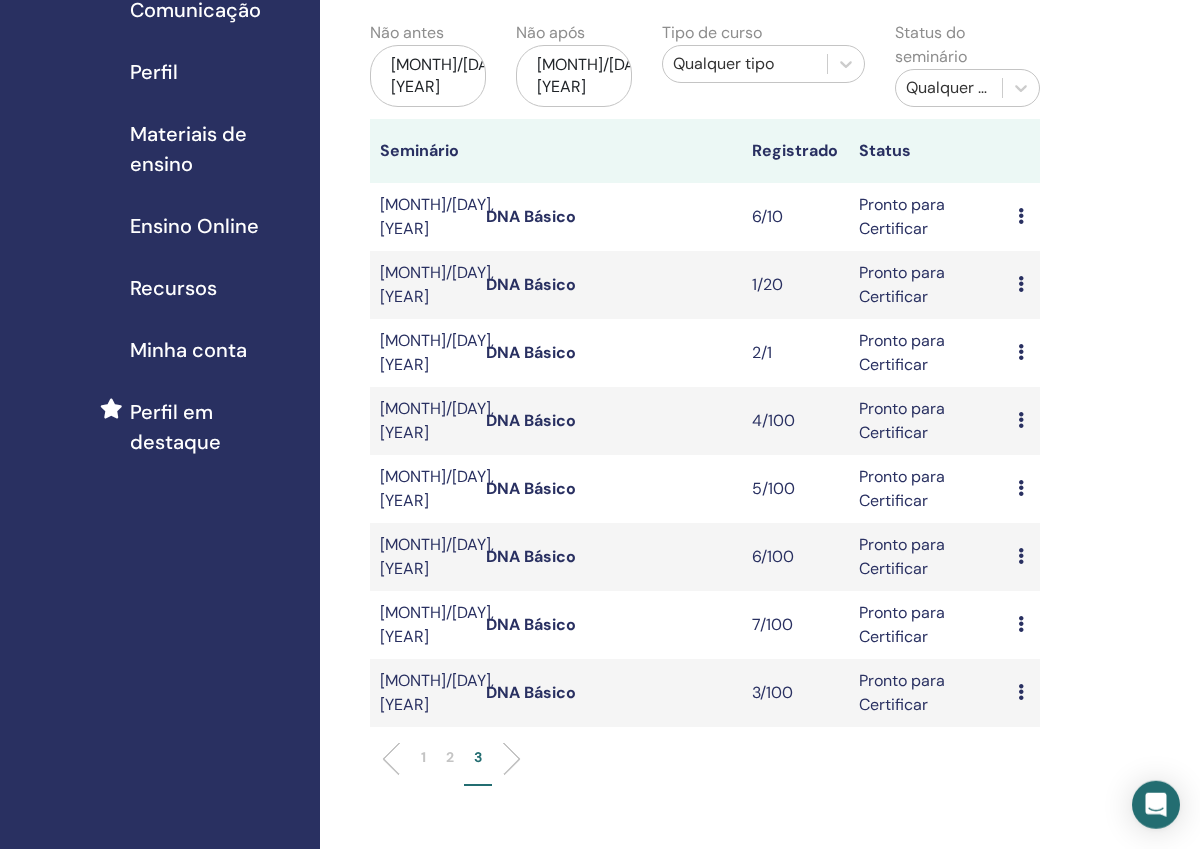 click at bounding box center [1021, 624] 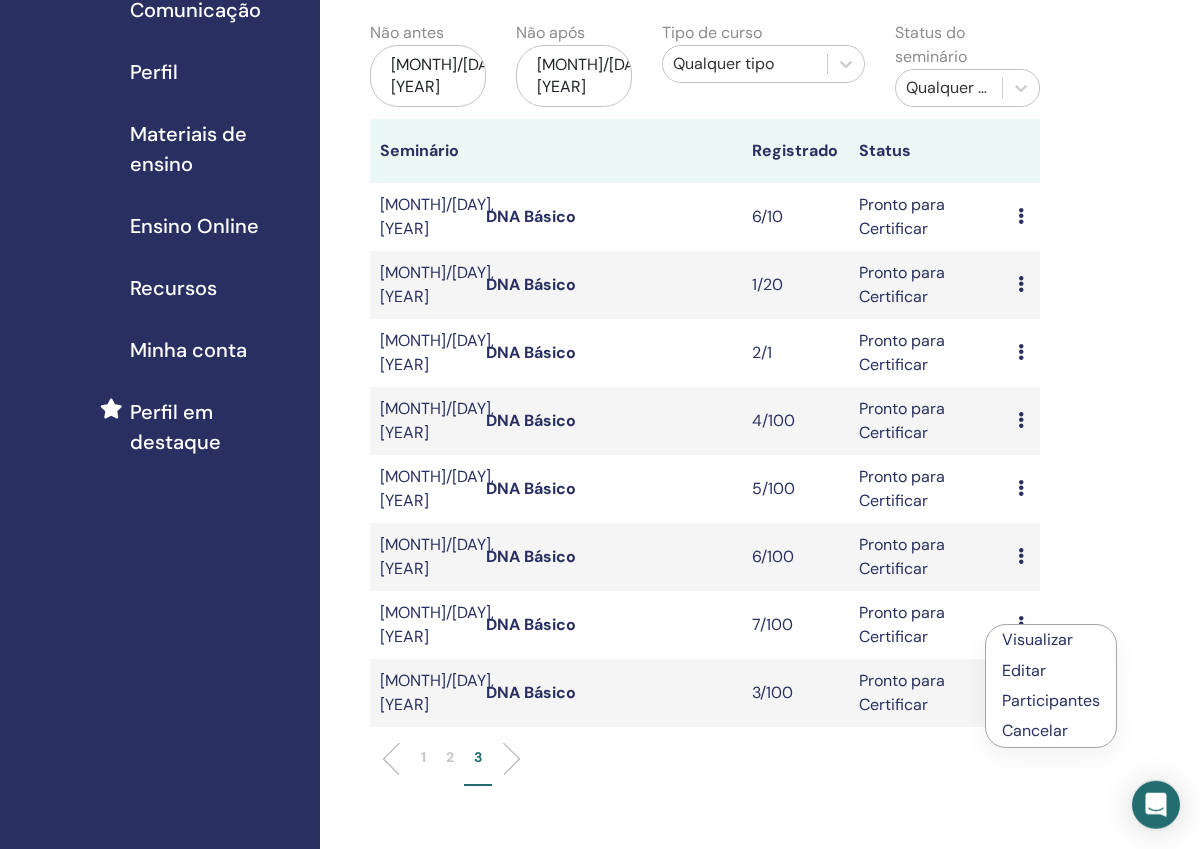 click on "Participantes" at bounding box center [1051, 700] 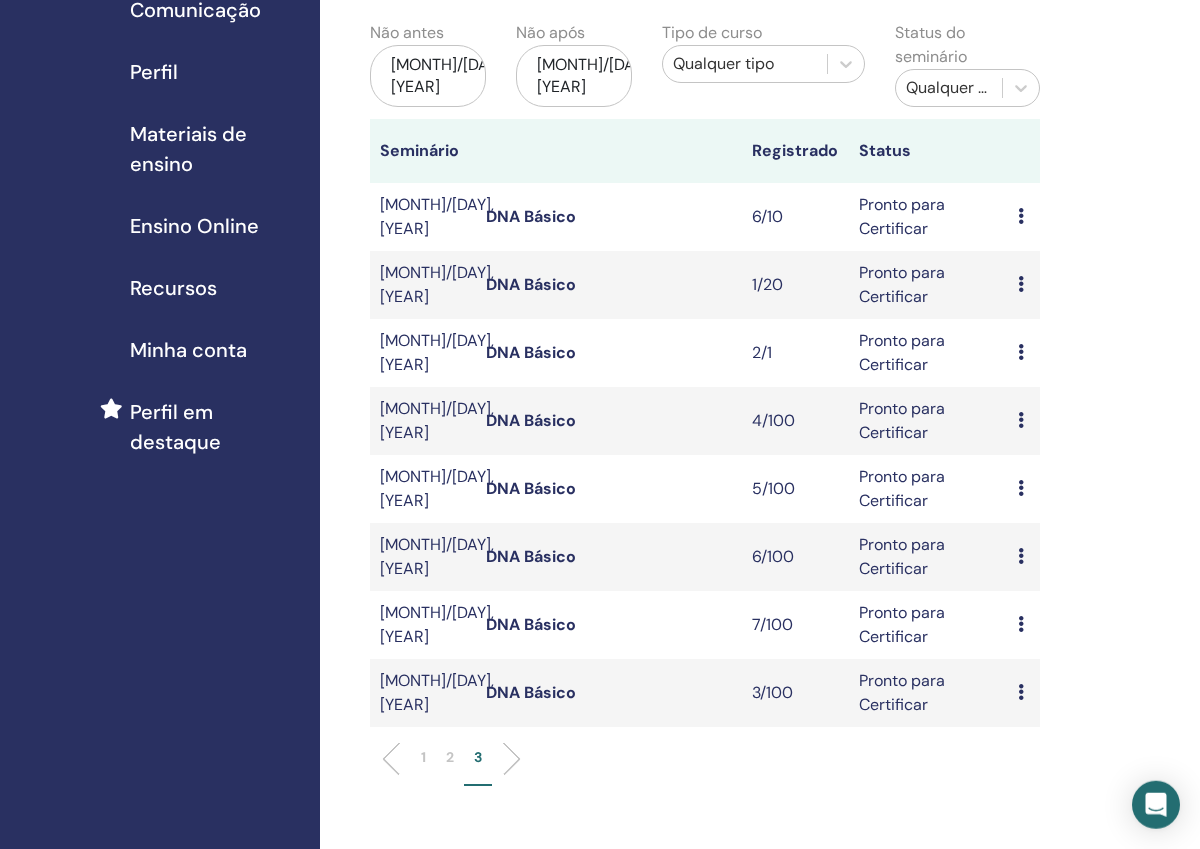 click at bounding box center [1021, 692] 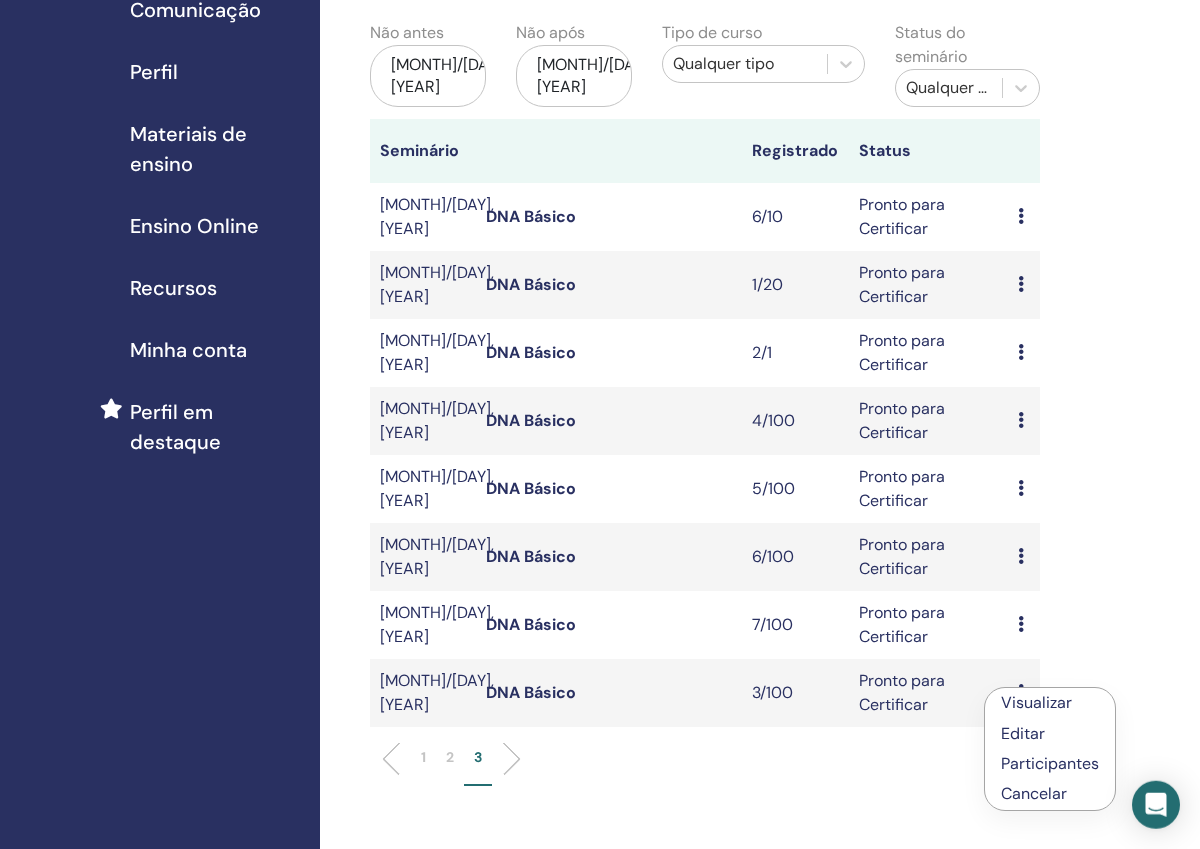 click on "Participantes" at bounding box center (1050, 763) 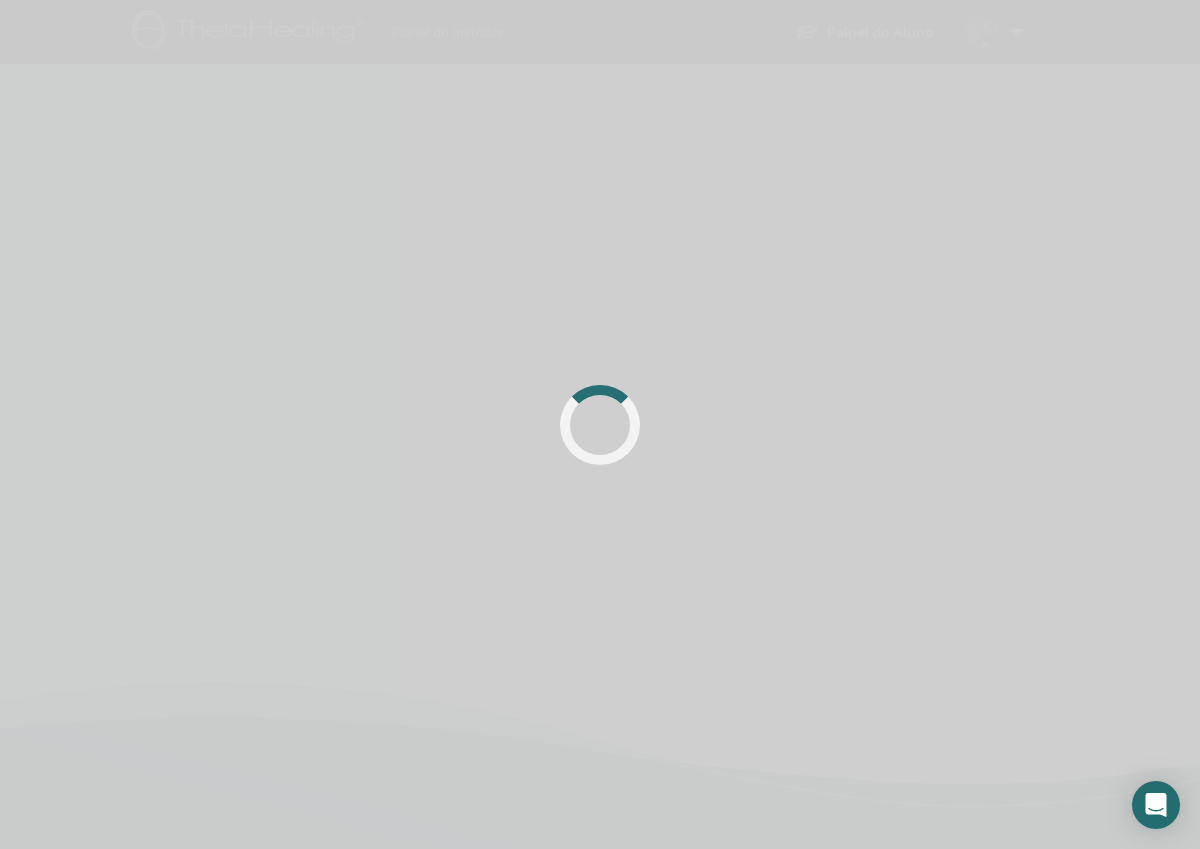 scroll, scrollTop: 0, scrollLeft: 0, axis: both 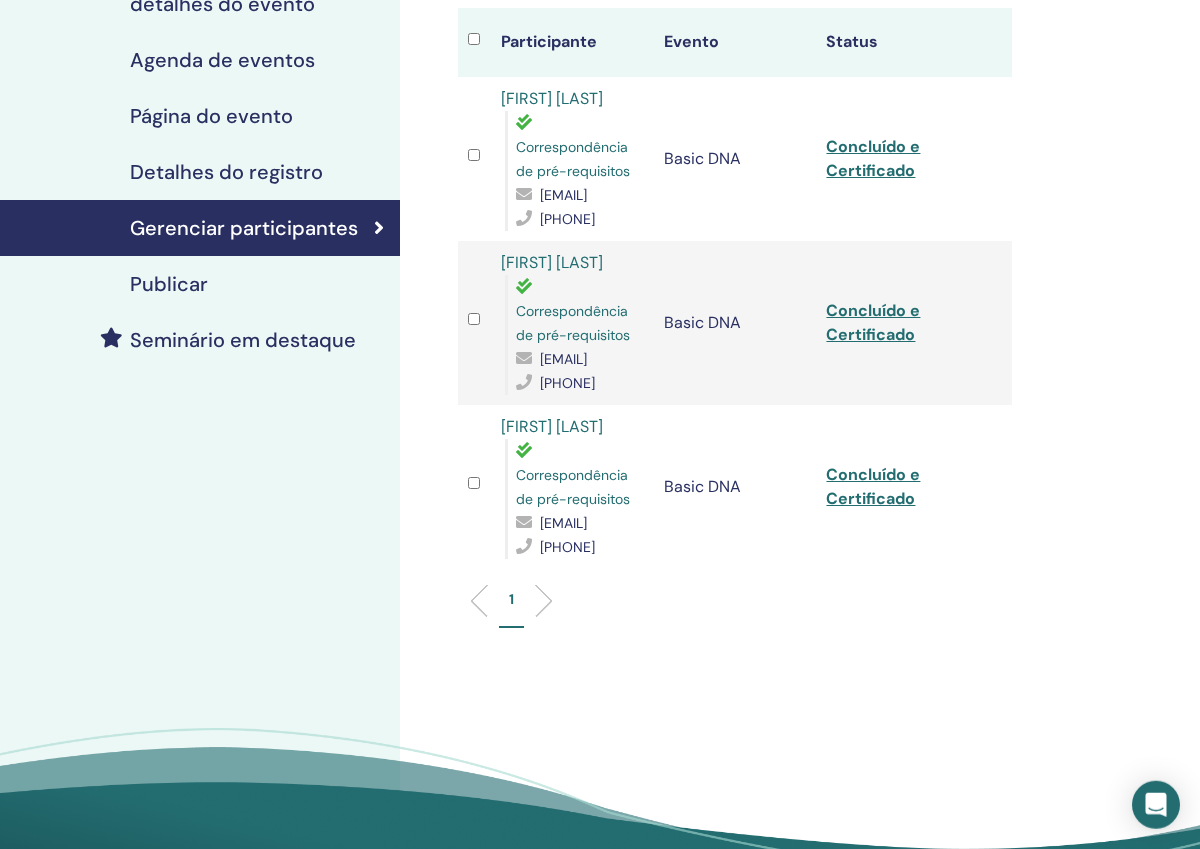 click on "Gerenciar participantes Ações em massa Exportar para CSV Participante Evento Status Melina Lorandi Correspondência de pré-requisitos mellorandi@gmail.com +5554999084376 Basic DNA Concluído e Certificado Denise De Barros Correspondência de pré-requisitos denisehelenadebarros2019@gmail.com 54992584050 Basic DNA Concluído e Certificado mauro de barros Correspondência de pré-requisitos maurodebarros1965@gmail.com 54991247313 Basic DNA Concluído e Certificado 1" at bounding box center [800, 365] 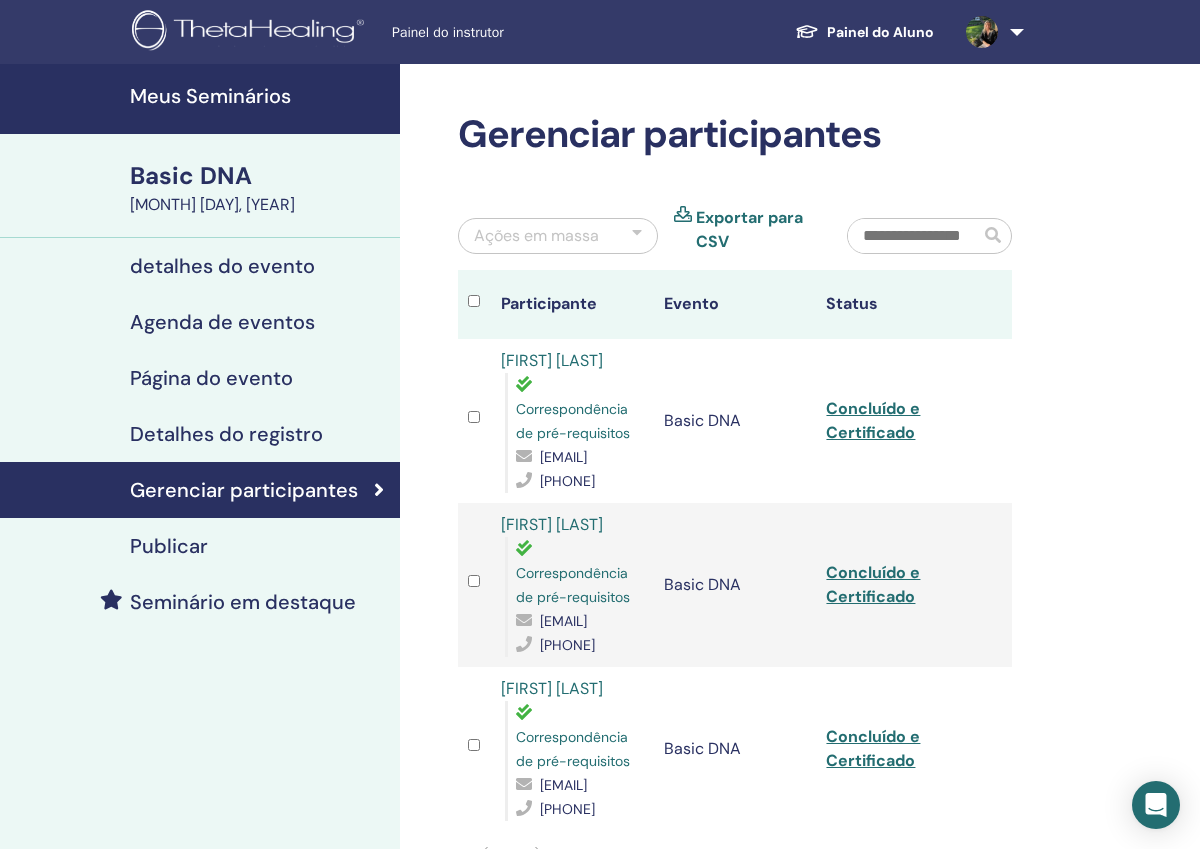 scroll, scrollTop: 0, scrollLeft: 0, axis: both 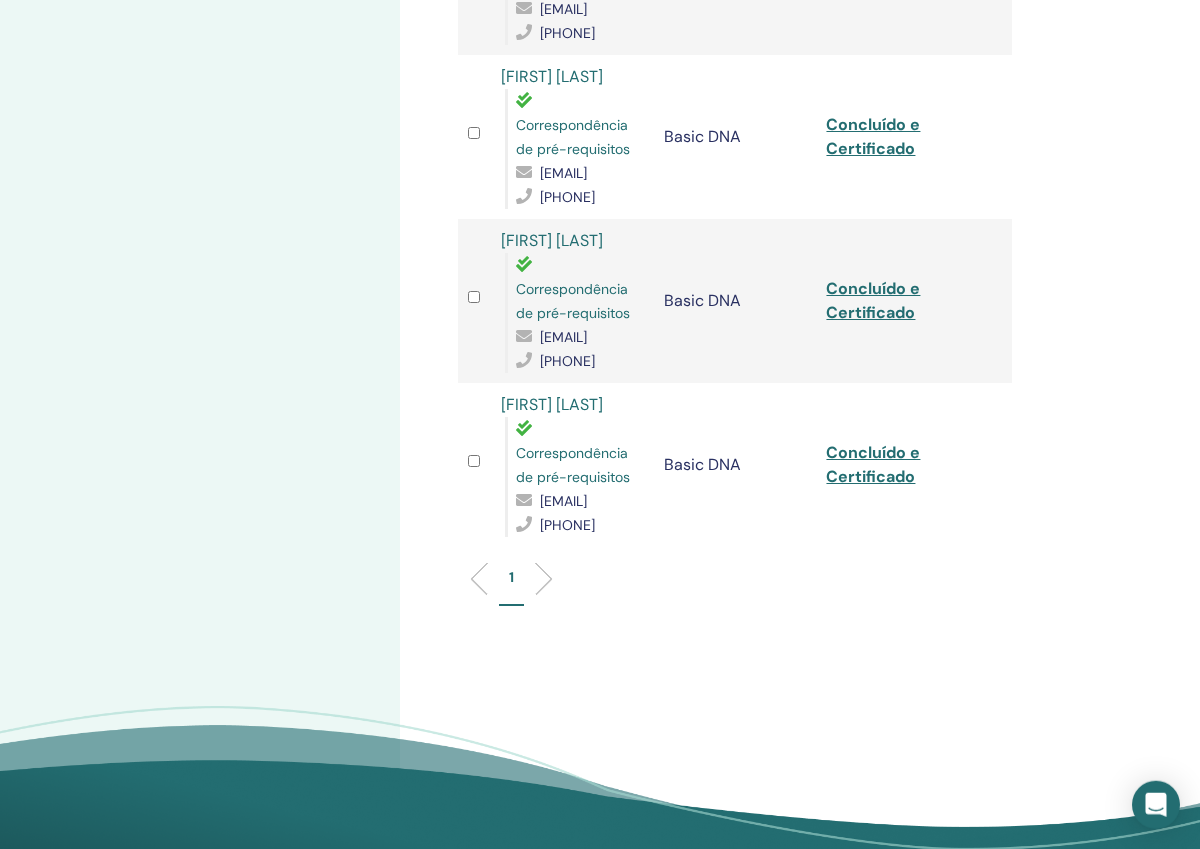 click on "[FIRST] [LAST] Correspondência de pré-requisitos [EMAIL] [PHONE] Basic DNA Concluído e Certificado [FIRST] [LAST] Correspondência de pré-requisitos [EMAIL] [PHONE] Basic DNA Concluído e Certificado [FIRST] [LAST] Correspondência de pré-requisitos [EMAIL] [PHONE] Basic DNA Concluído e Certificado [FIRST] [LAST] Correspondência de pré-requisitos [EMAIL] [PHONE] Basic DNA Concluído e Certificado [FIRST] [LAST] Correspondência de pré-requisitos [EMAIL] [PHONE] Basic DNA Concluído e Certificado 1" at bounding box center (800, 167) 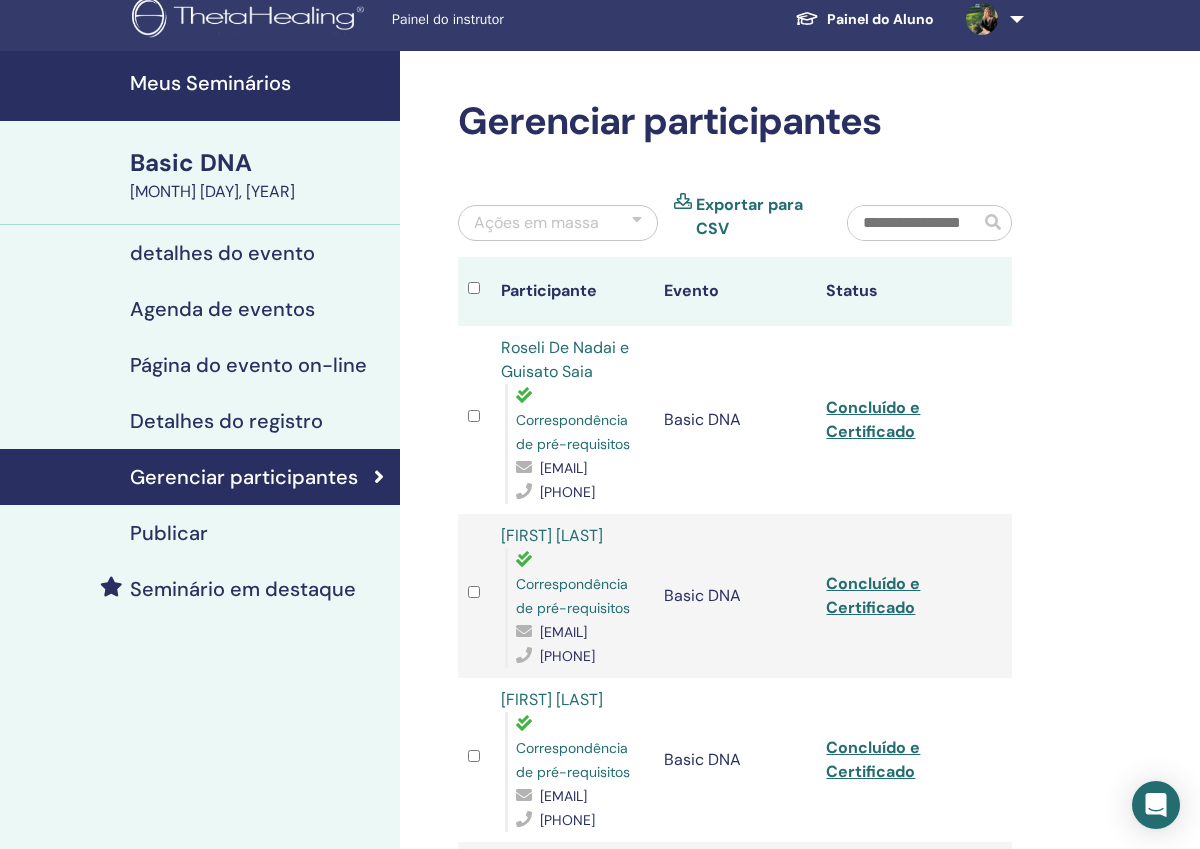 scroll, scrollTop: -1, scrollLeft: 0, axis: vertical 